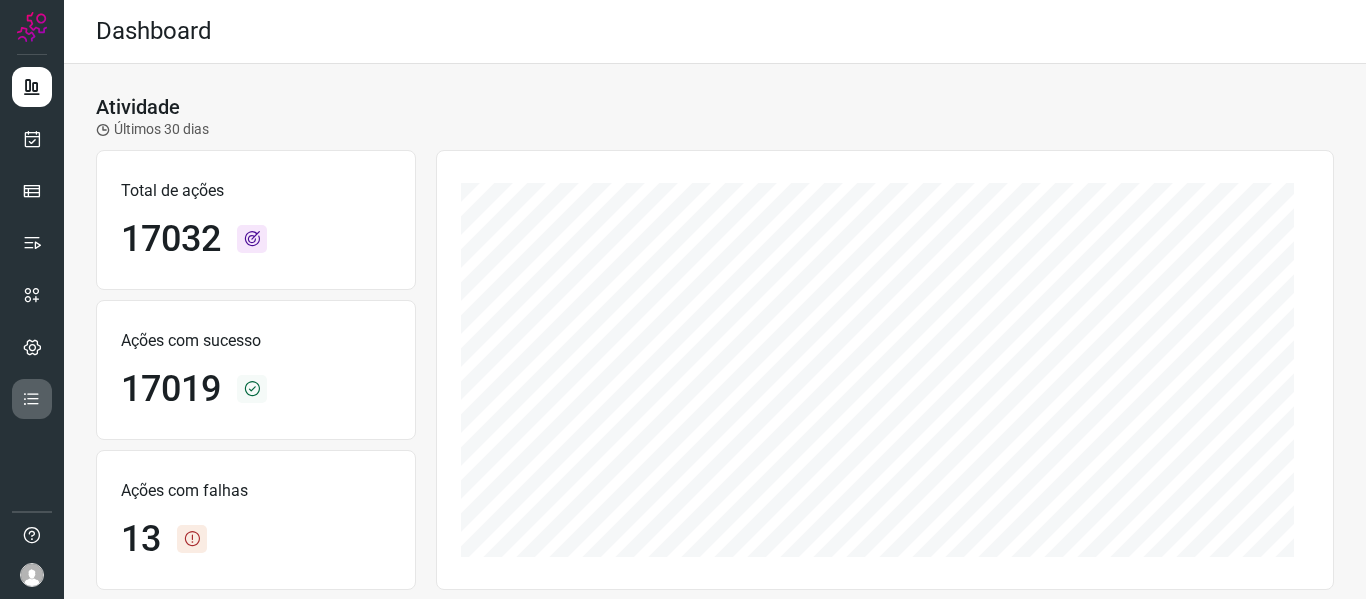 scroll, scrollTop: 0, scrollLeft: 0, axis: both 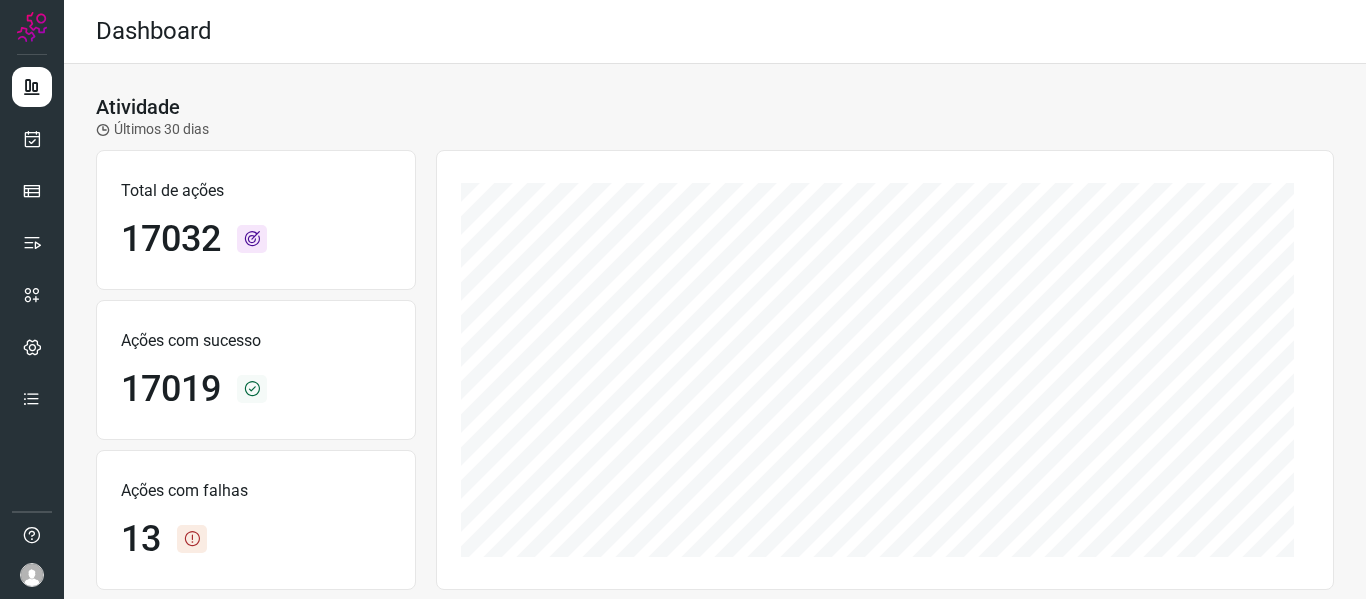 click at bounding box center (32, 575) 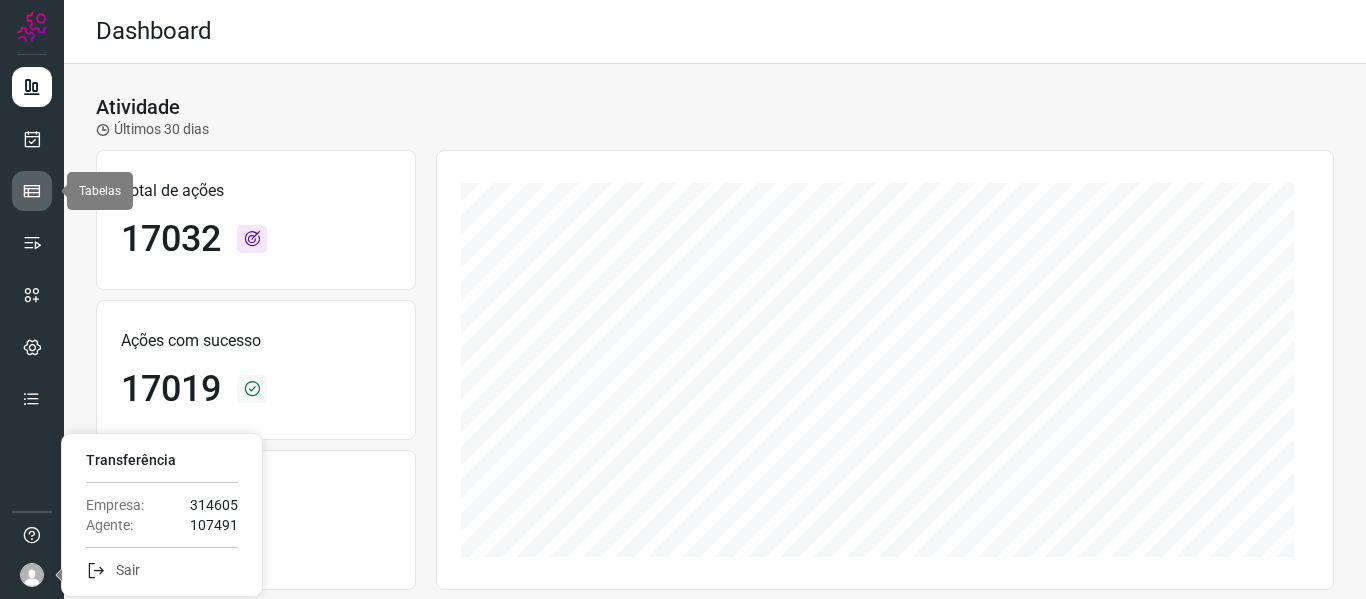click at bounding box center (32, 191) 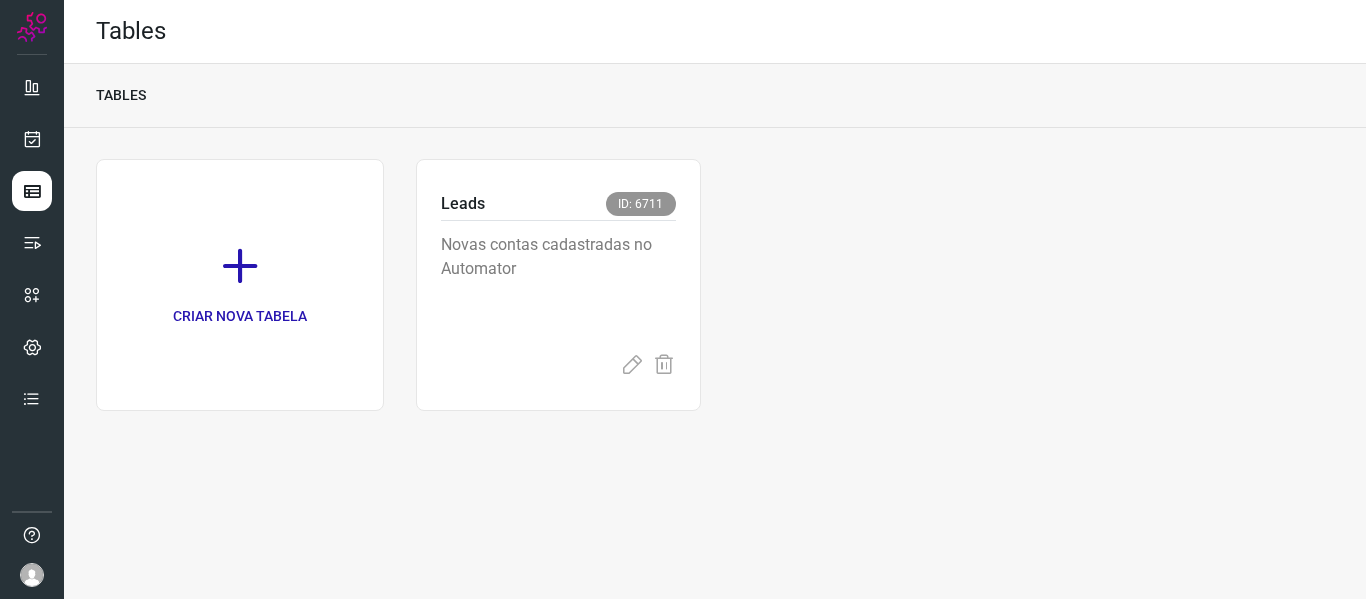 click at bounding box center (32, 537) 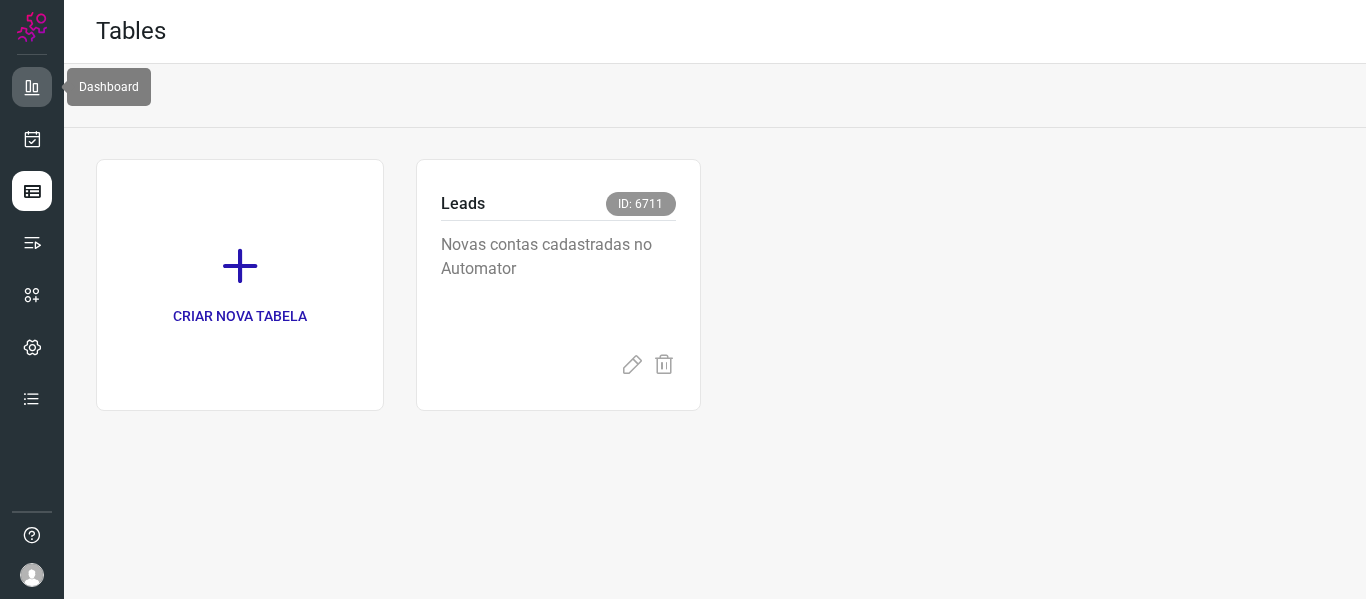 click at bounding box center [32, 87] 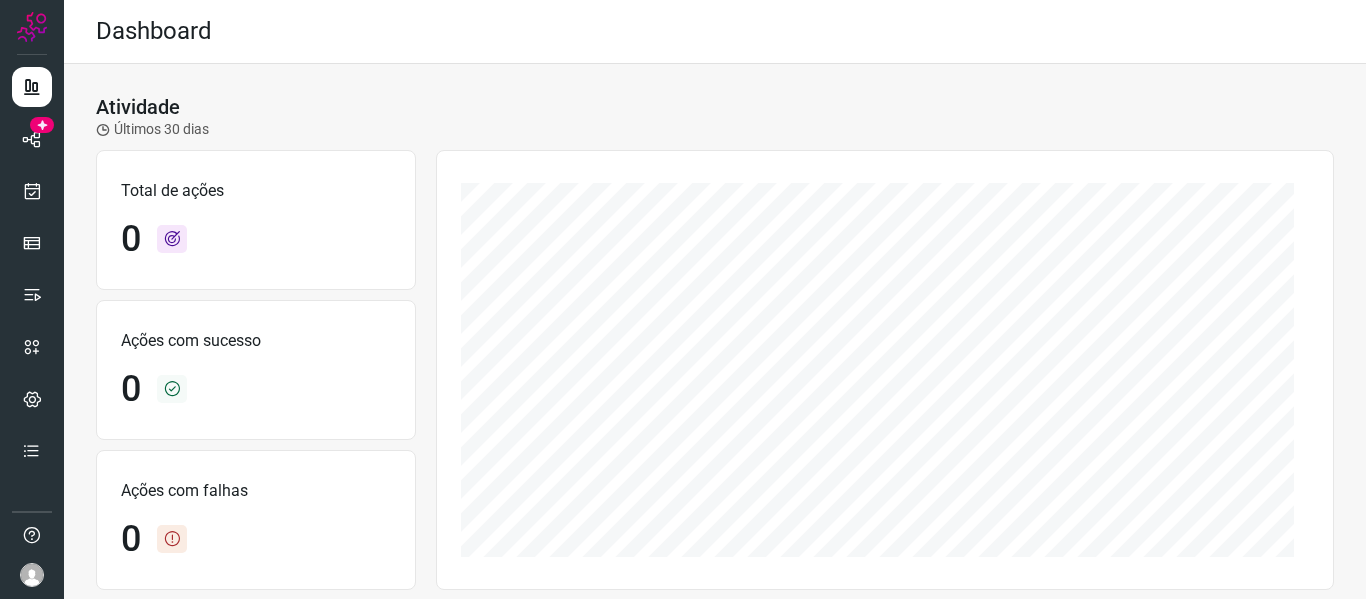 scroll, scrollTop: 0, scrollLeft: 0, axis: both 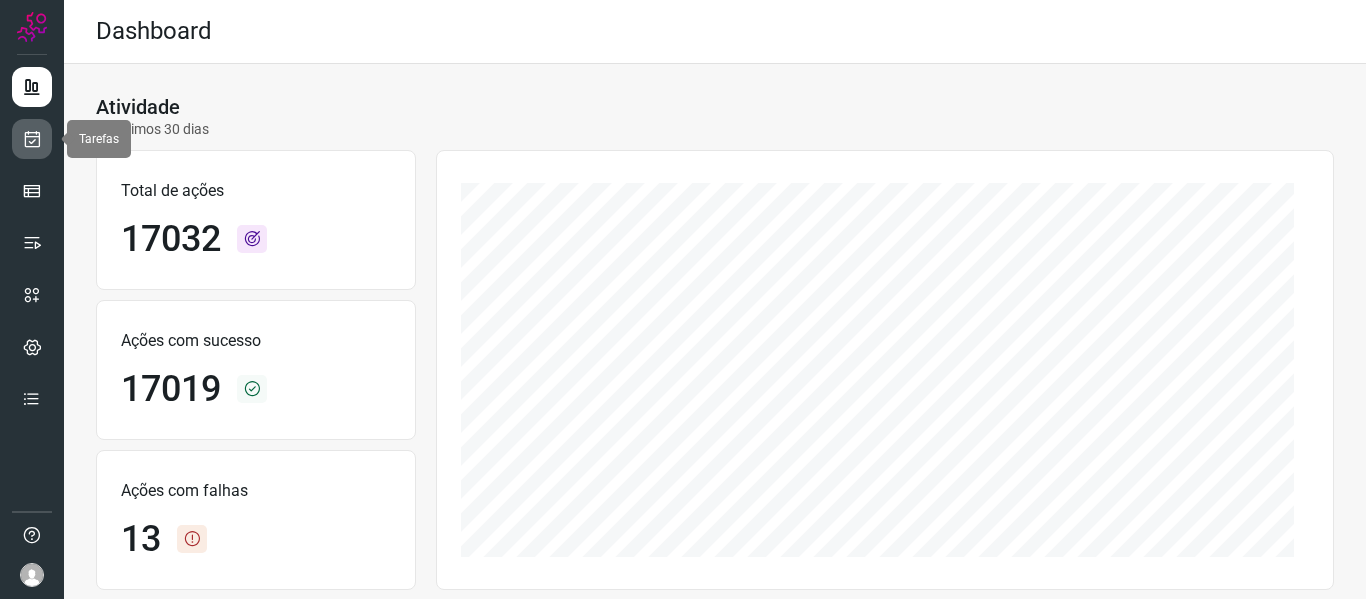 click at bounding box center [32, 139] 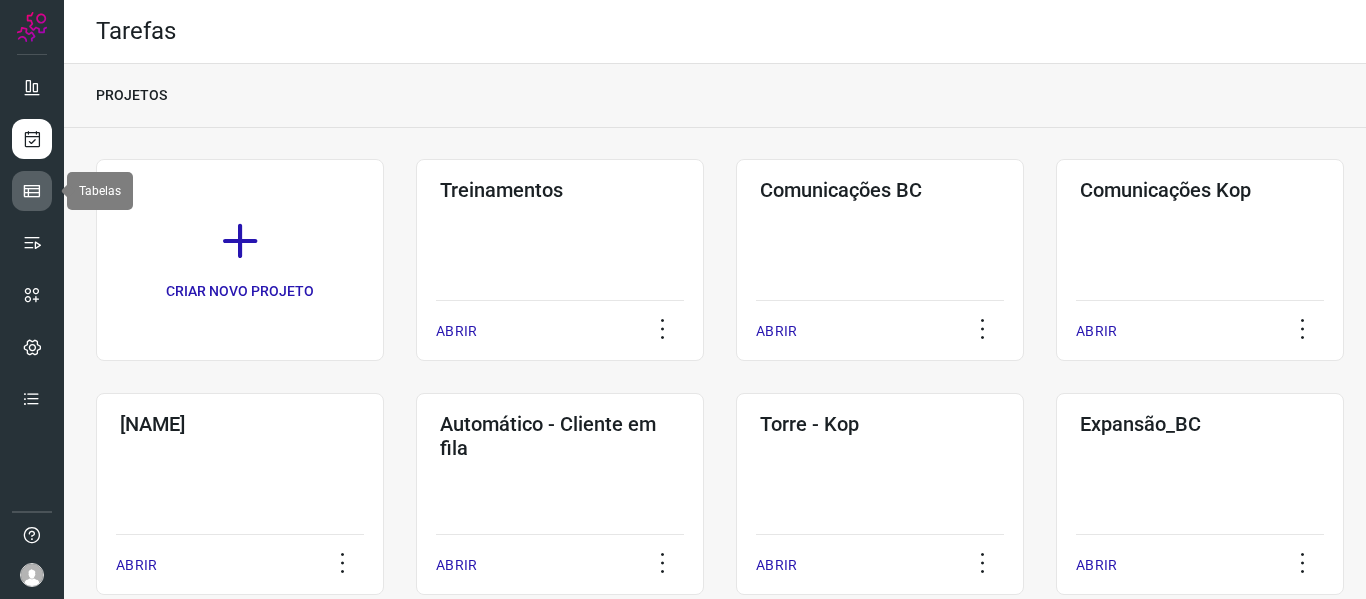 click at bounding box center (32, 191) 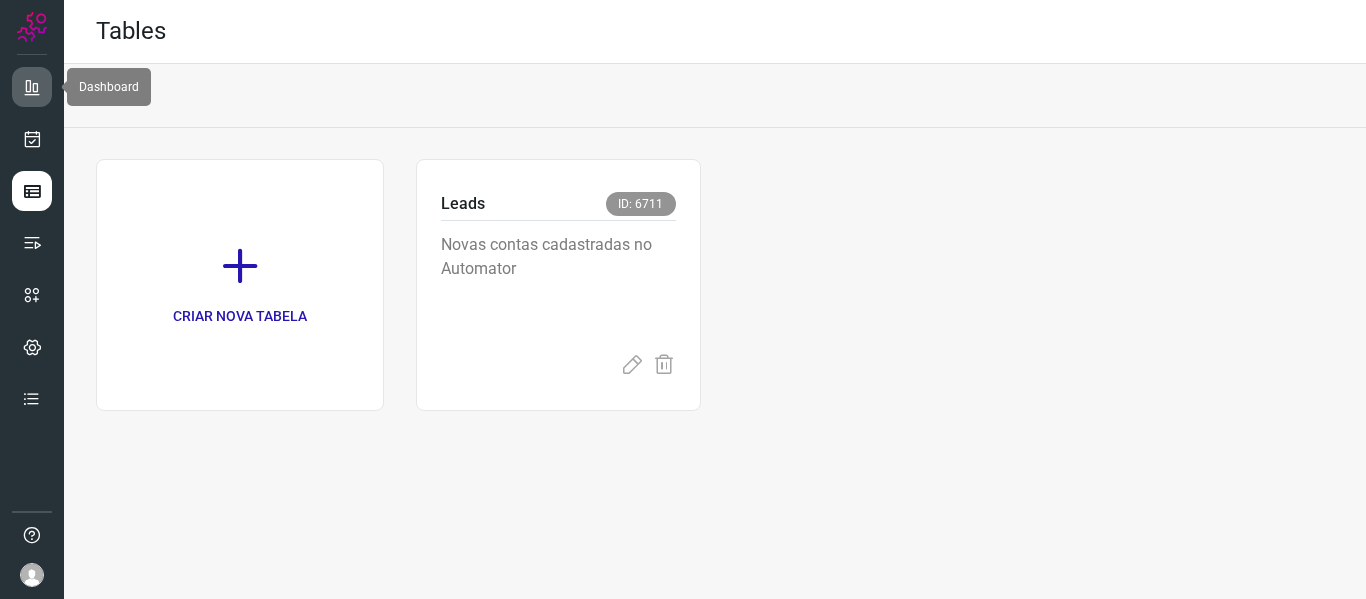 click at bounding box center [32, 87] 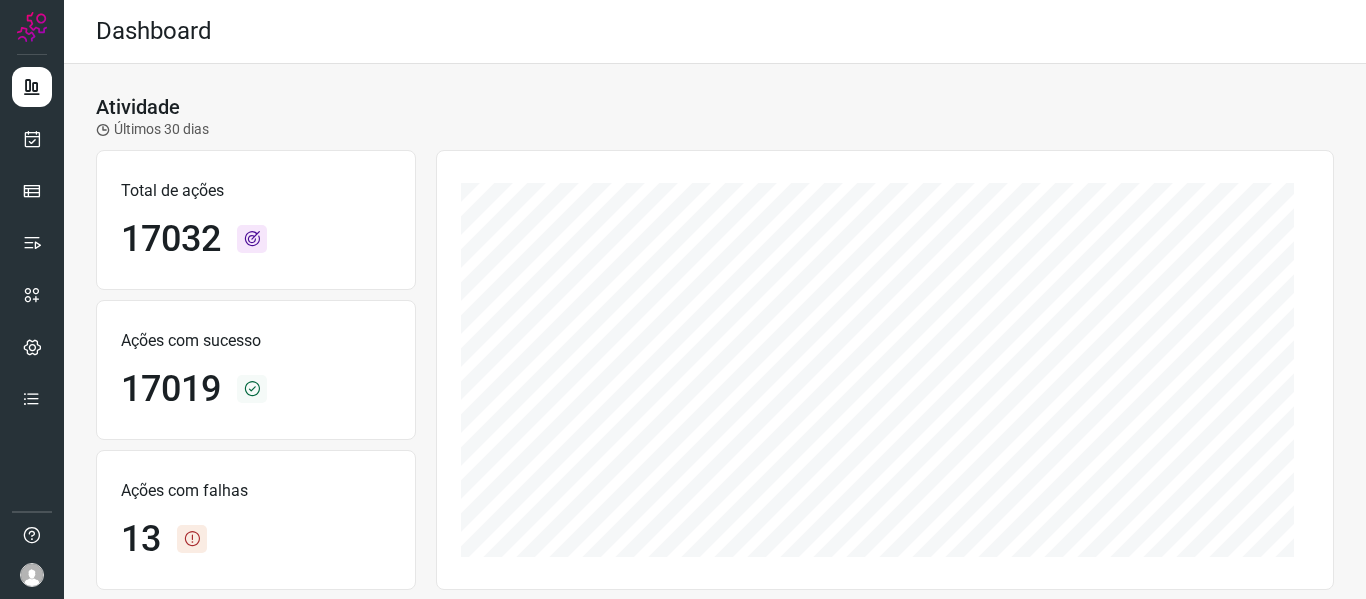 click at bounding box center [32, 299] 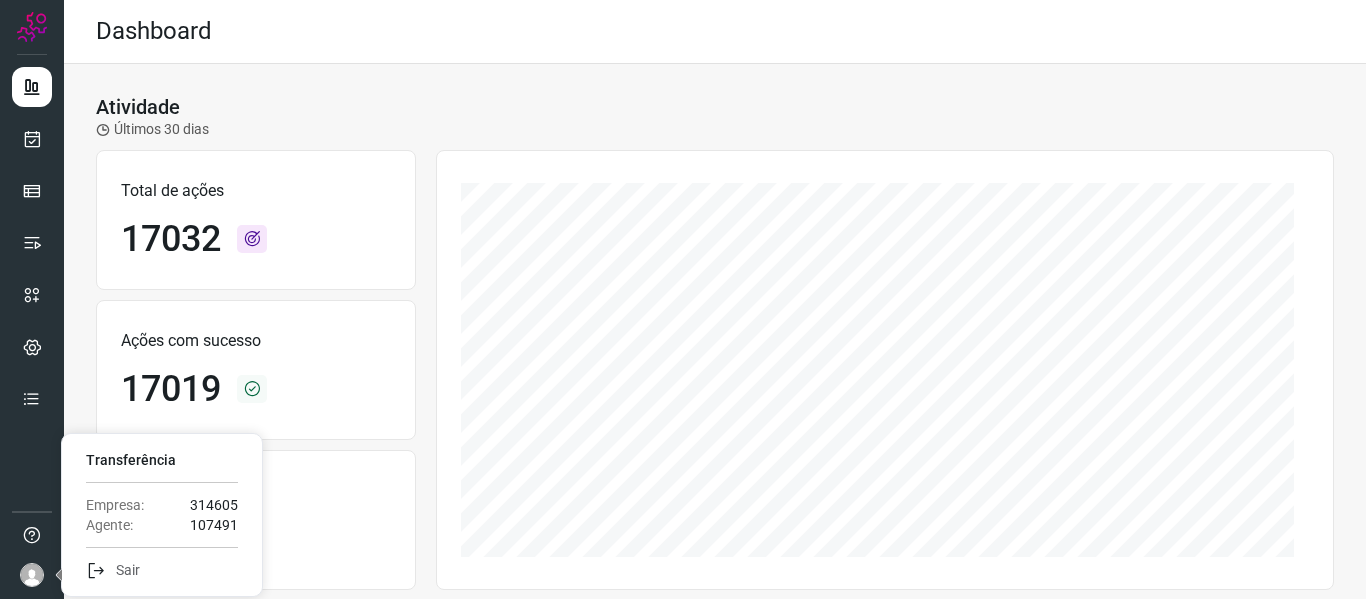 click on "Dashboard" at bounding box center (715, 32) 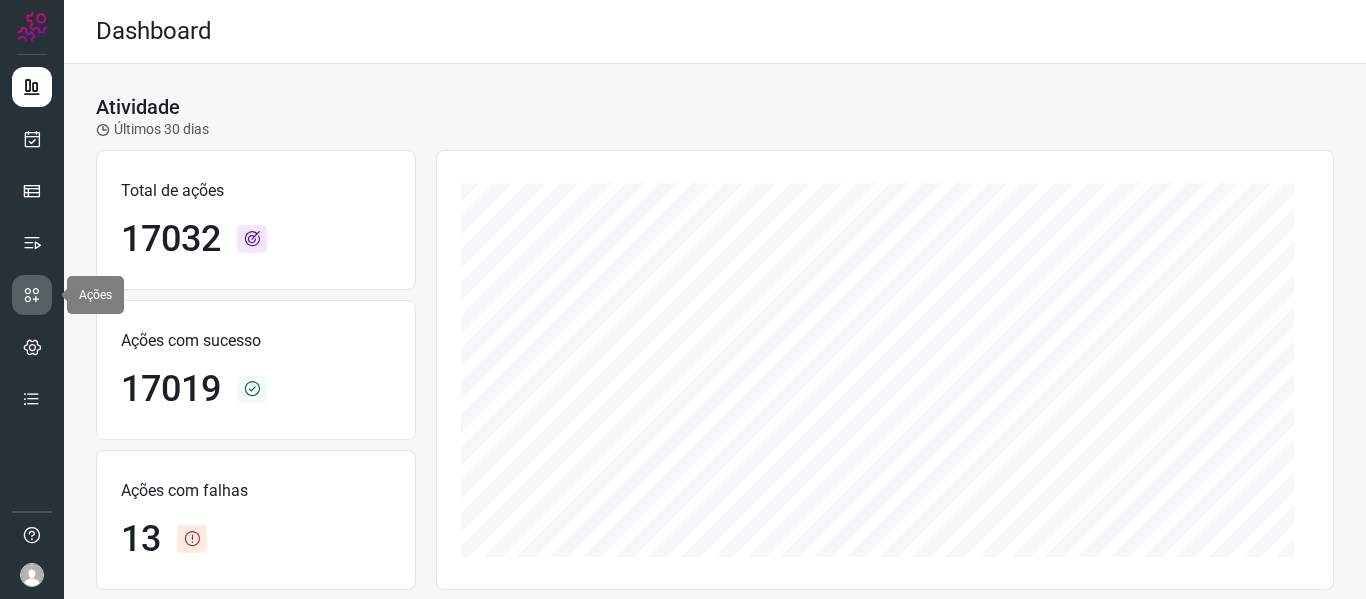 click at bounding box center (32, 295) 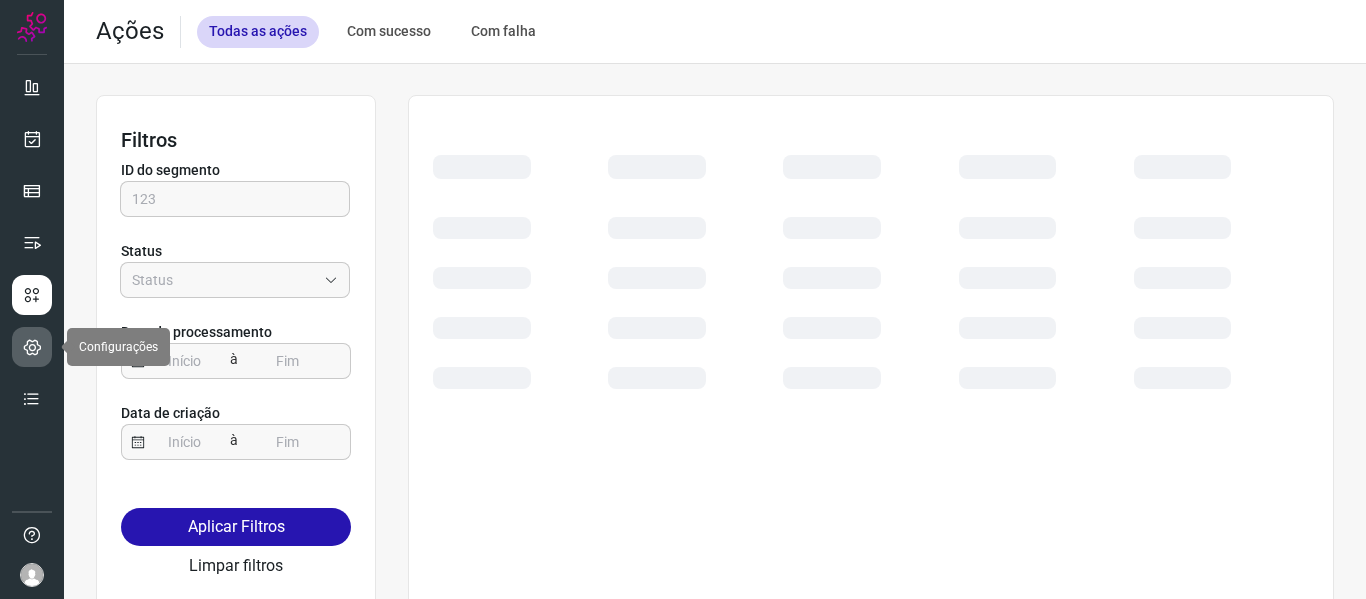 click at bounding box center (32, 347) 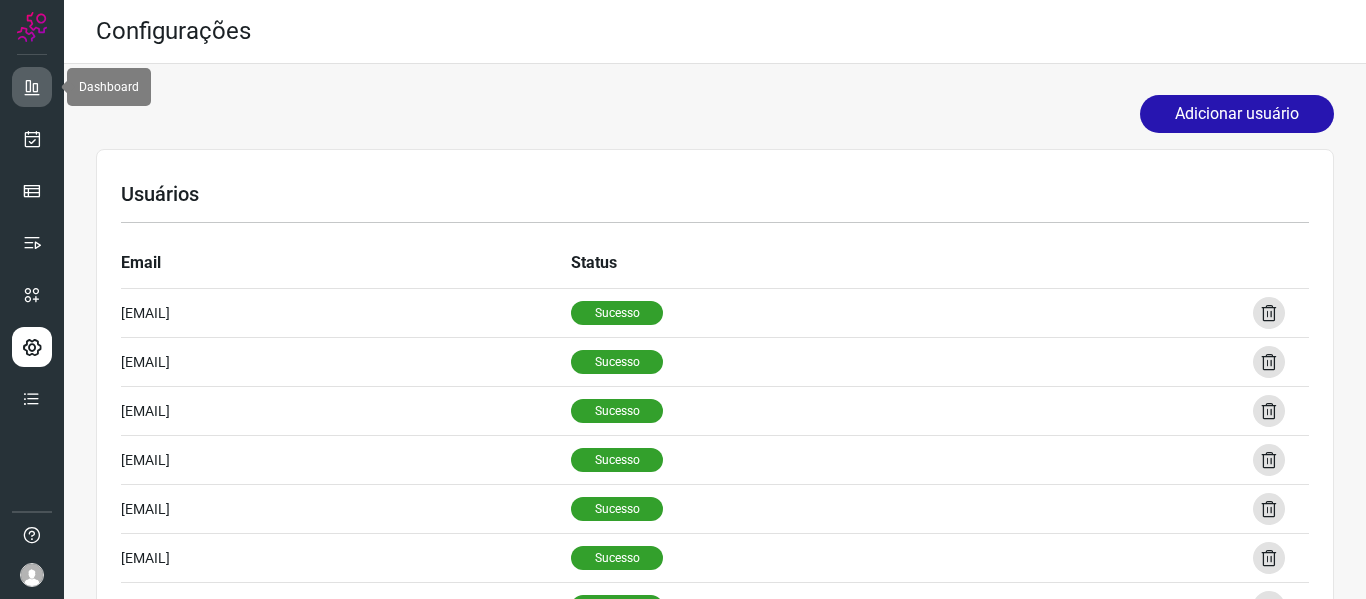 click at bounding box center (32, 87) 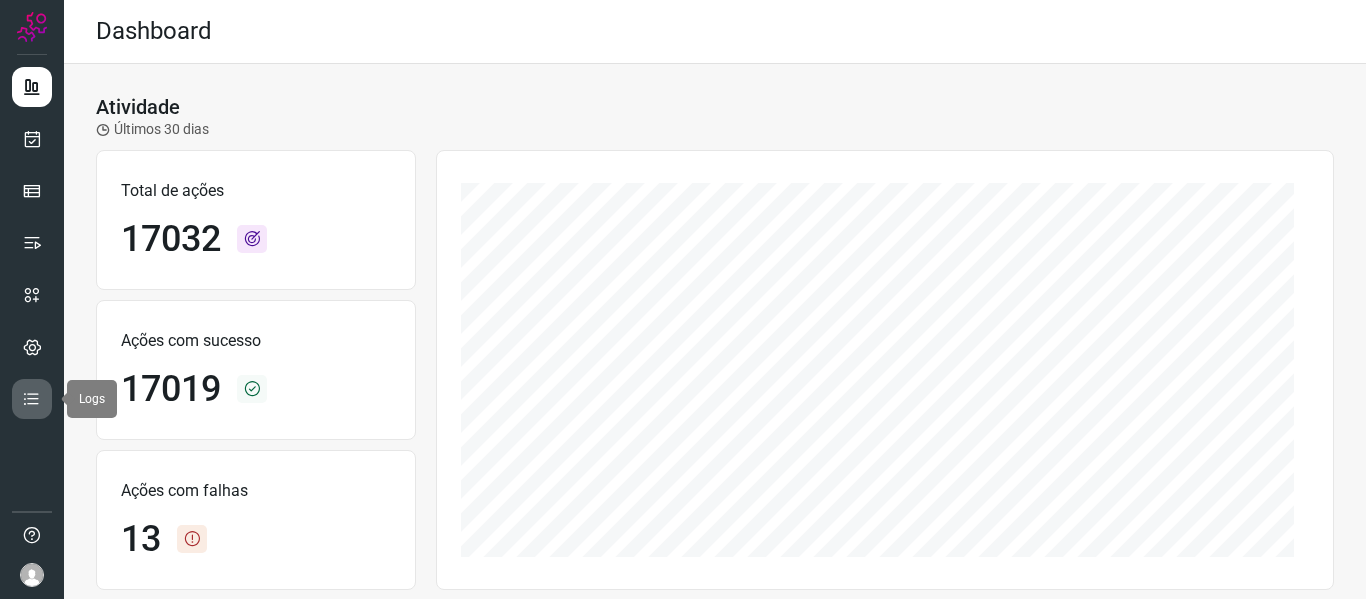 click at bounding box center [32, 399] 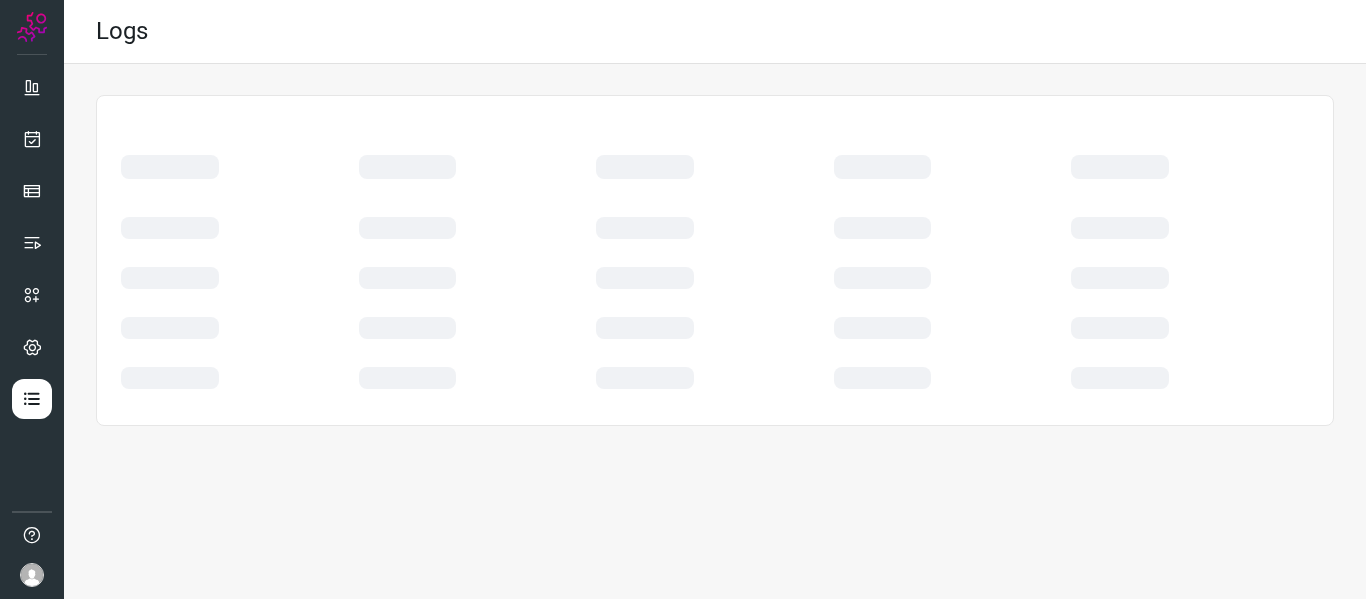 click at bounding box center [32, 575] 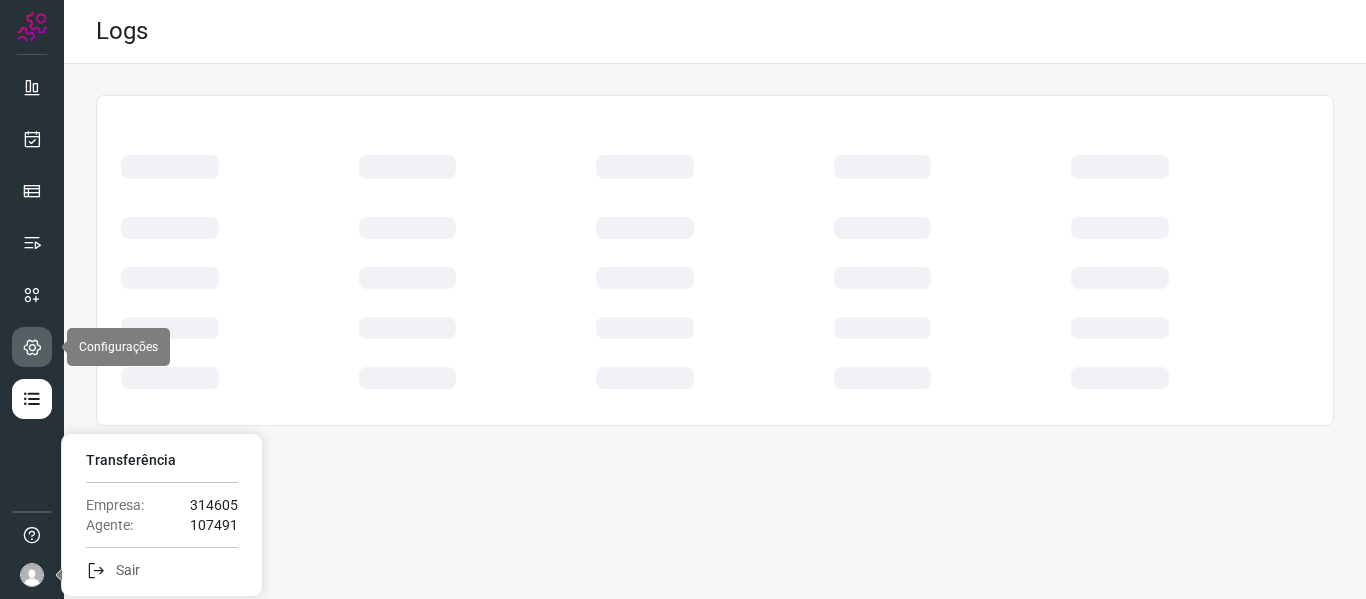 click at bounding box center (32, 347) 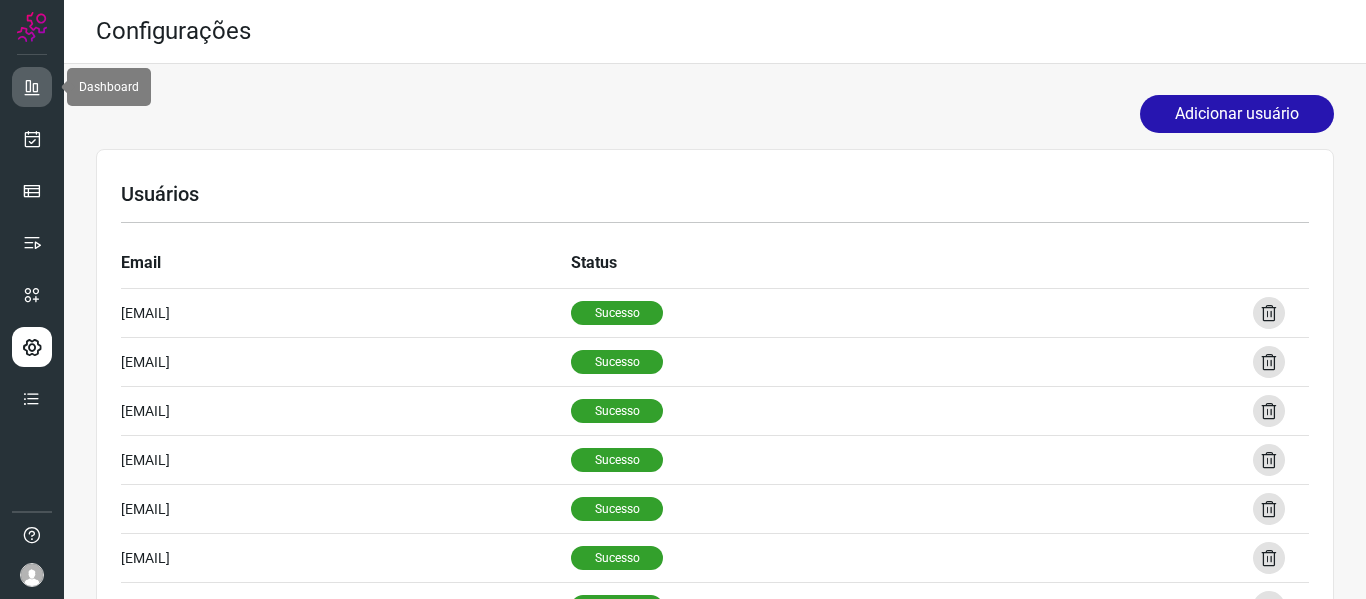 click at bounding box center (32, 87) 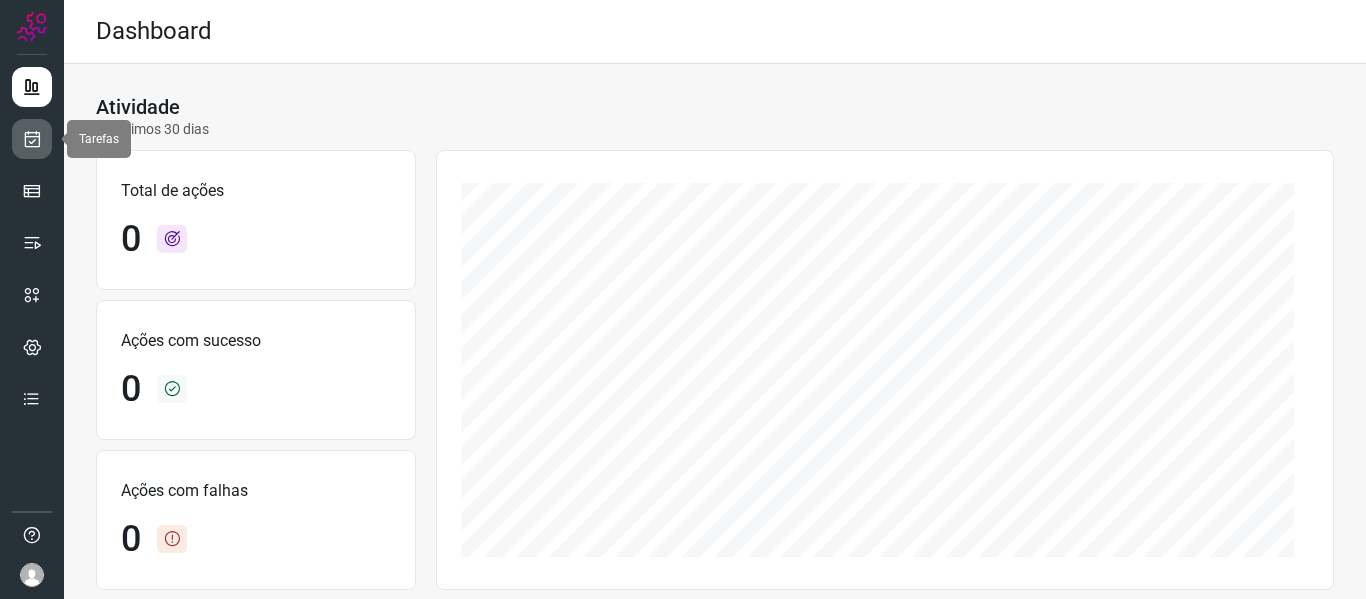 click at bounding box center (32, 139) 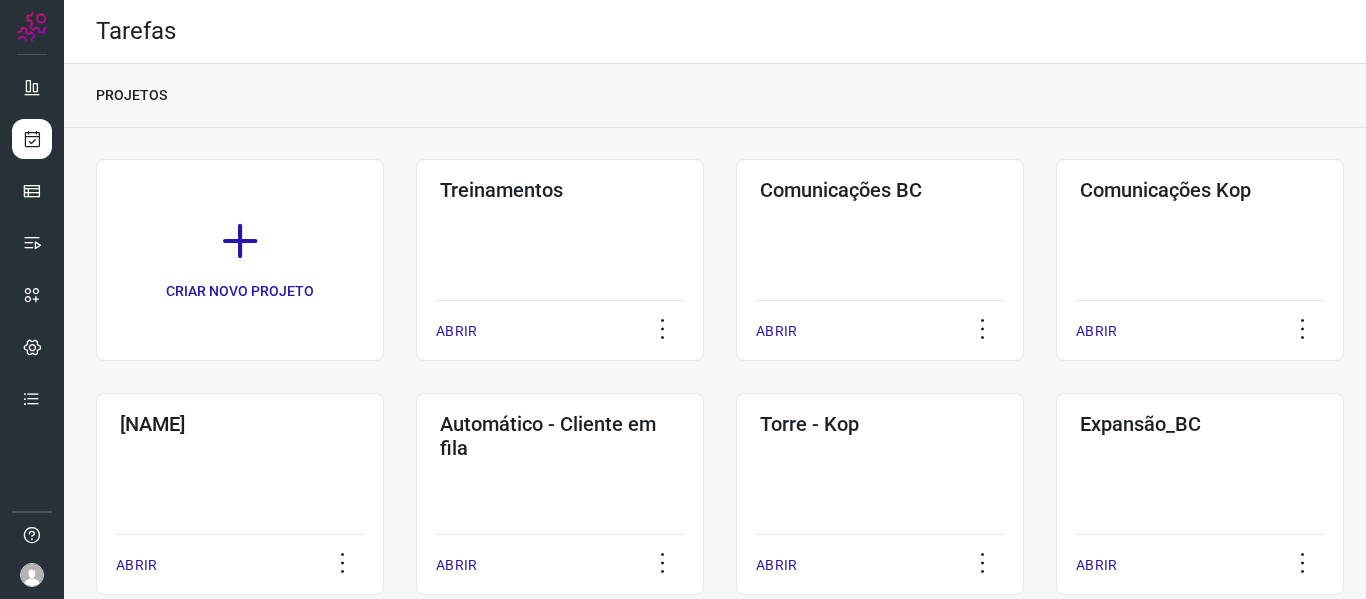 click at bounding box center (32, 575) 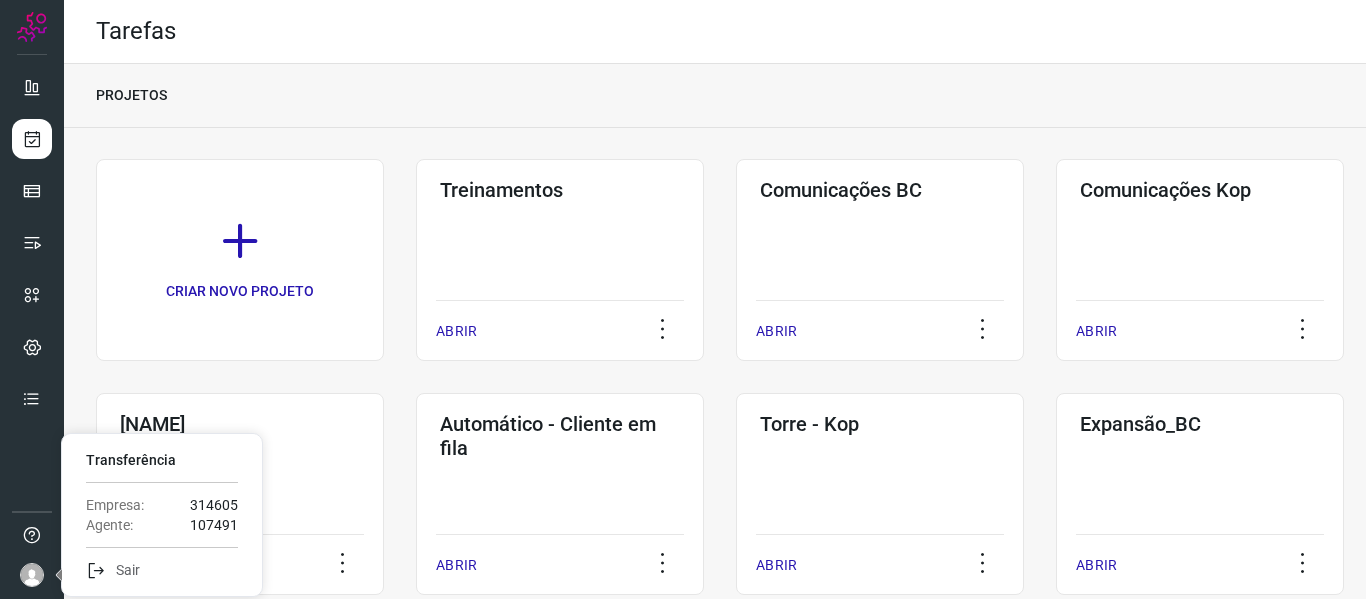 click at bounding box center (32, 27) 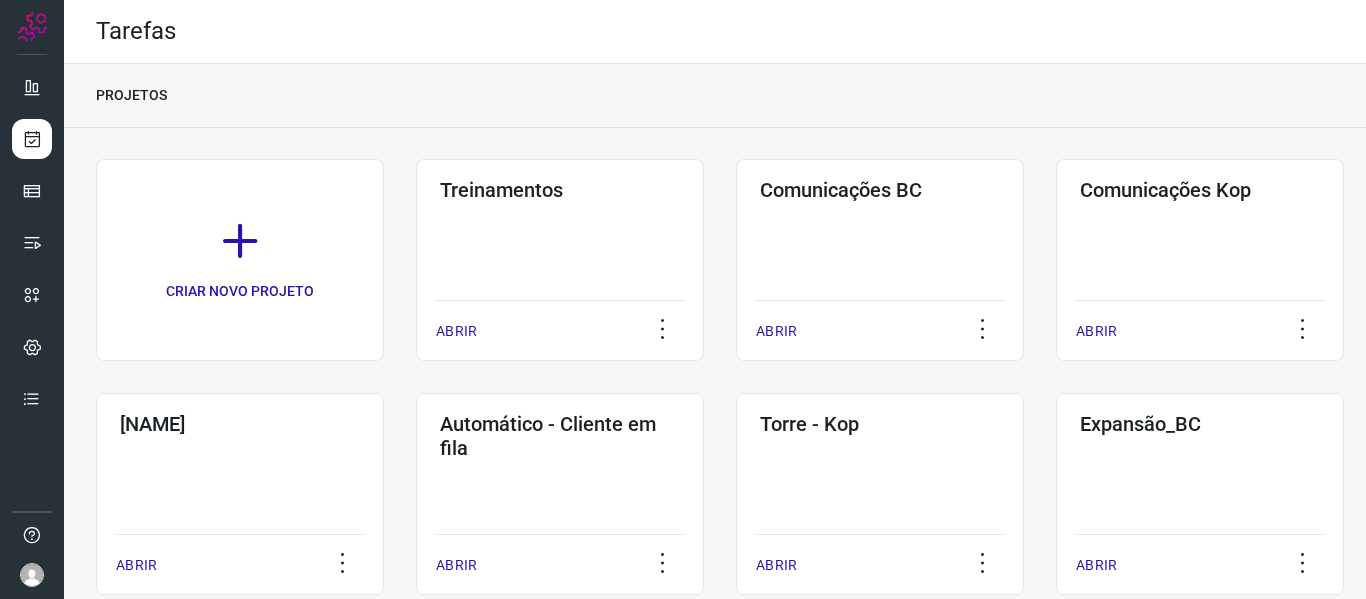 click at bounding box center [32, 27] 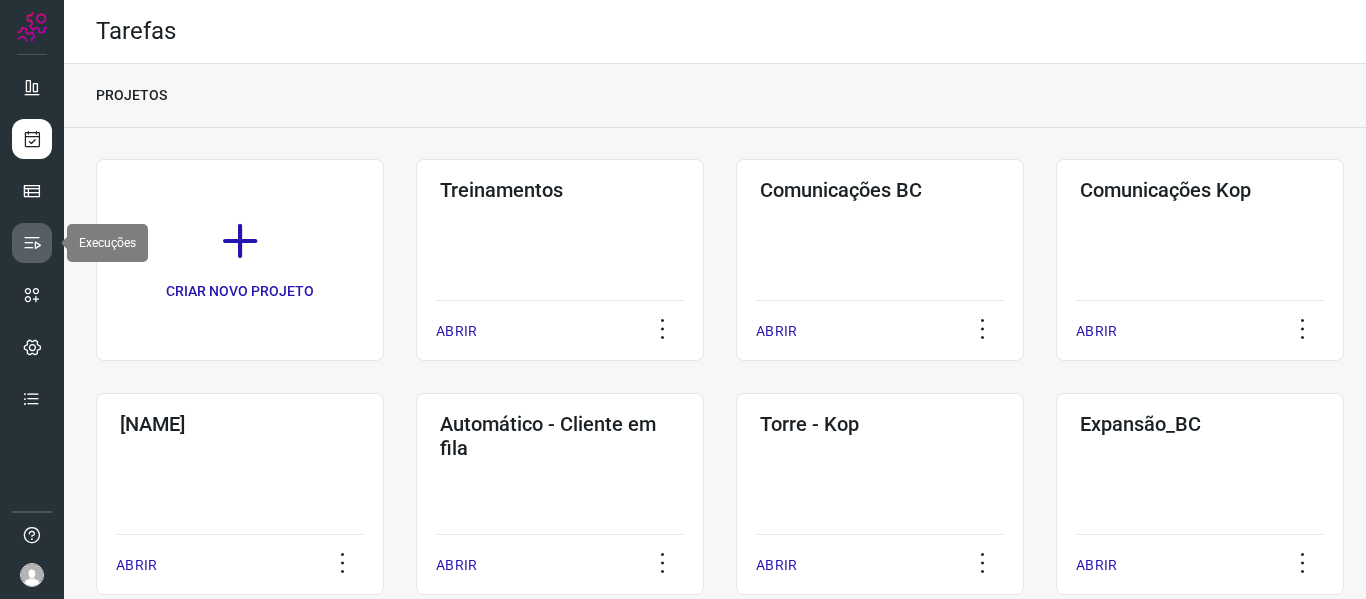 click at bounding box center (32, 243) 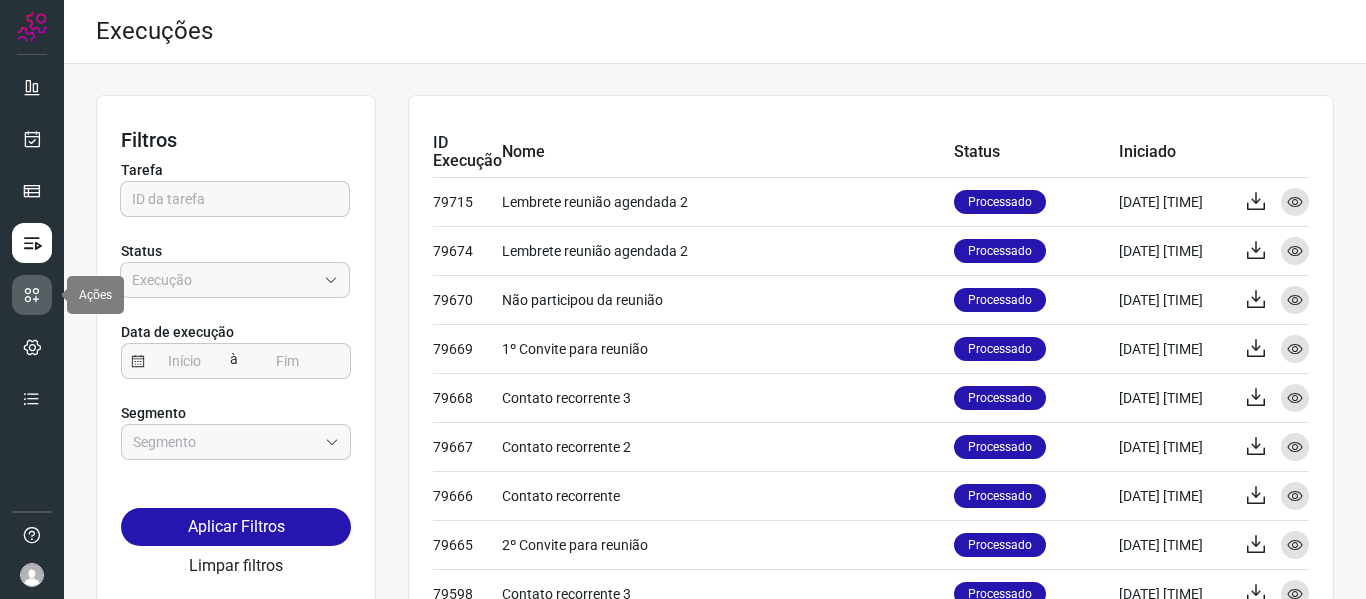 click at bounding box center (32, 295) 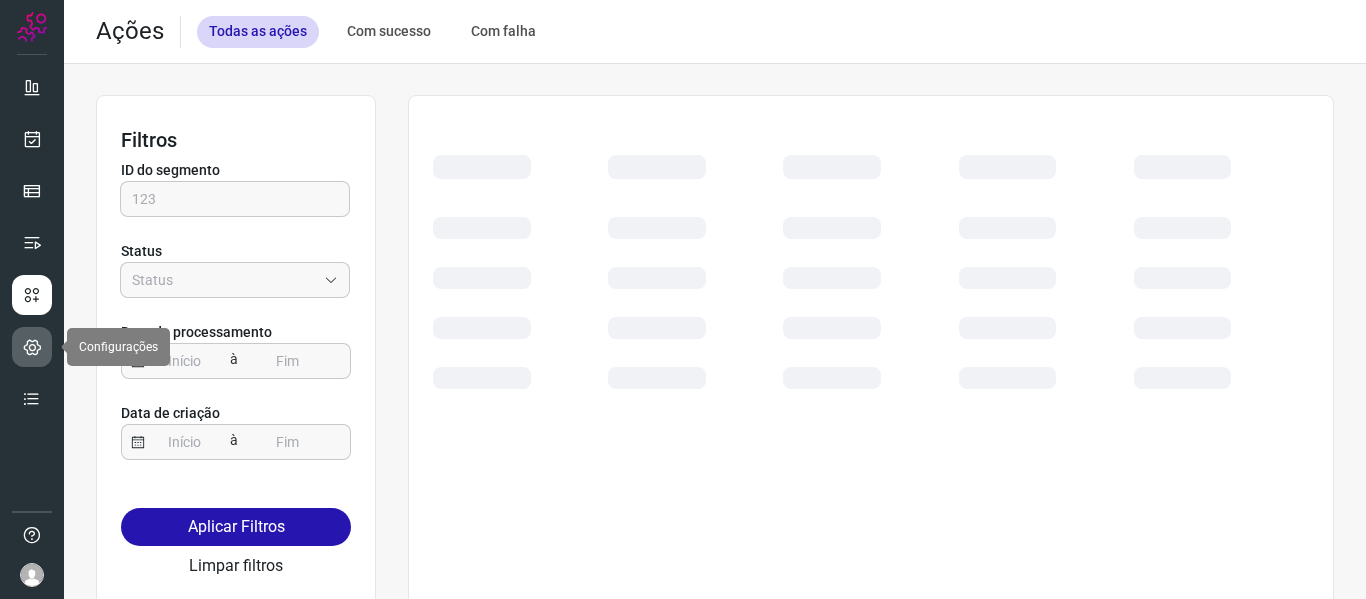 click at bounding box center (32, 347) 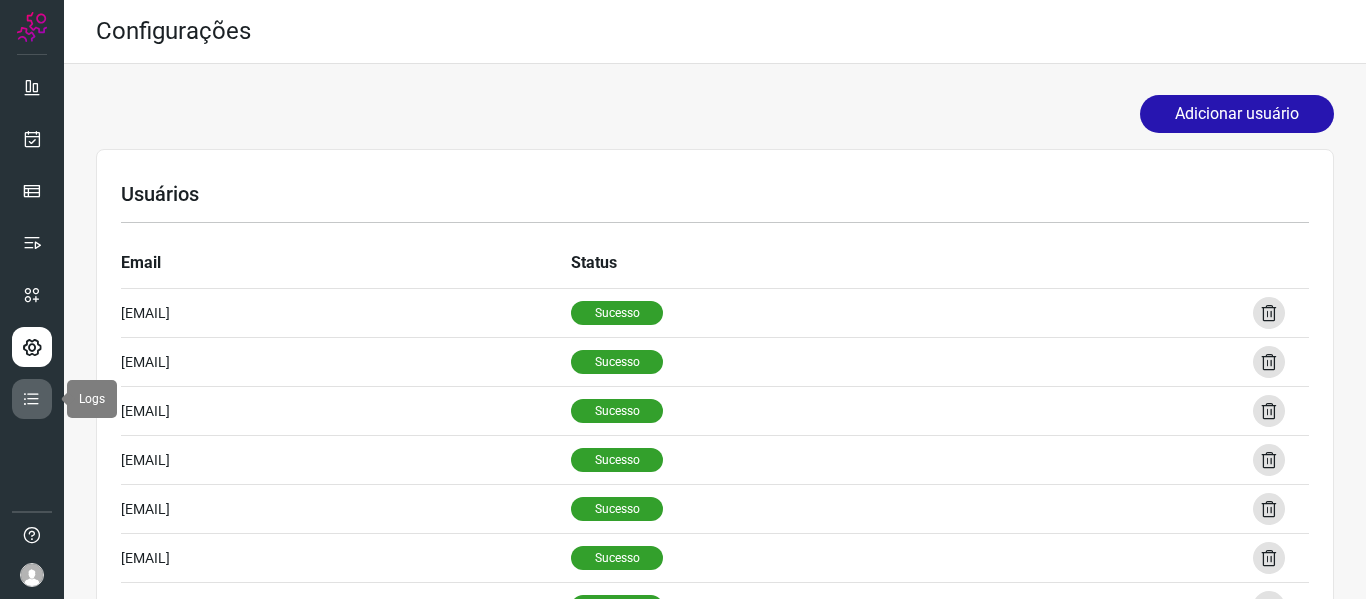 click at bounding box center (32, 399) 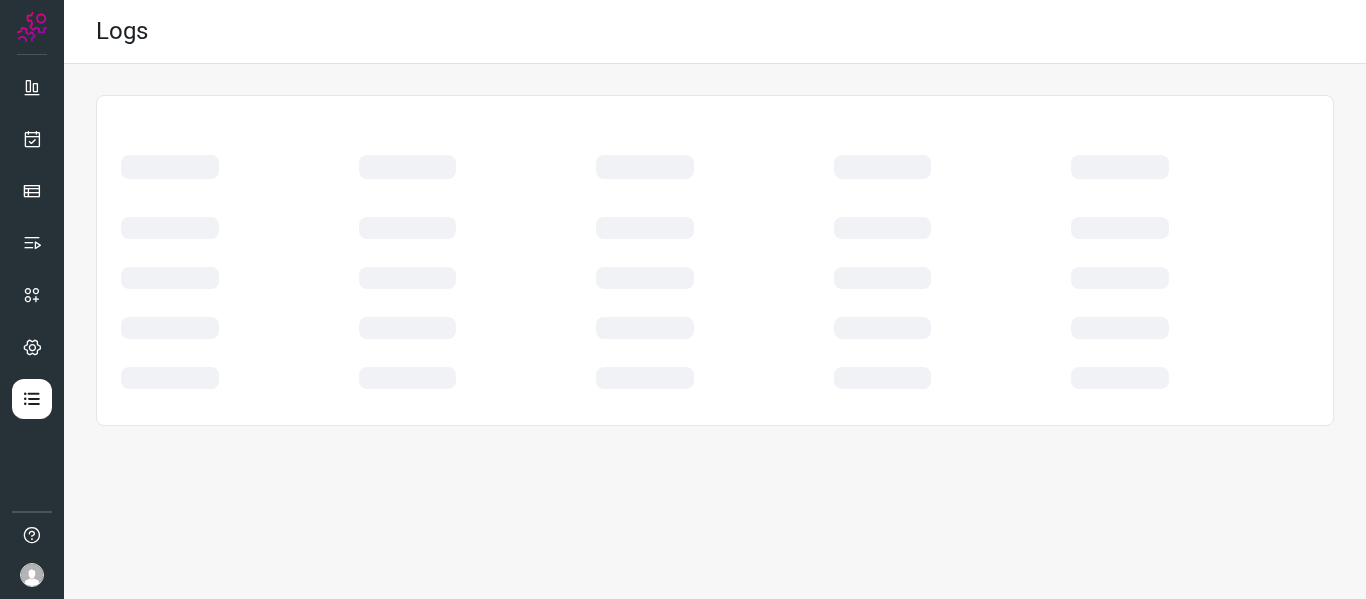 scroll, scrollTop: 0, scrollLeft: 0, axis: both 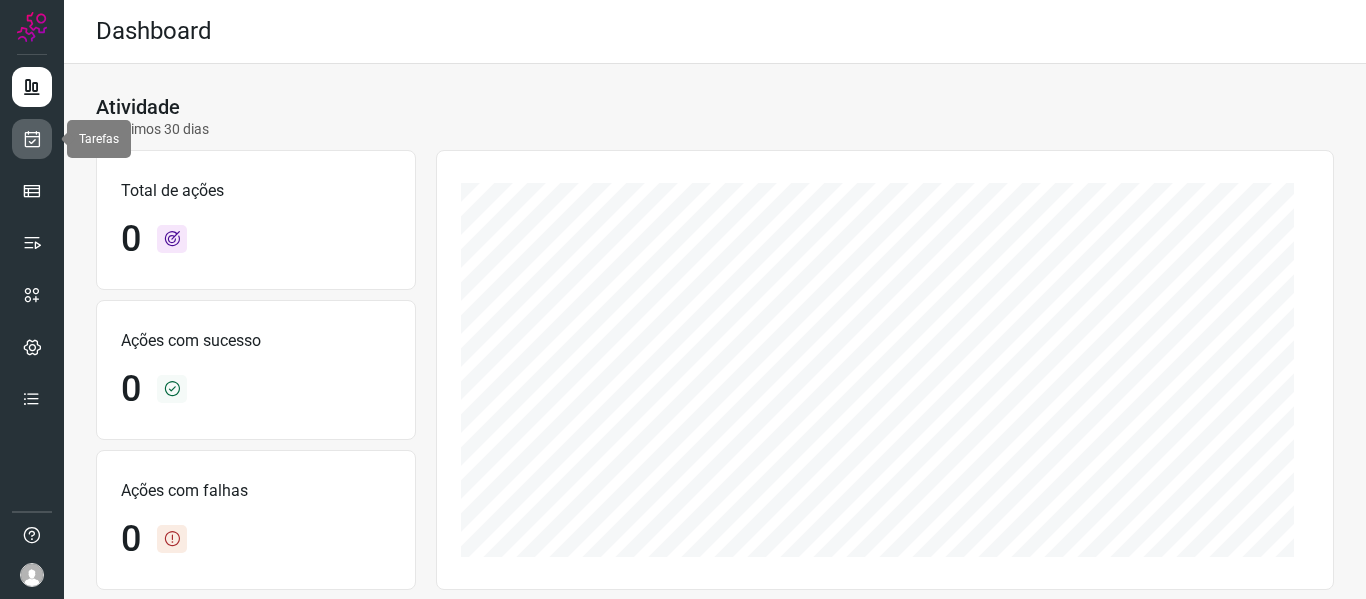 click at bounding box center [32, 139] 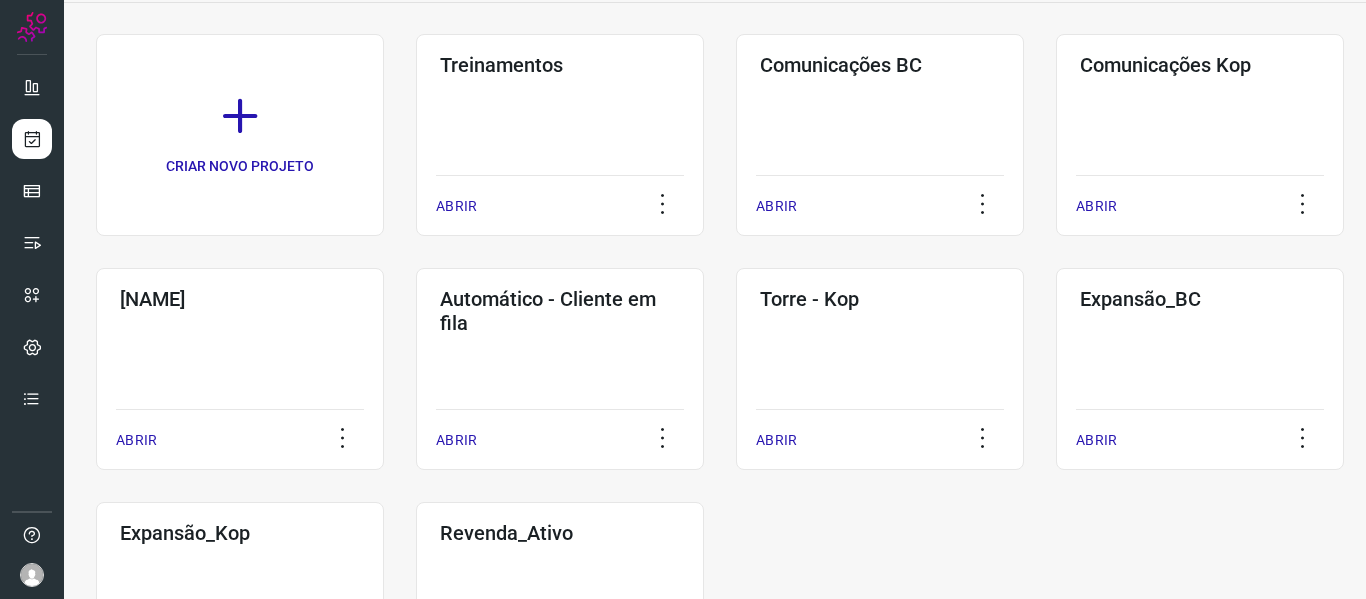 scroll, scrollTop: 280, scrollLeft: 0, axis: vertical 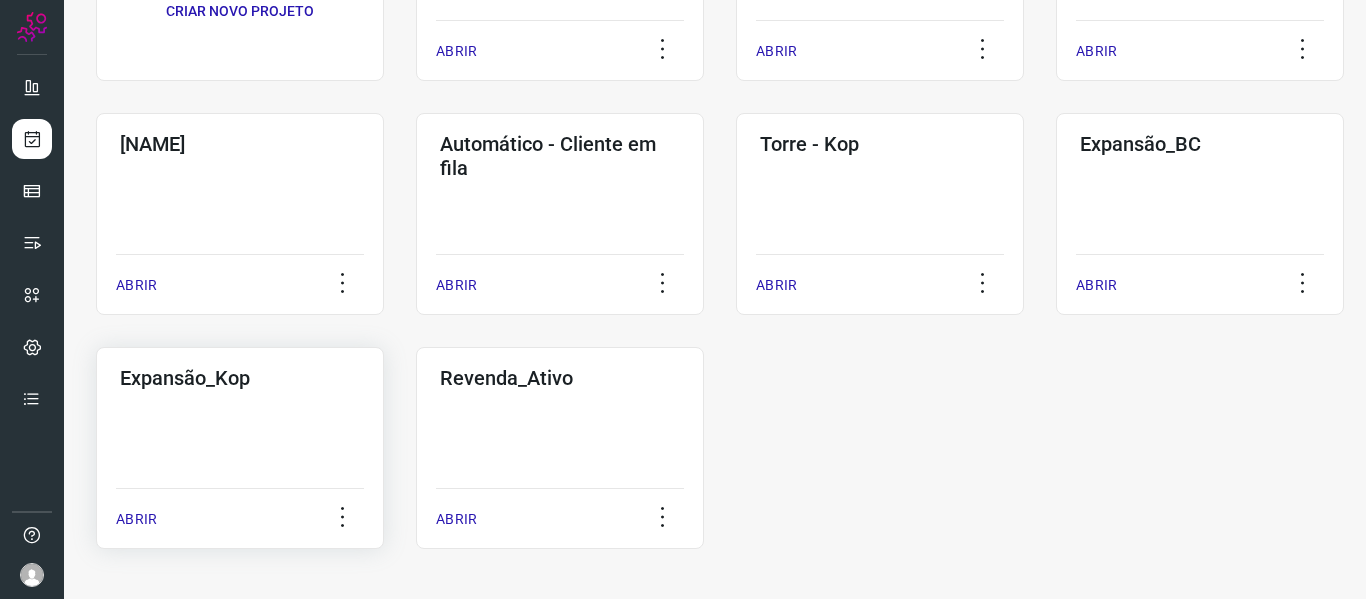 click on "Expansão_Kop  ABRIR" 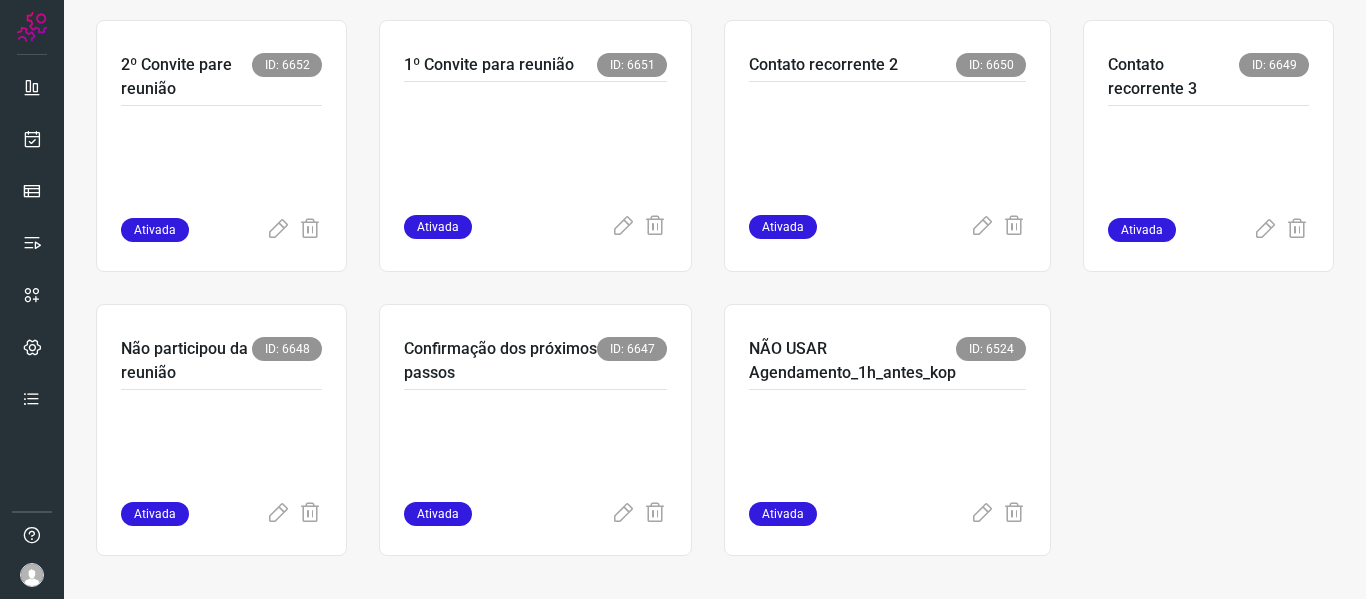 scroll, scrollTop: 998, scrollLeft: 0, axis: vertical 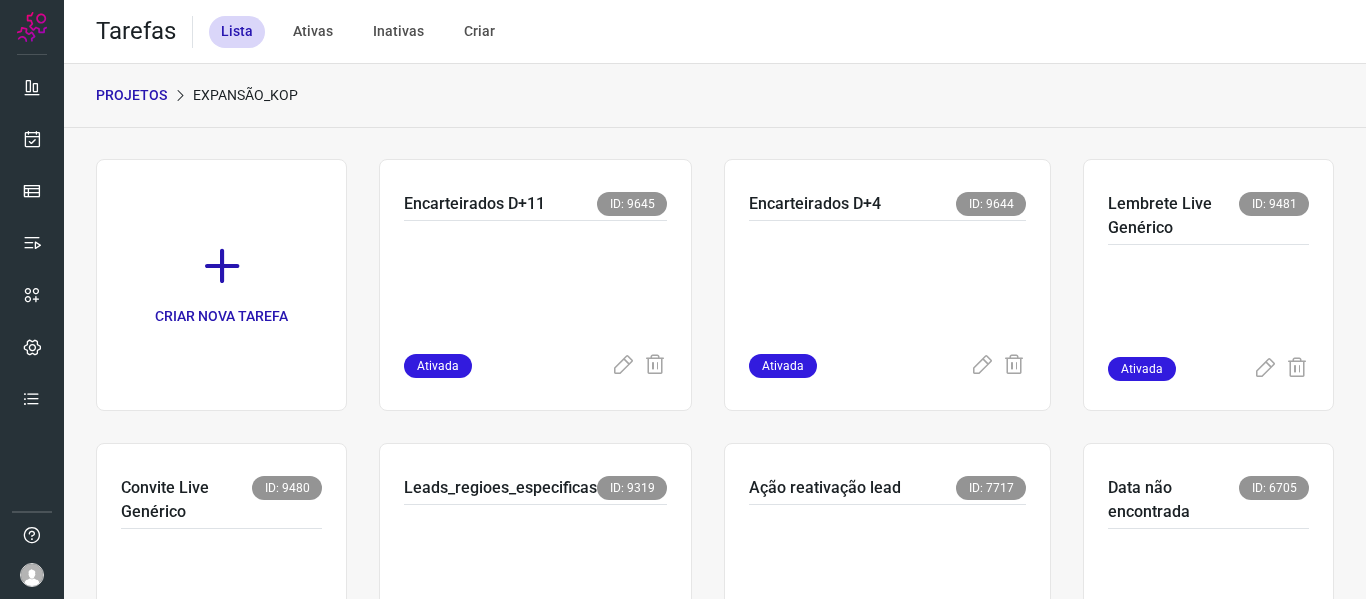 click on "Ativas" at bounding box center [313, 32] 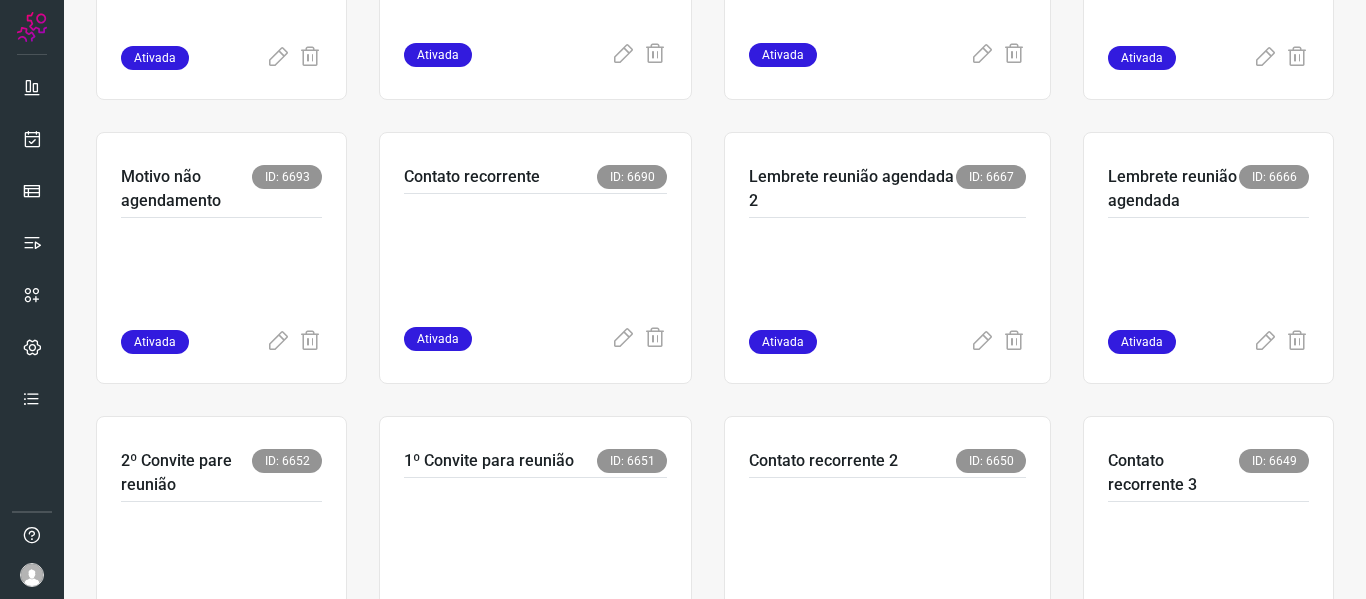 scroll, scrollTop: 230, scrollLeft: 0, axis: vertical 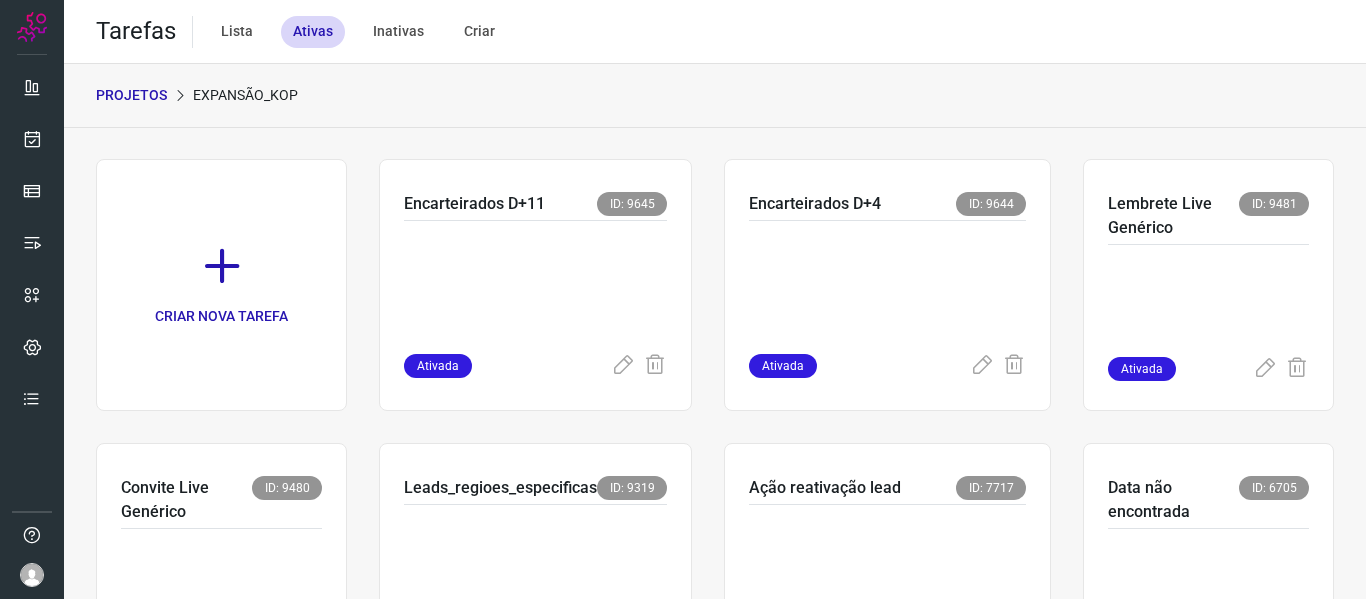 click on "Lista" at bounding box center [237, 32] 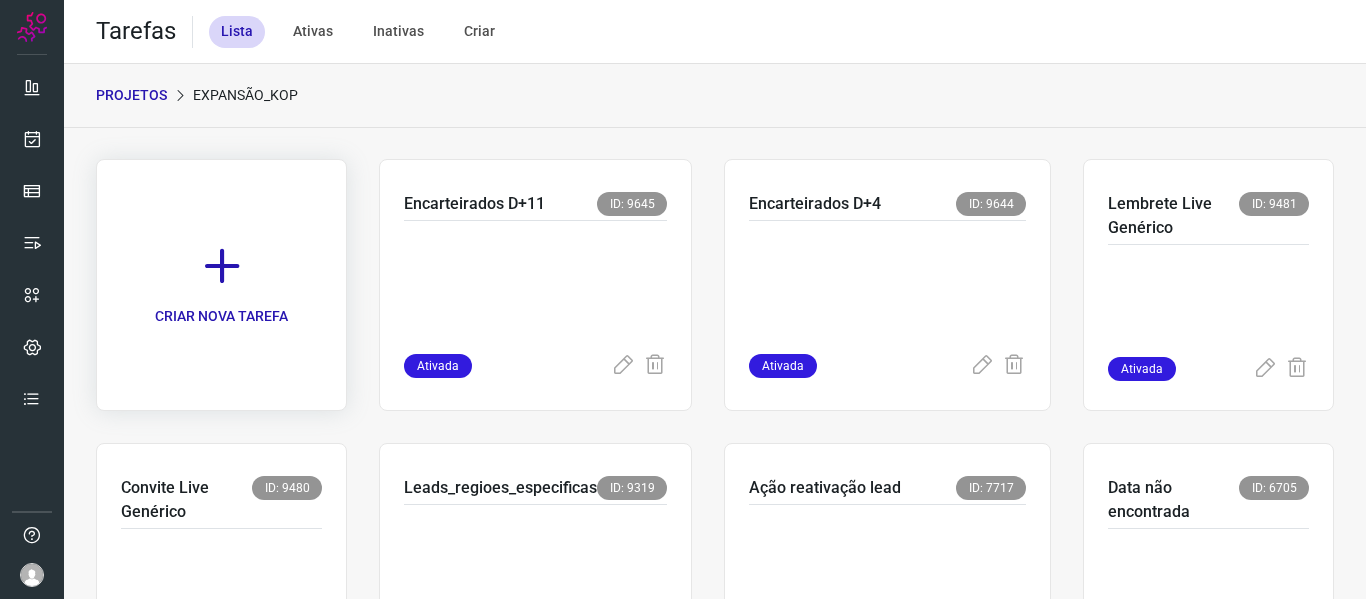 click on "CRIAR NOVA TAREFA" at bounding box center [221, 285] 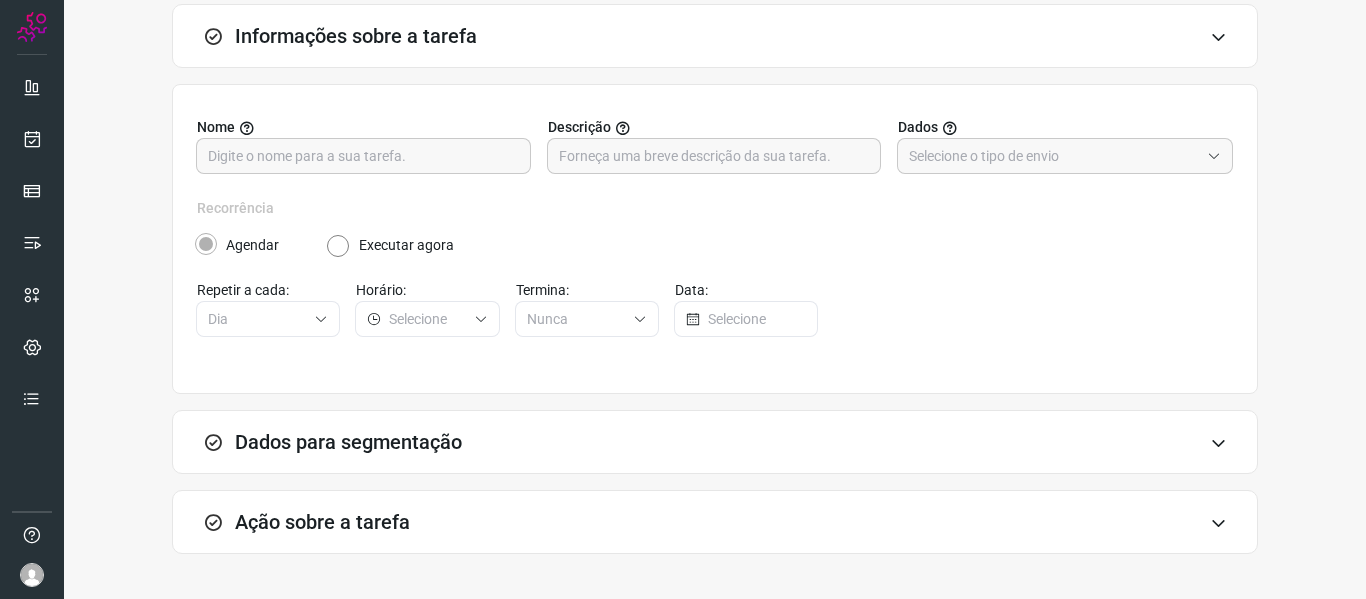 scroll, scrollTop: 128, scrollLeft: 0, axis: vertical 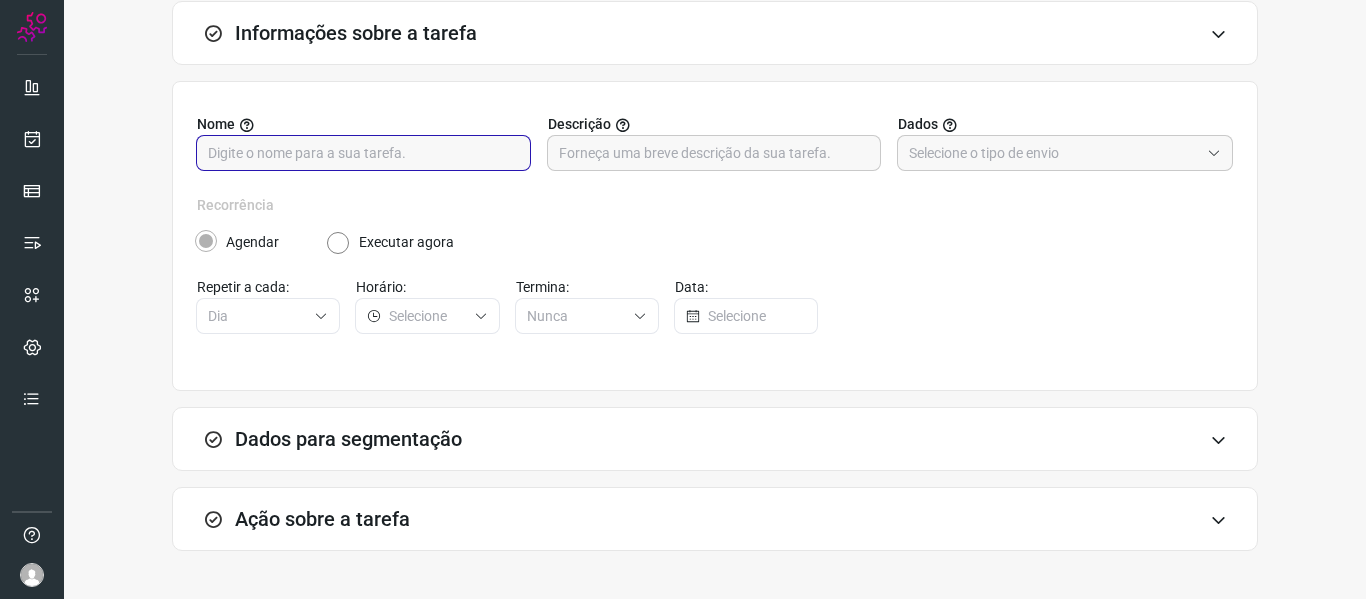 click at bounding box center (363, 153) 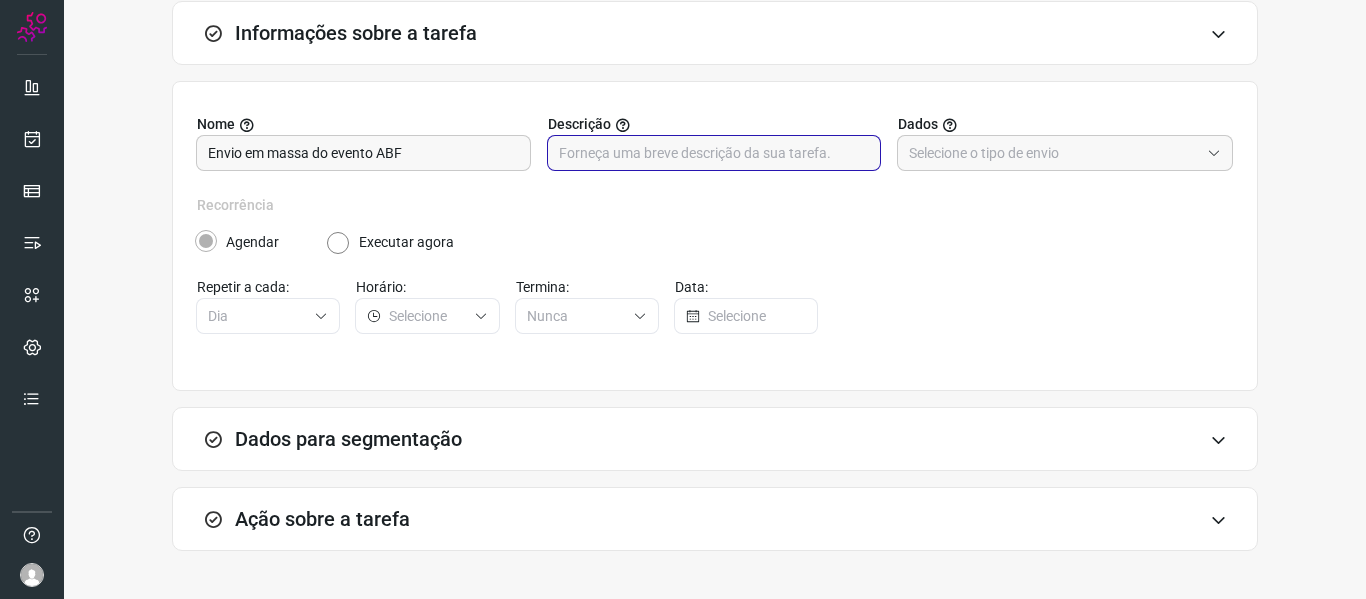 click at bounding box center [714, 153] 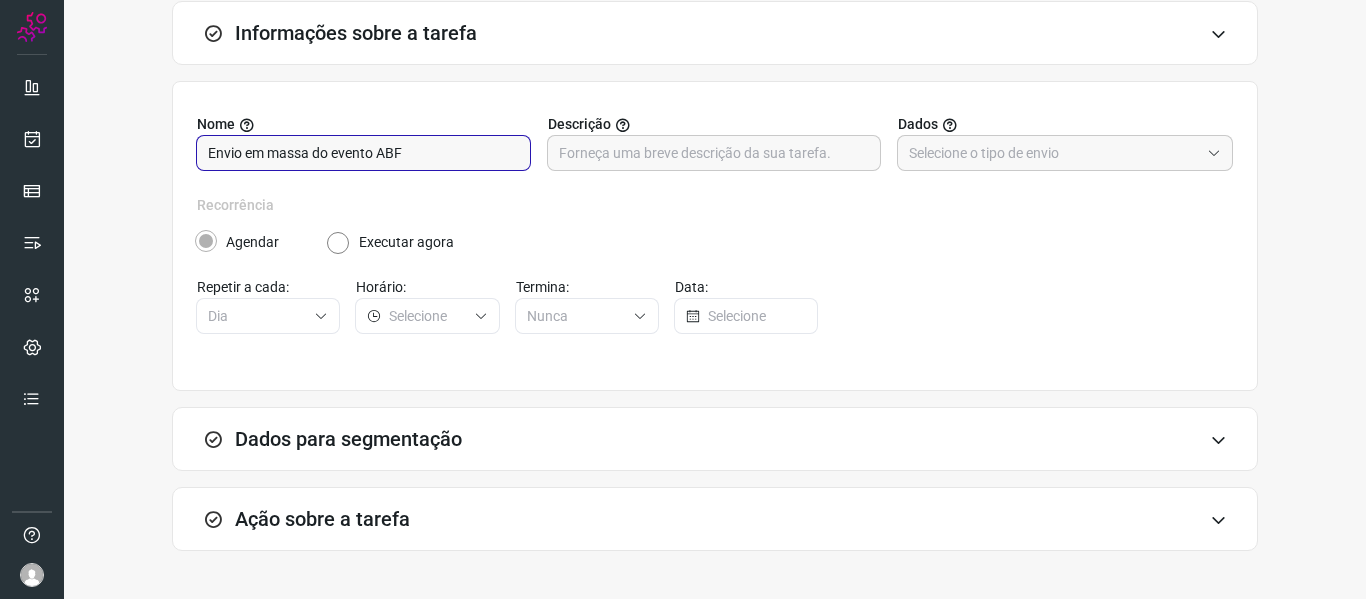 drag, startPoint x: 313, startPoint y: 152, endPoint x: 432, endPoint y: 148, distance: 119.06721 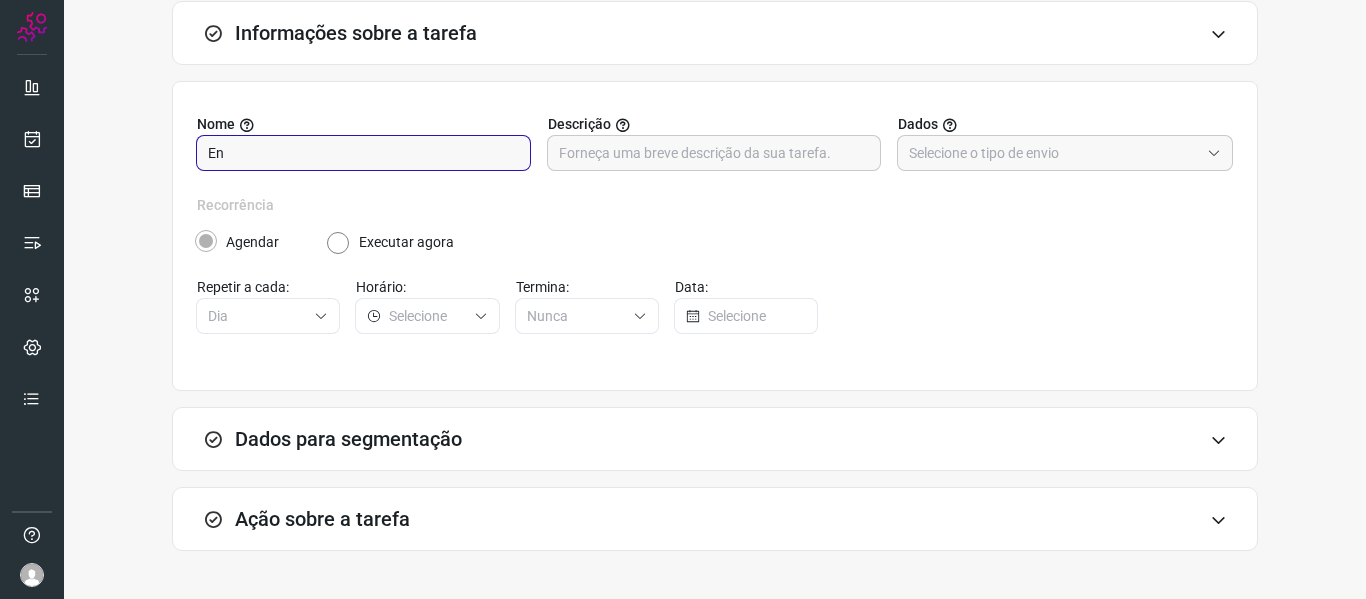 type on "E" 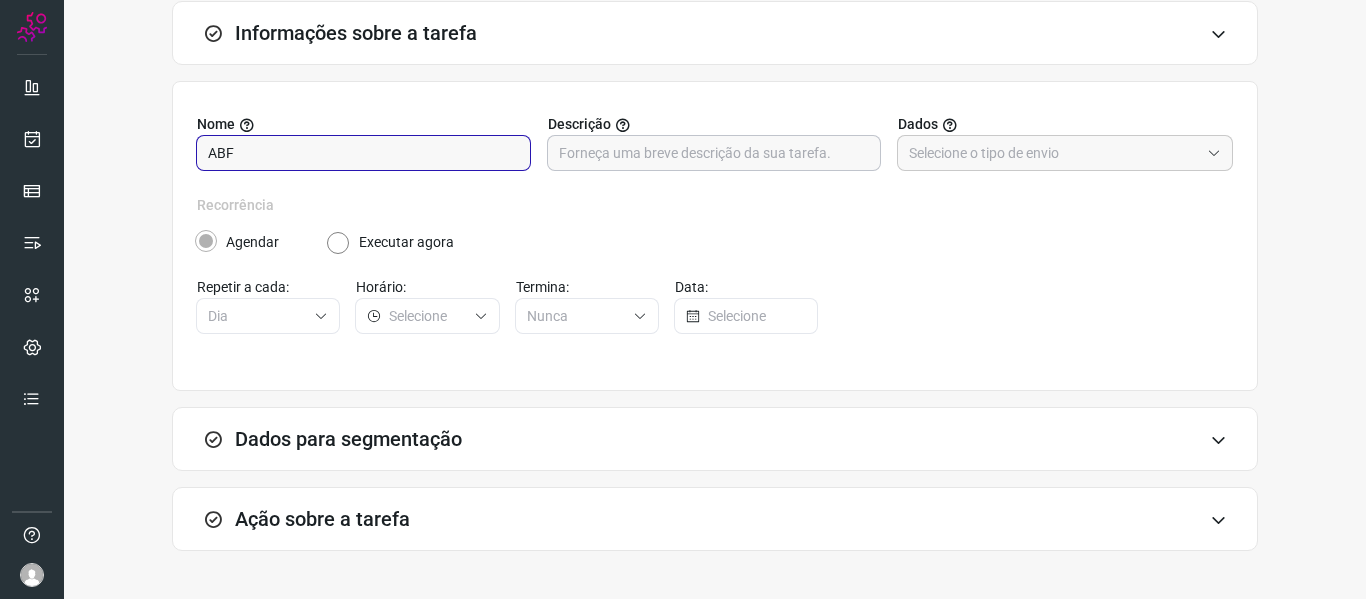 type on "ABF" 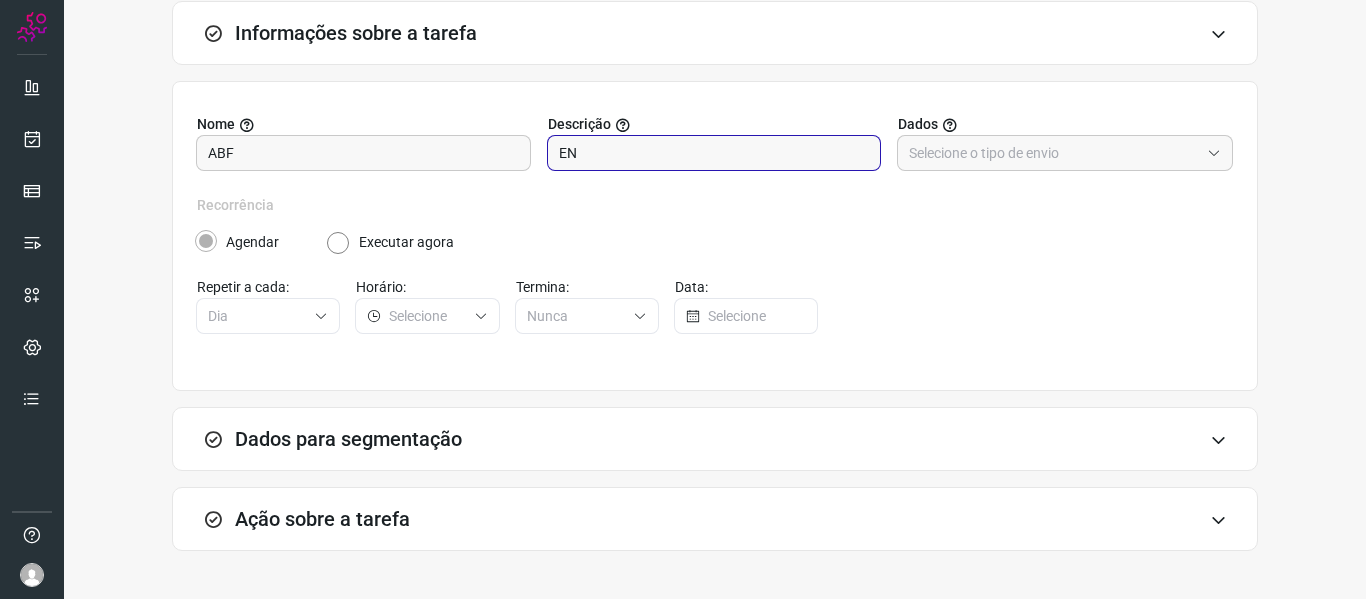 type on "E" 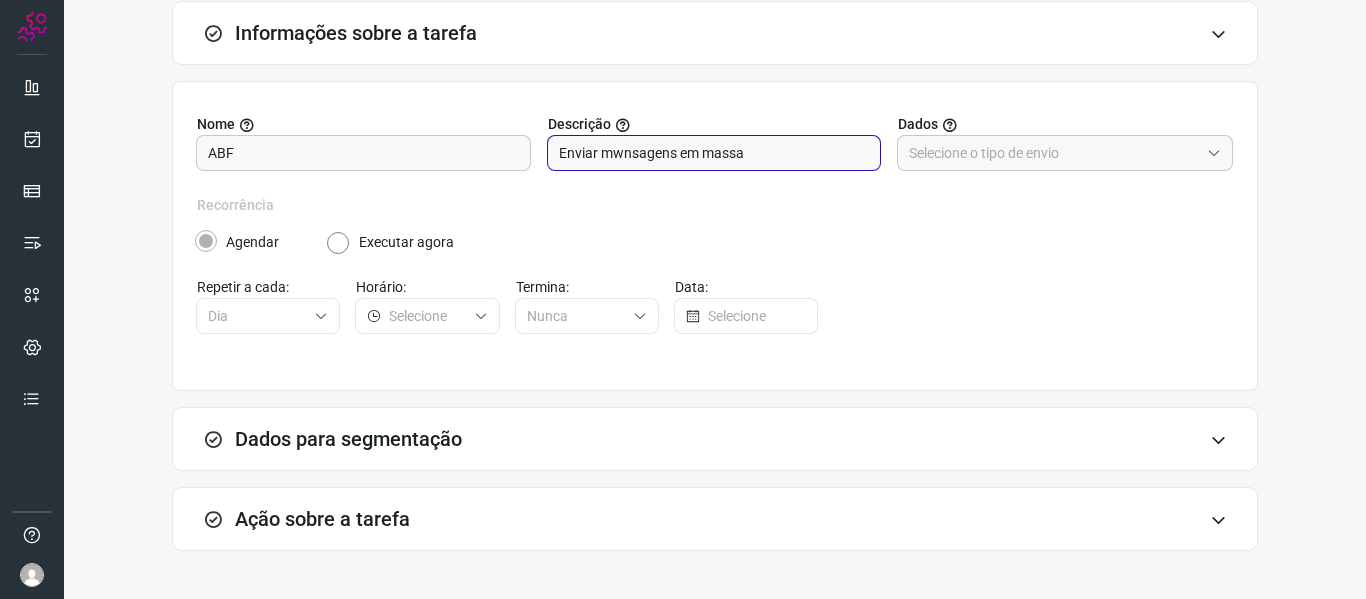 click on "Enviar mwnsagens em massa" at bounding box center (714, 153) 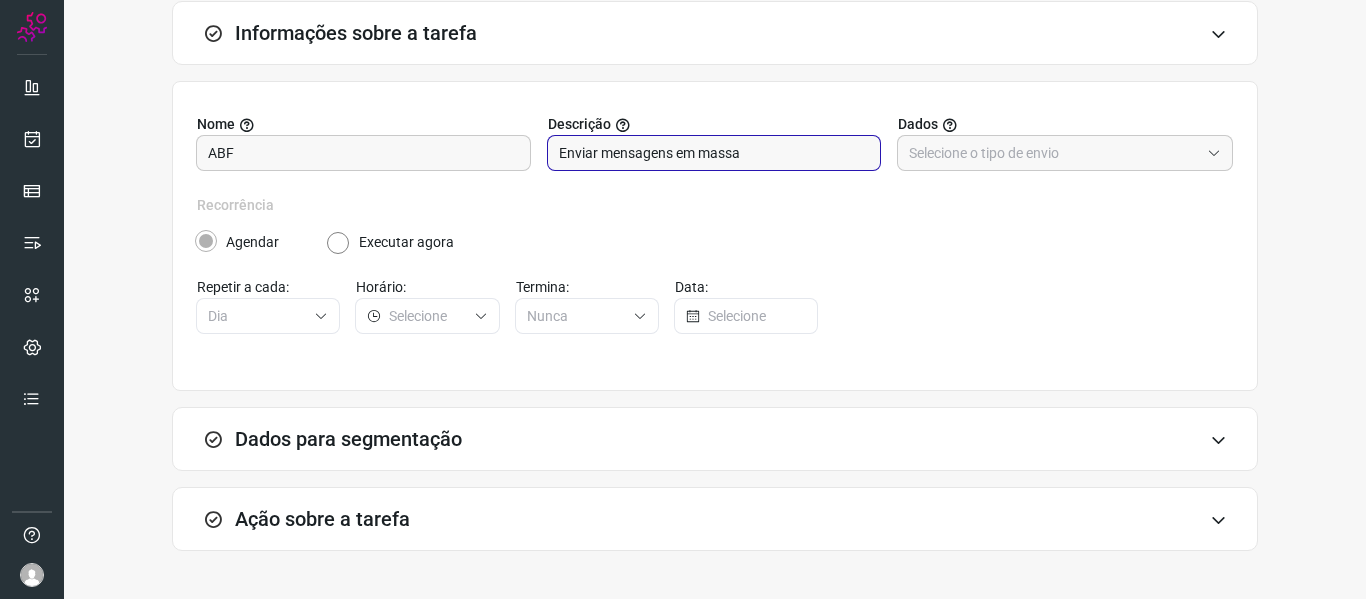 click on "Enviar mensagens em massa" at bounding box center [714, 153] 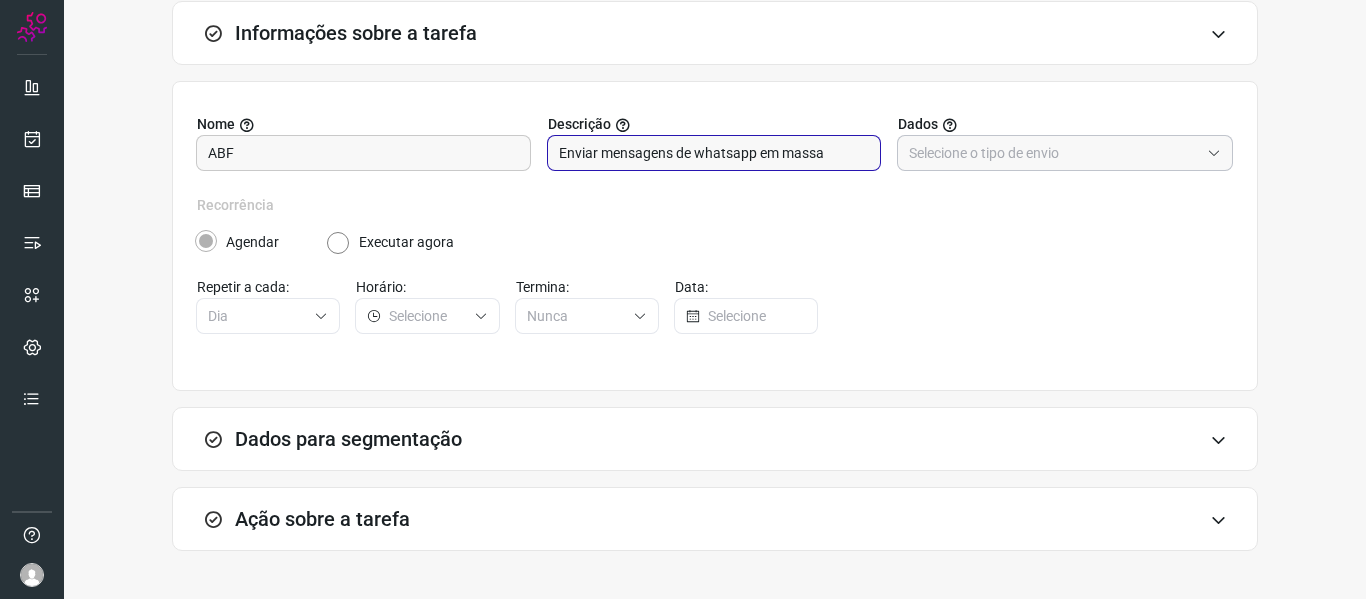 type on "Enviar mensagens de whatsapp em massa" 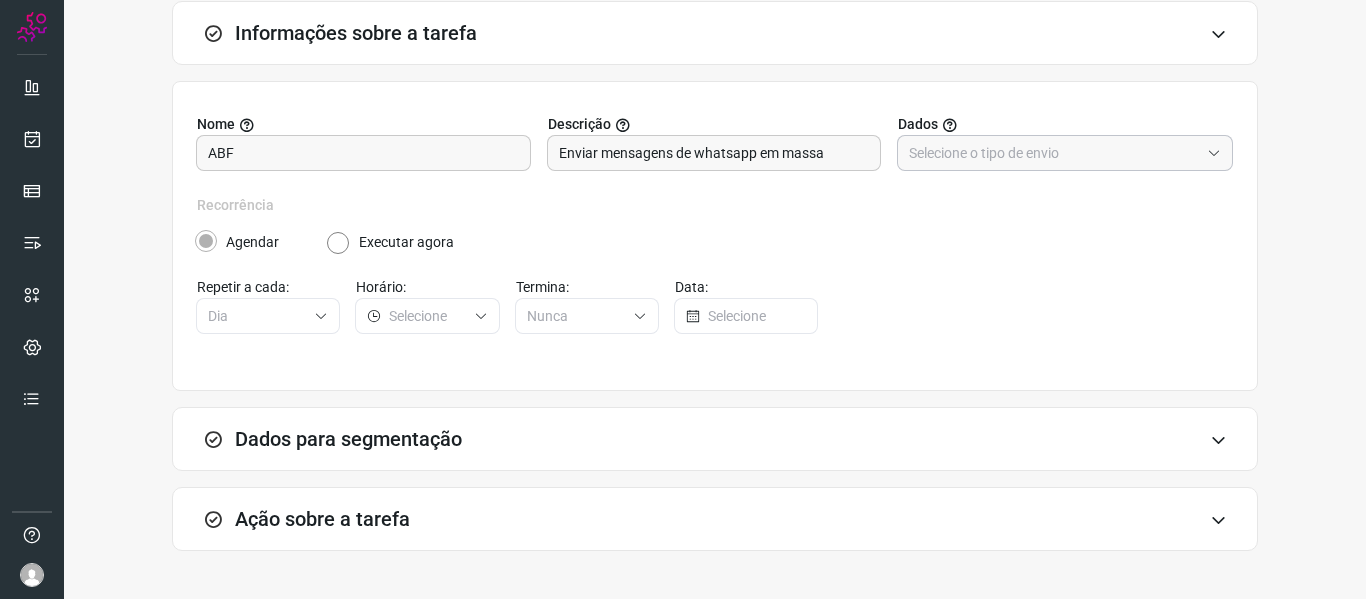 click 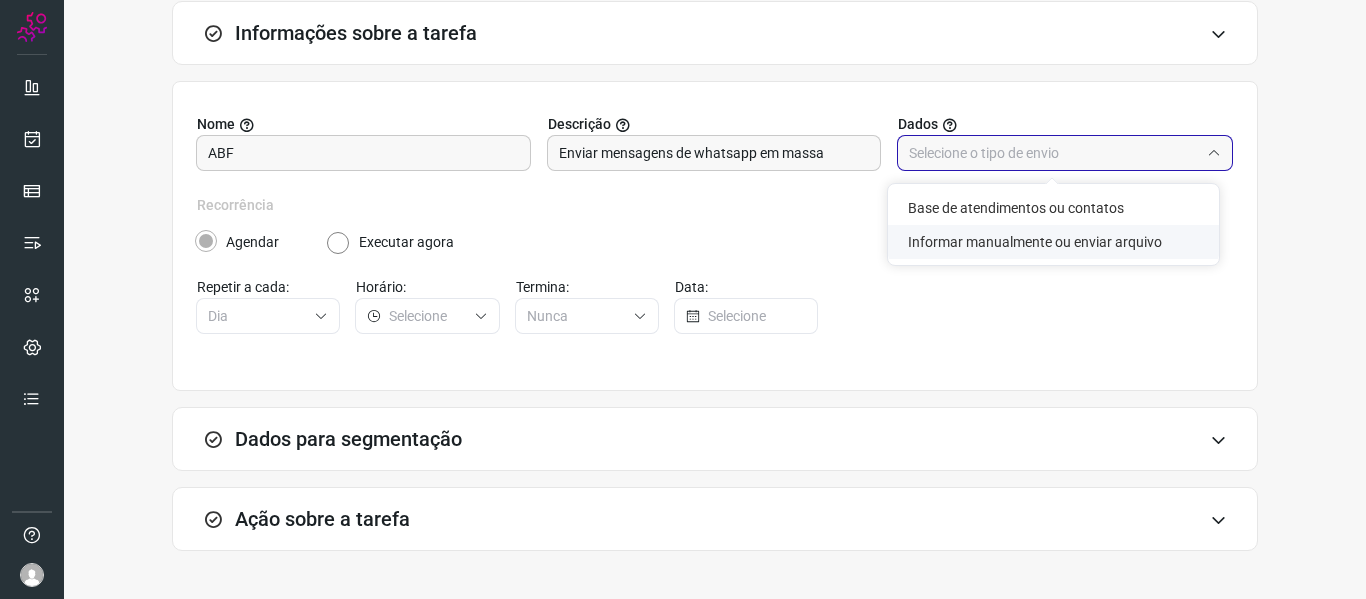 click on "Informar manualmente ou enviar arquivo" 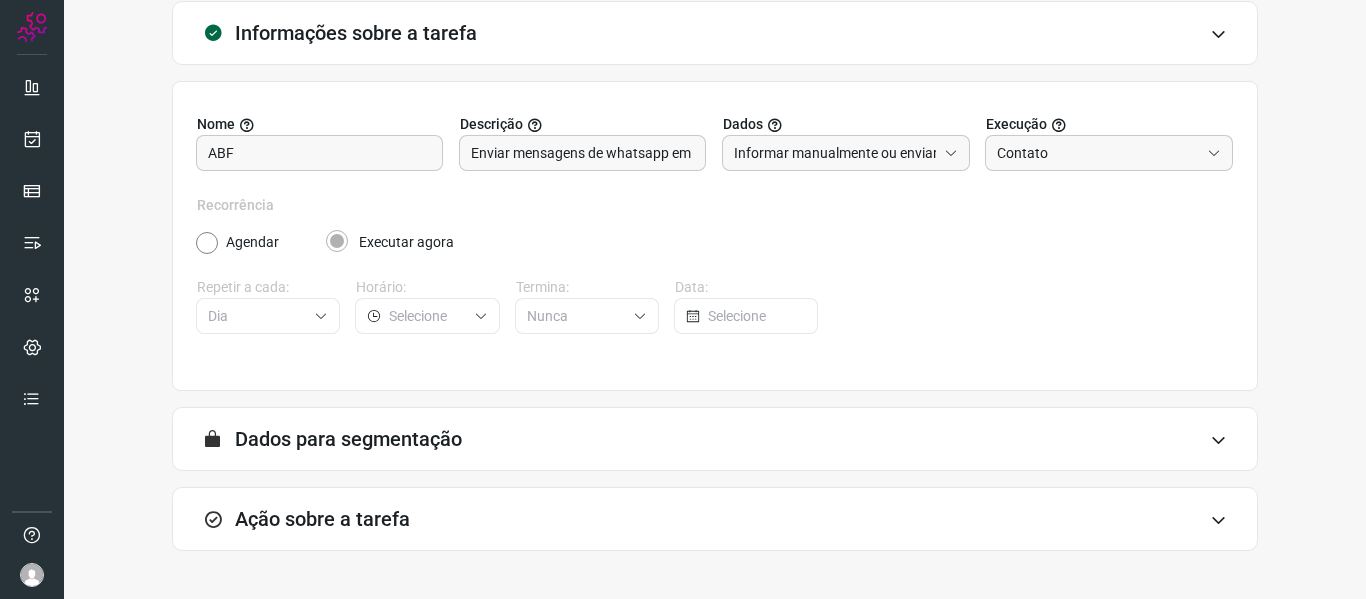 click at bounding box center [1218, 440] 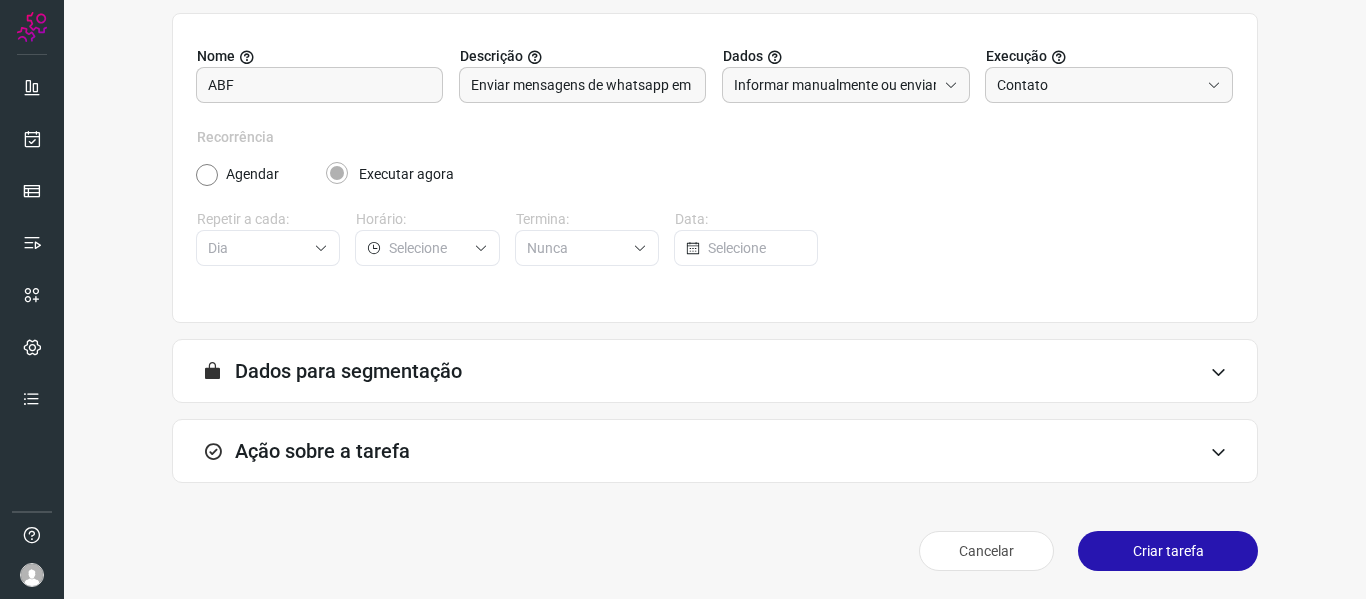 click on "Dados para segmentação" at bounding box center (348, 371) 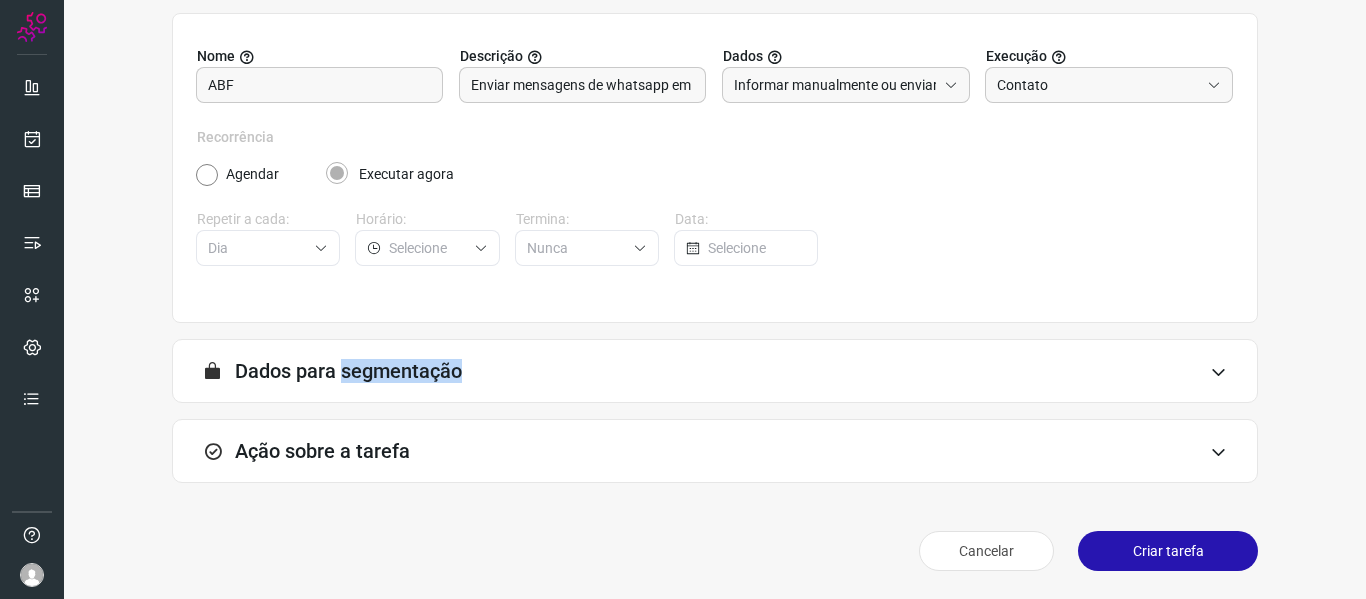 click on "Dados para segmentação" at bounding box center [348, 371] 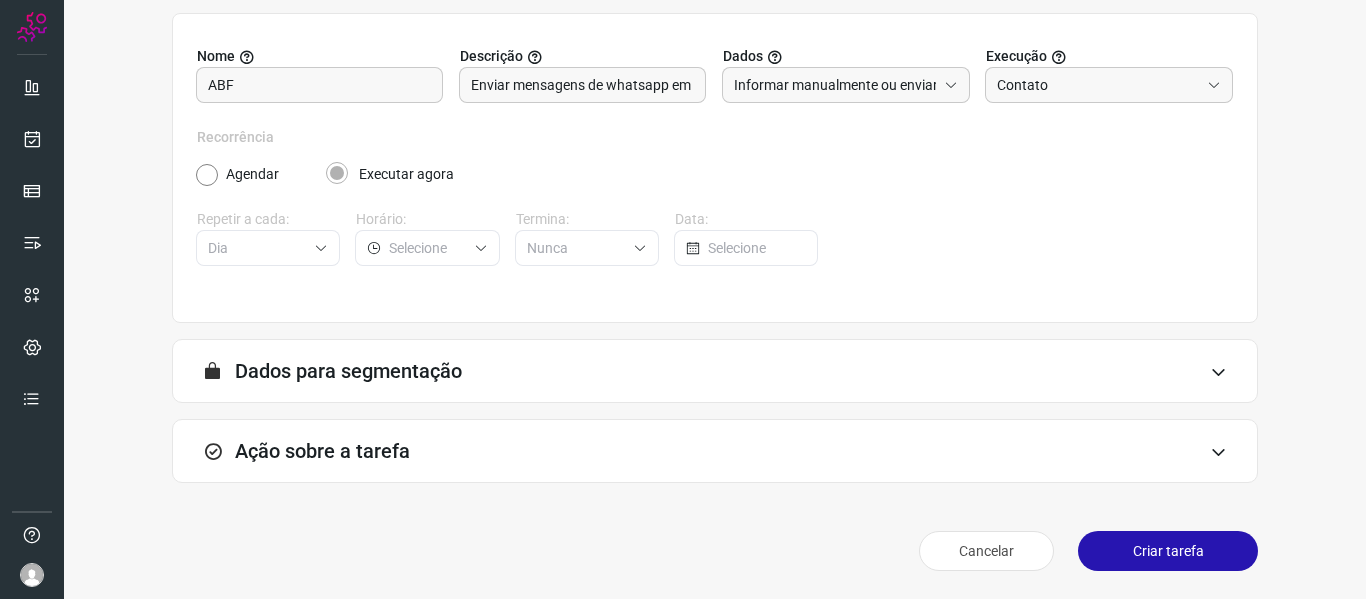 click at bounding box center [1218, 372] 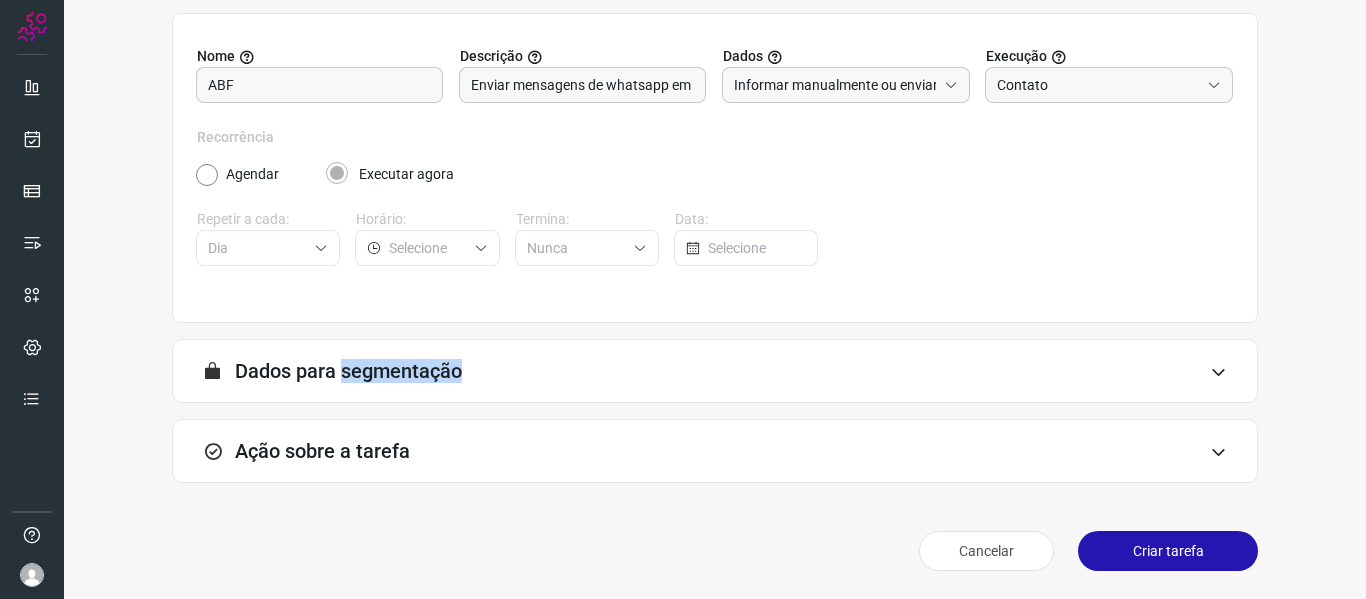 click on "Dados para segmentação" at bounding box center (348, 371) 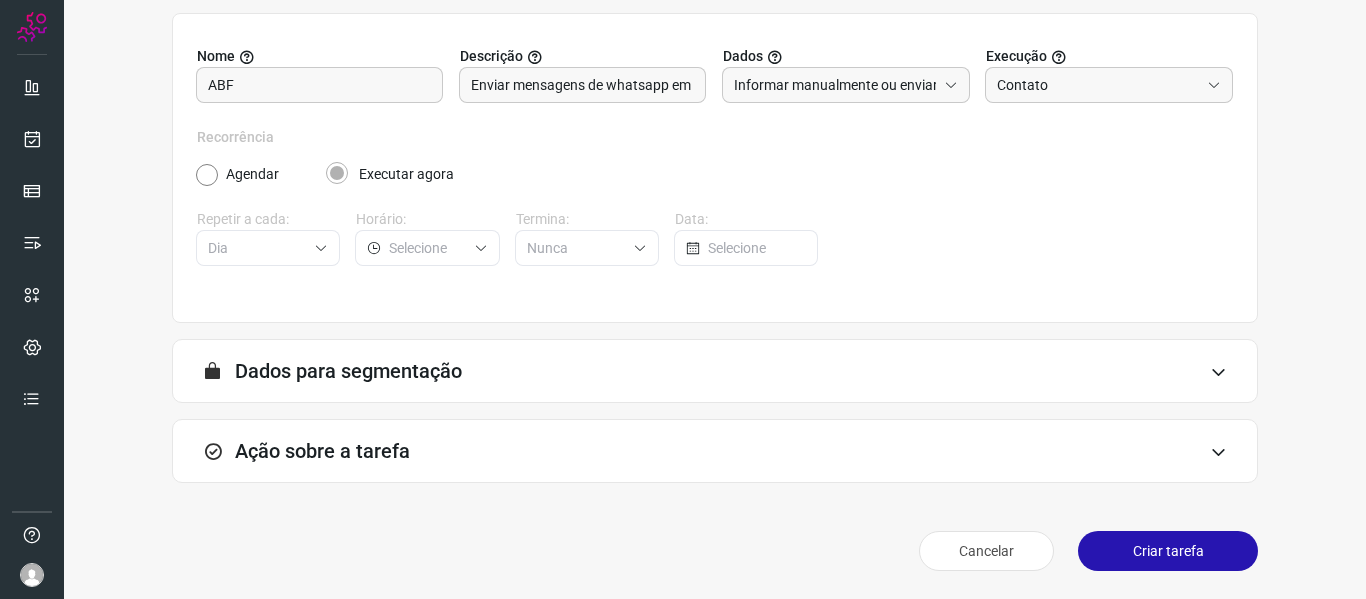 click on "Agendar Executar agora" at bounding box center [714, 174] 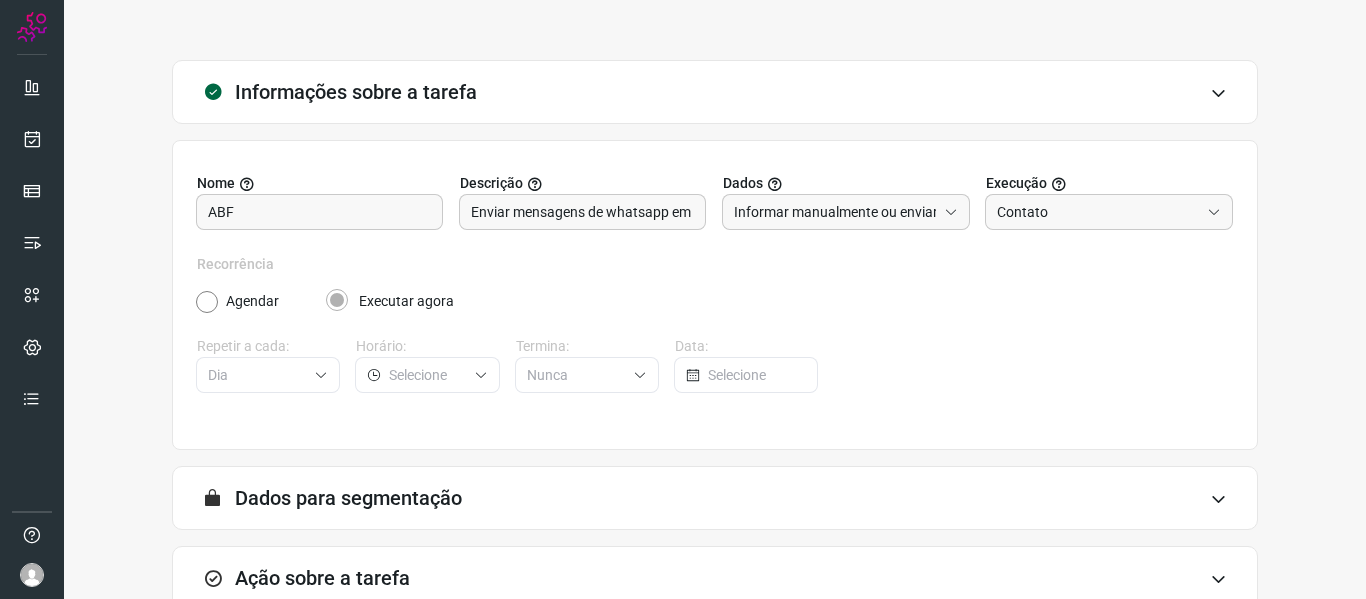 scroll, scrollTop: 62, scrollLeft: 0, axis: vertical 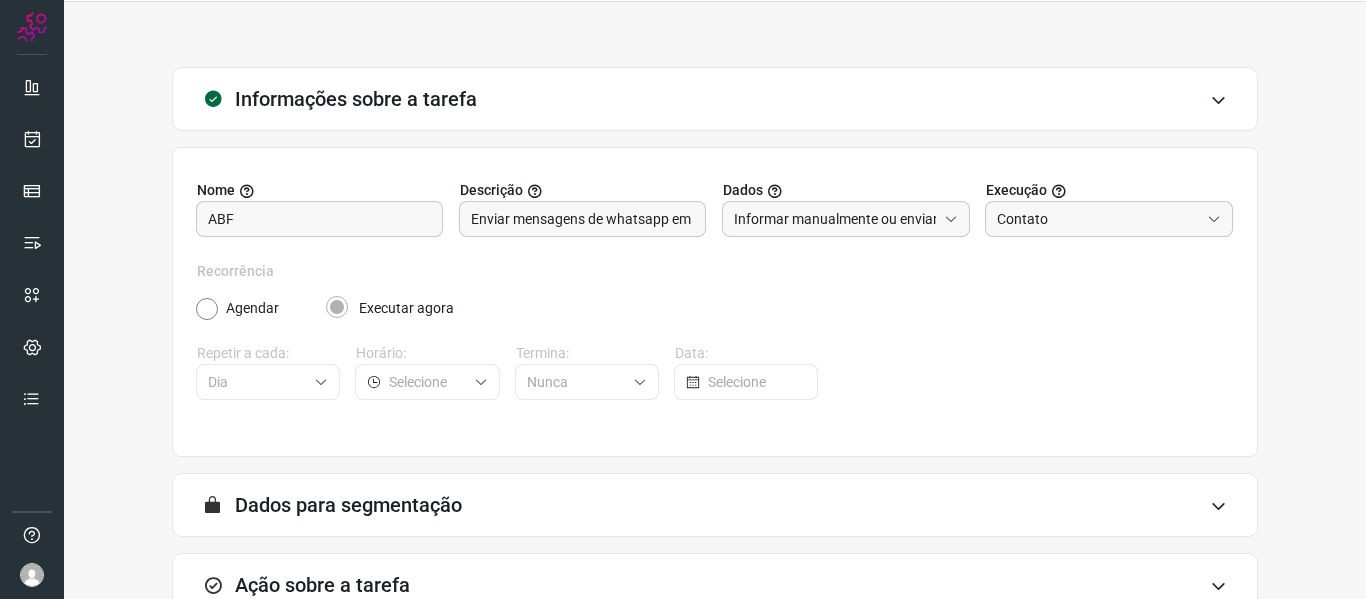 click at bounding box center [1218, 100] 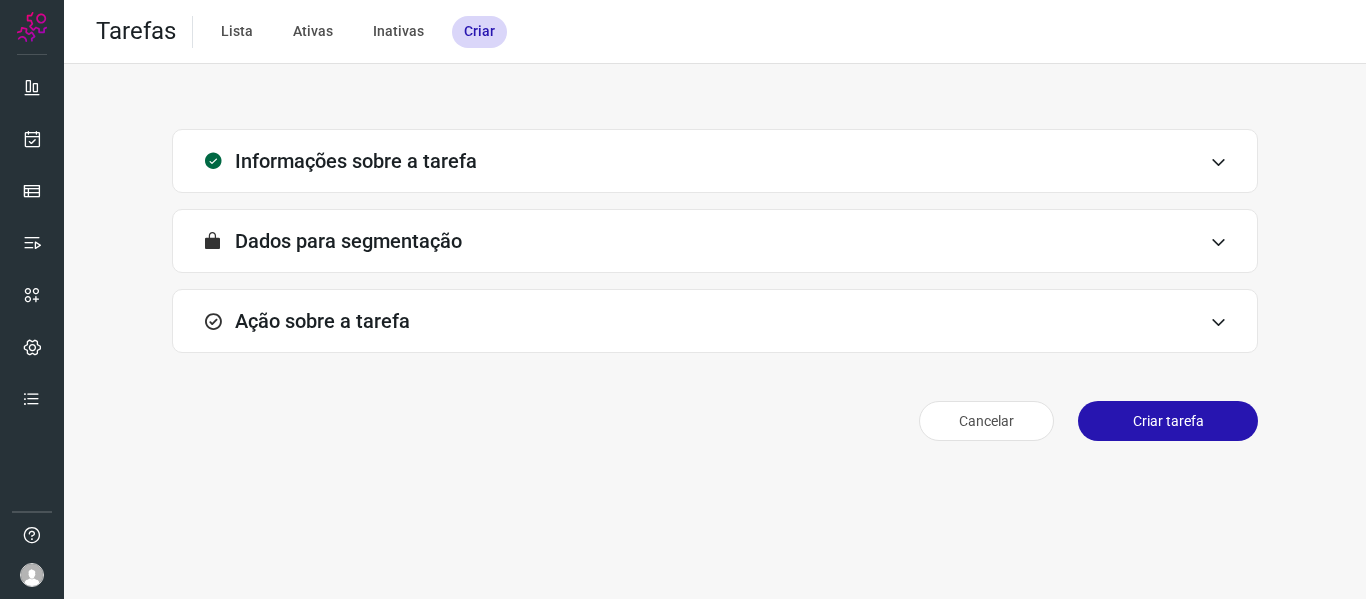 click on "Dados para segmentação" at bounding box center (348, 241) 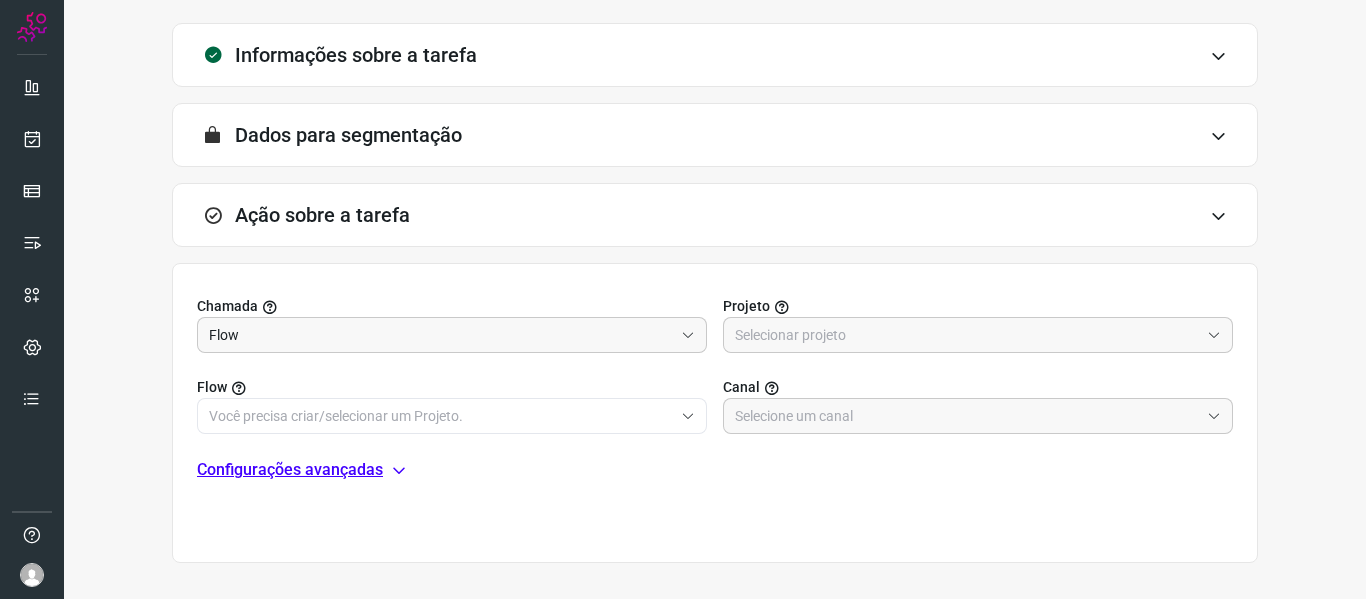 scroll, scrollTop: 137, scrollLeft: 0, axis: vertical 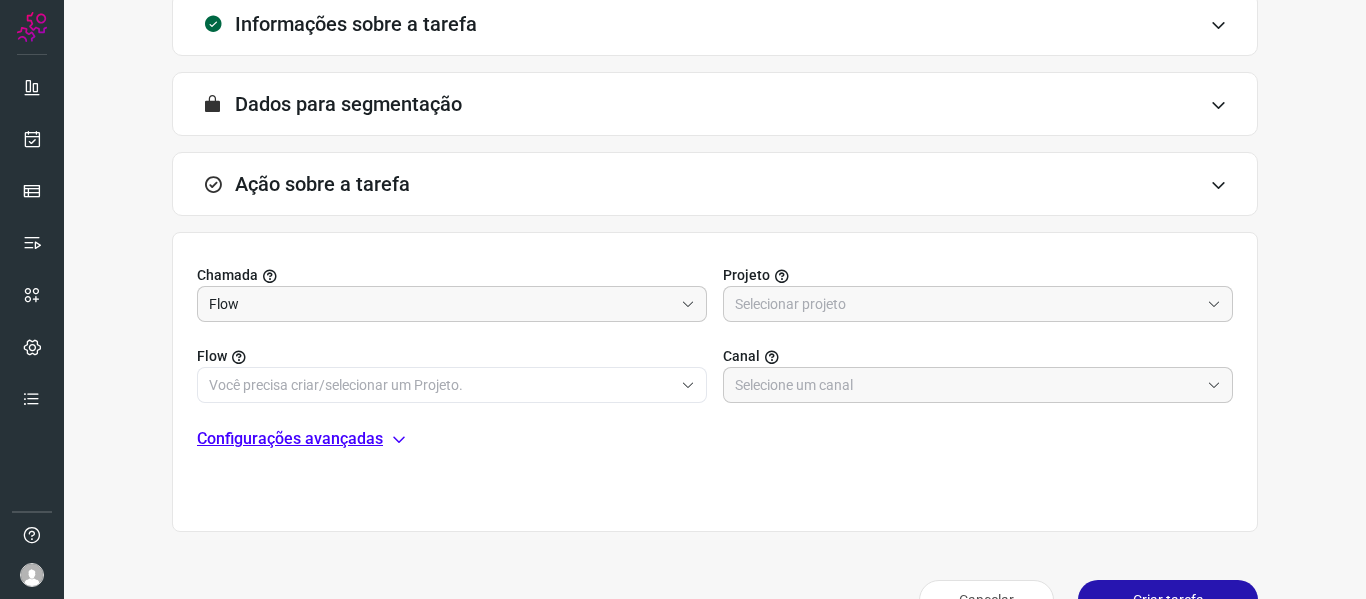 click 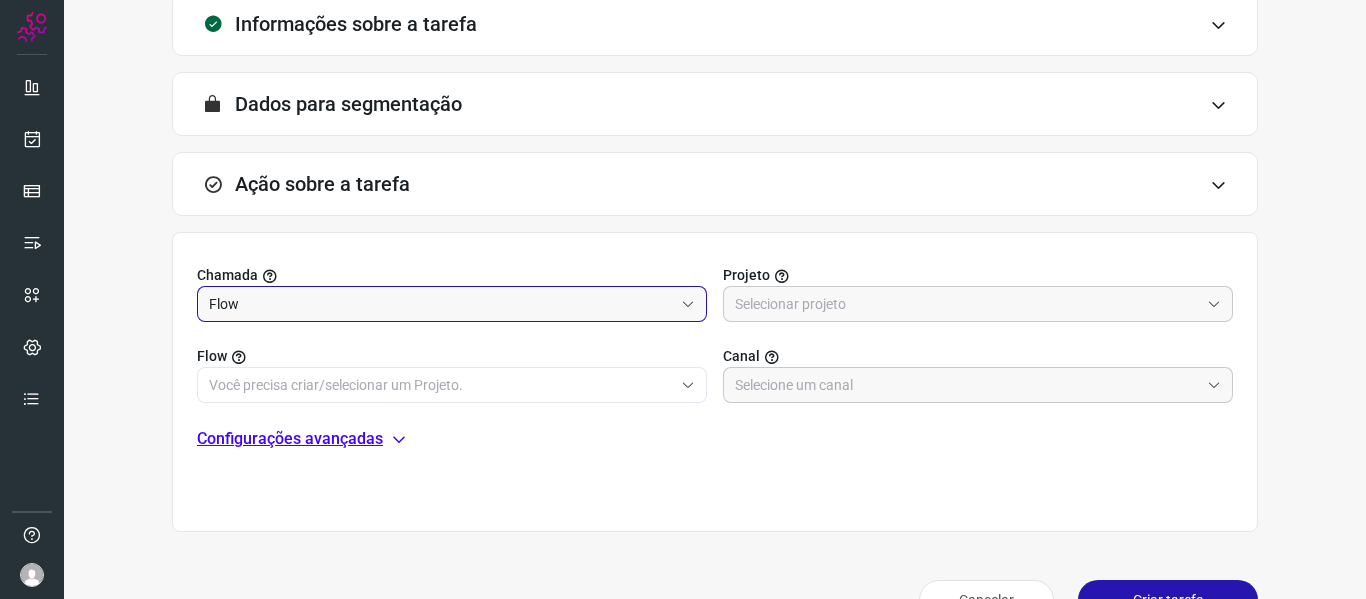 click on "Flow" at bounding box center [441, 304] 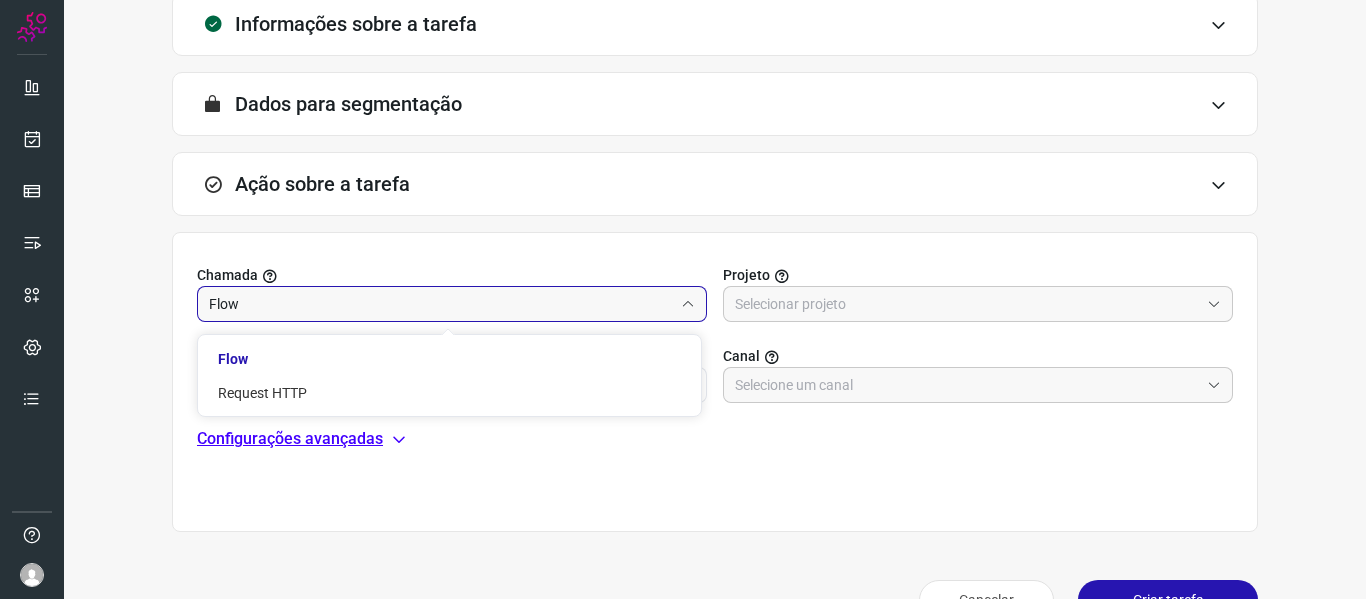 click on "Flow" at bounding box center [441, 304] 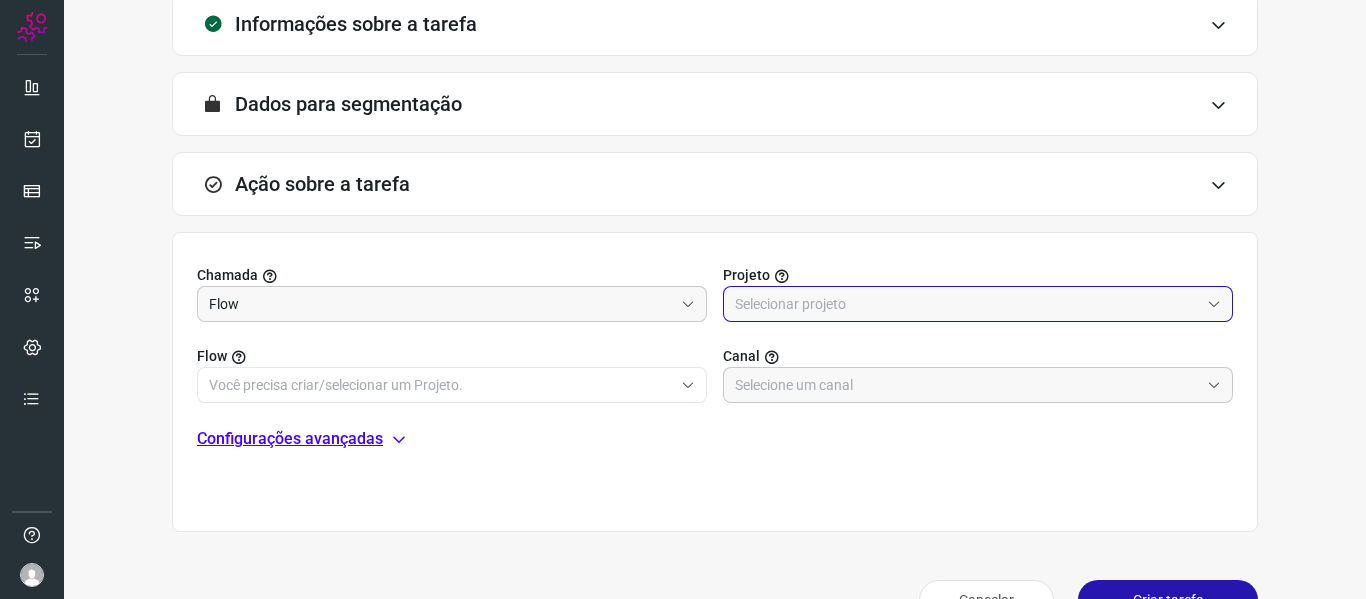 click at bounding box center [967, 304] 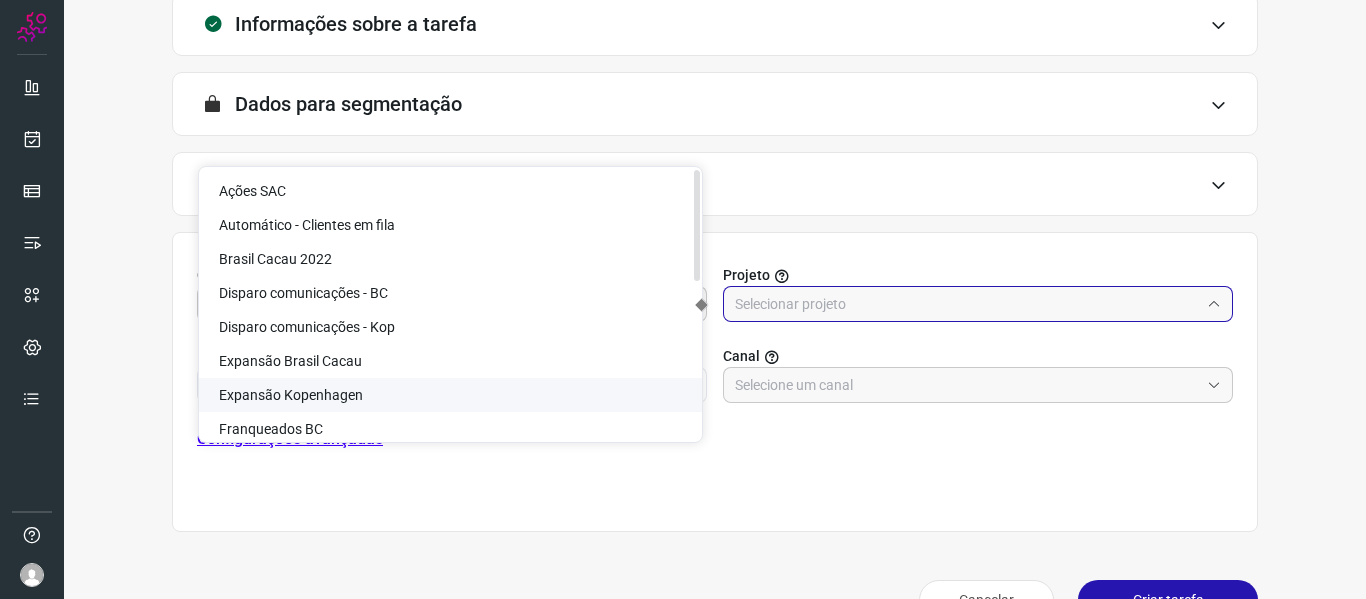 click on "Expansão Kopenhagen" 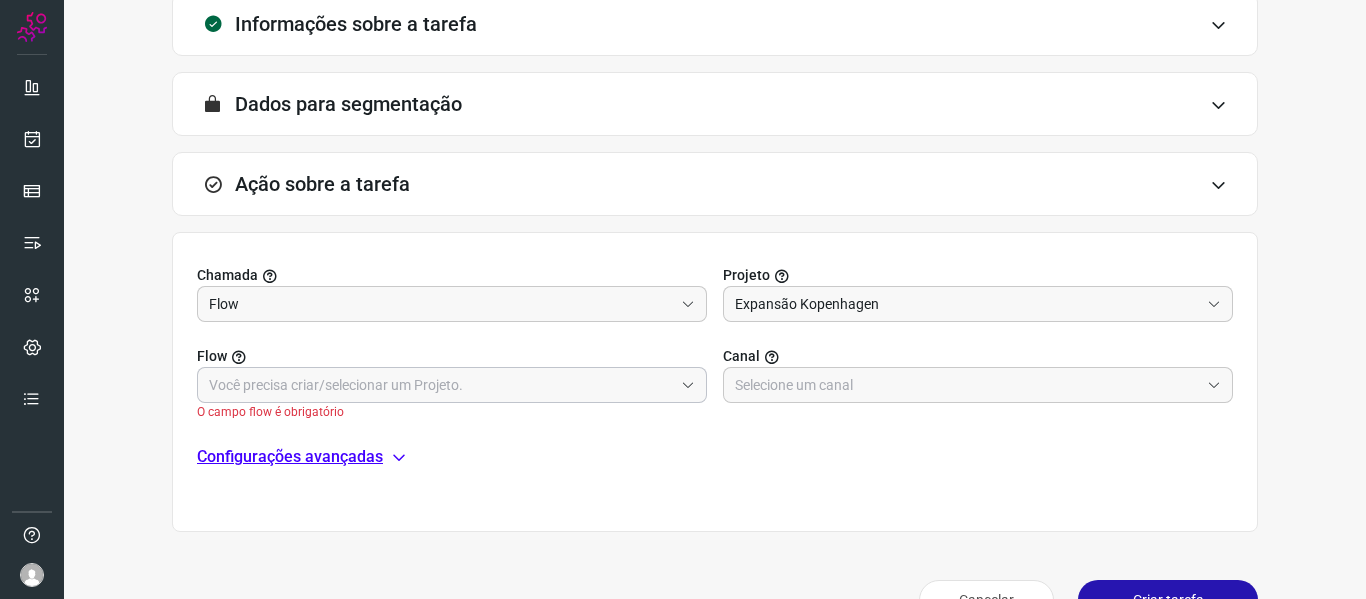 click 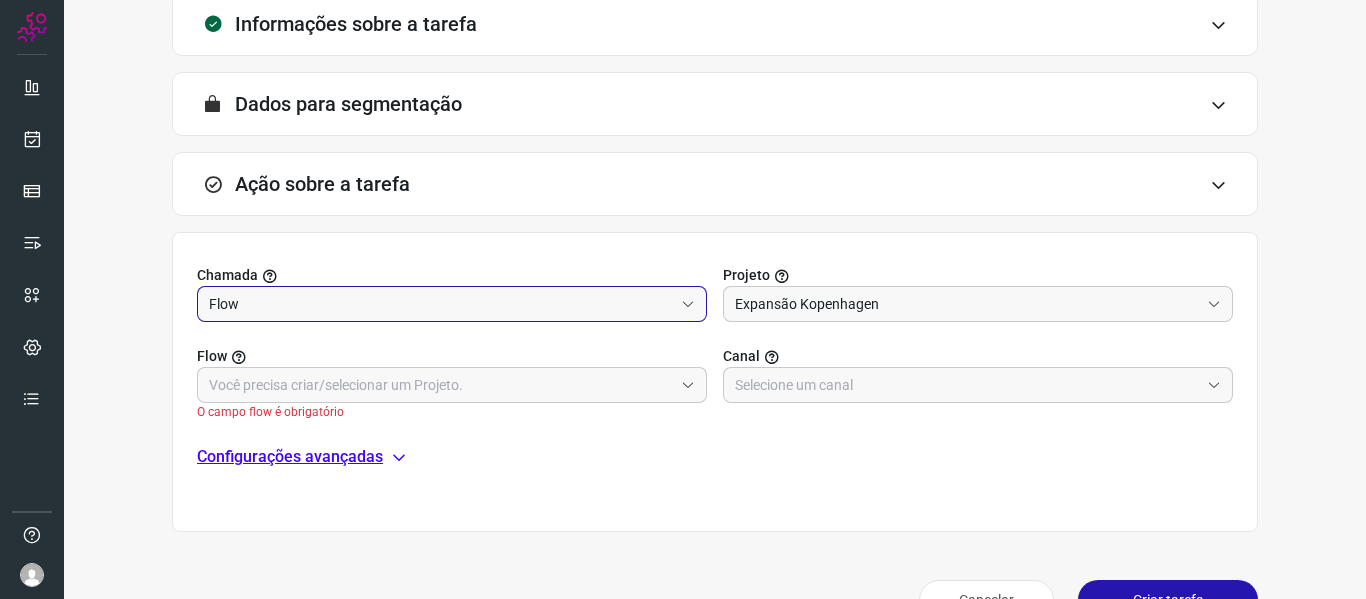 click on "Flow" at bounding box center (441, 304) 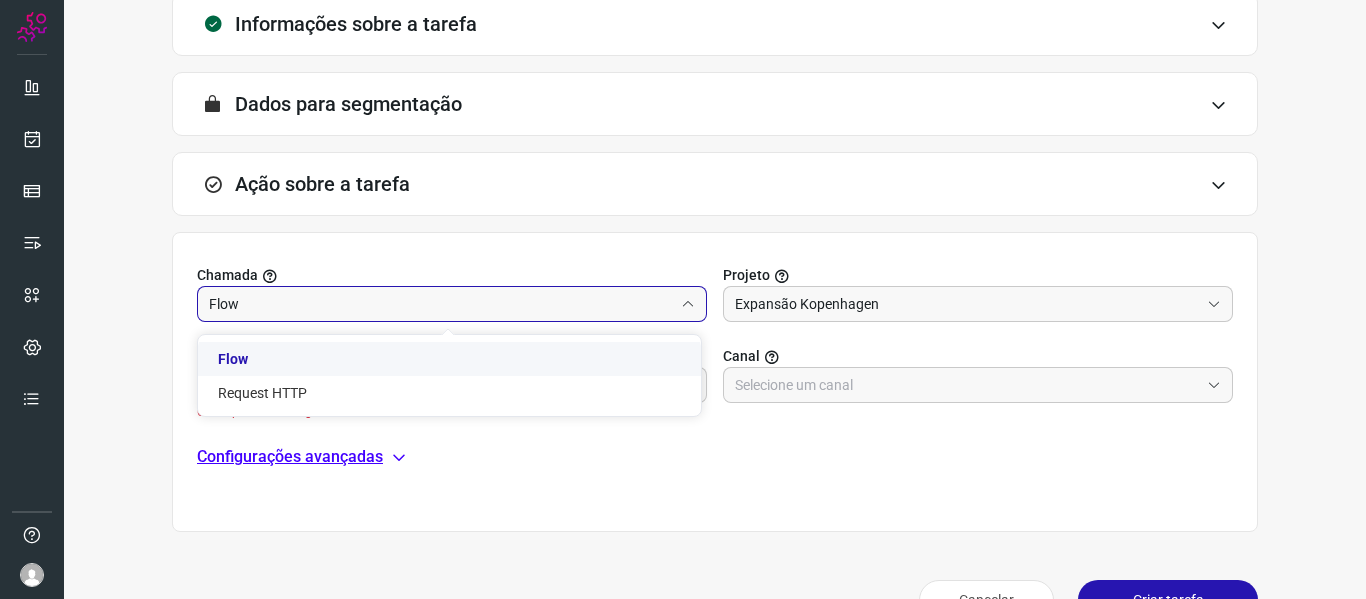 click on "Flow" at bounding box center [441, 304] 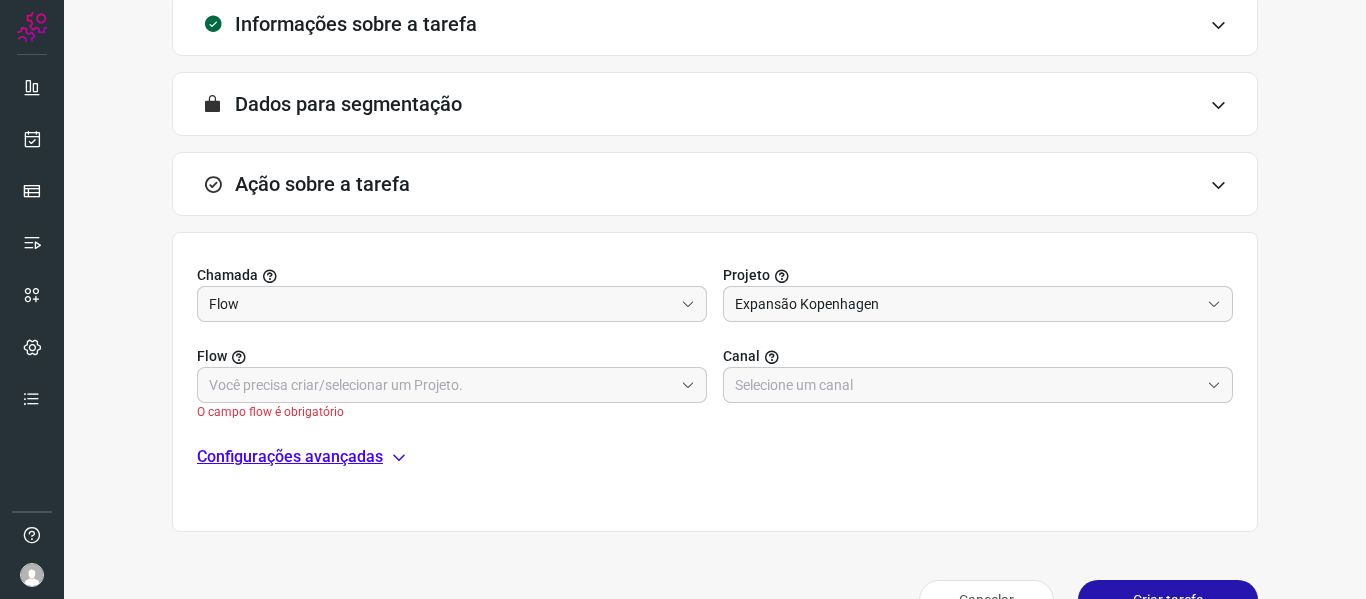 click on "Configurações avançadas" at bounding box center [715, 457] 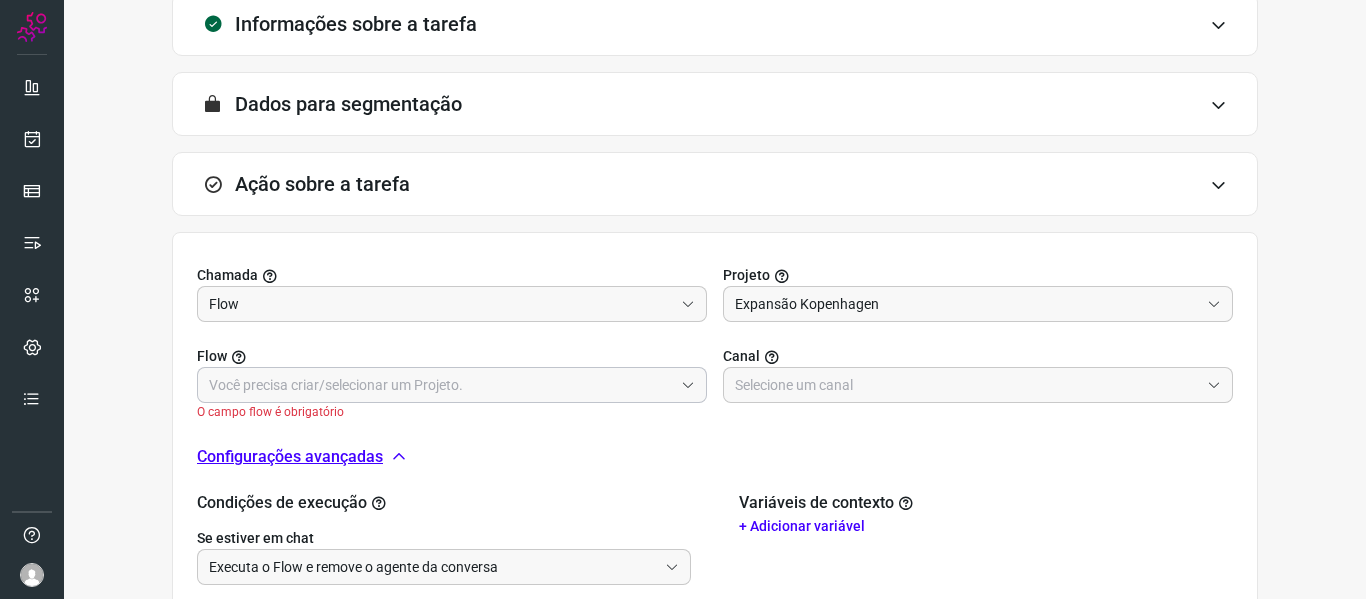 click at bounding box center (684, 385) 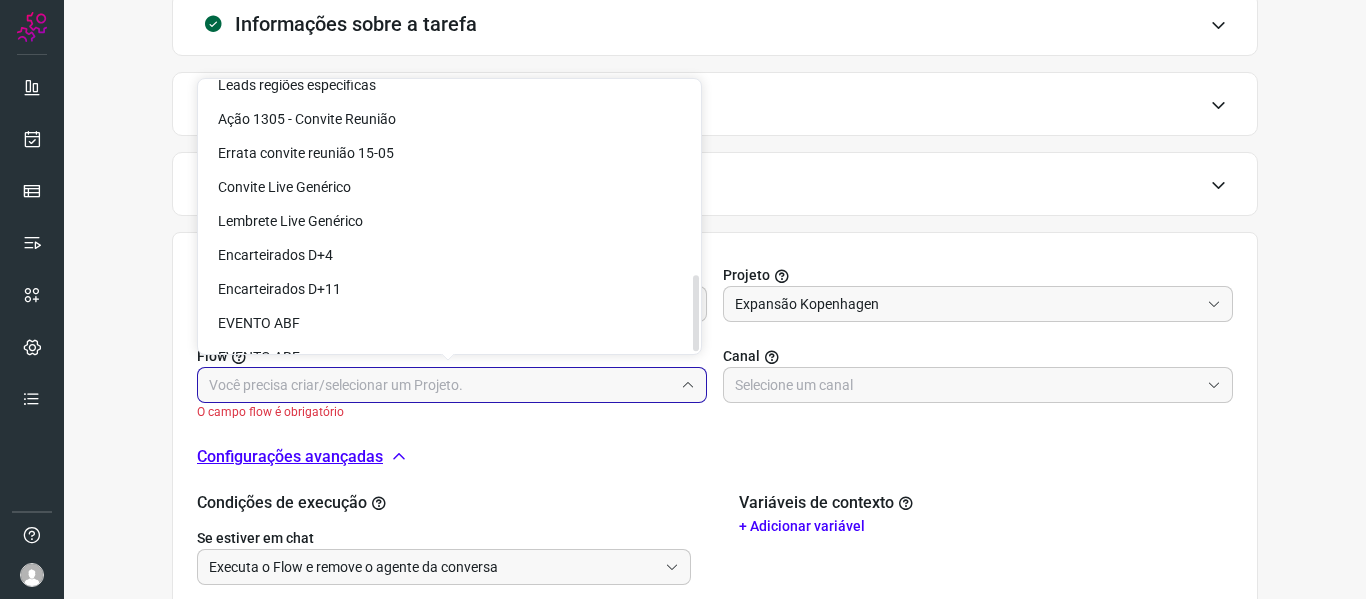 scroll, scrollTop: 690, scrollLeft: 0, axis: vertical 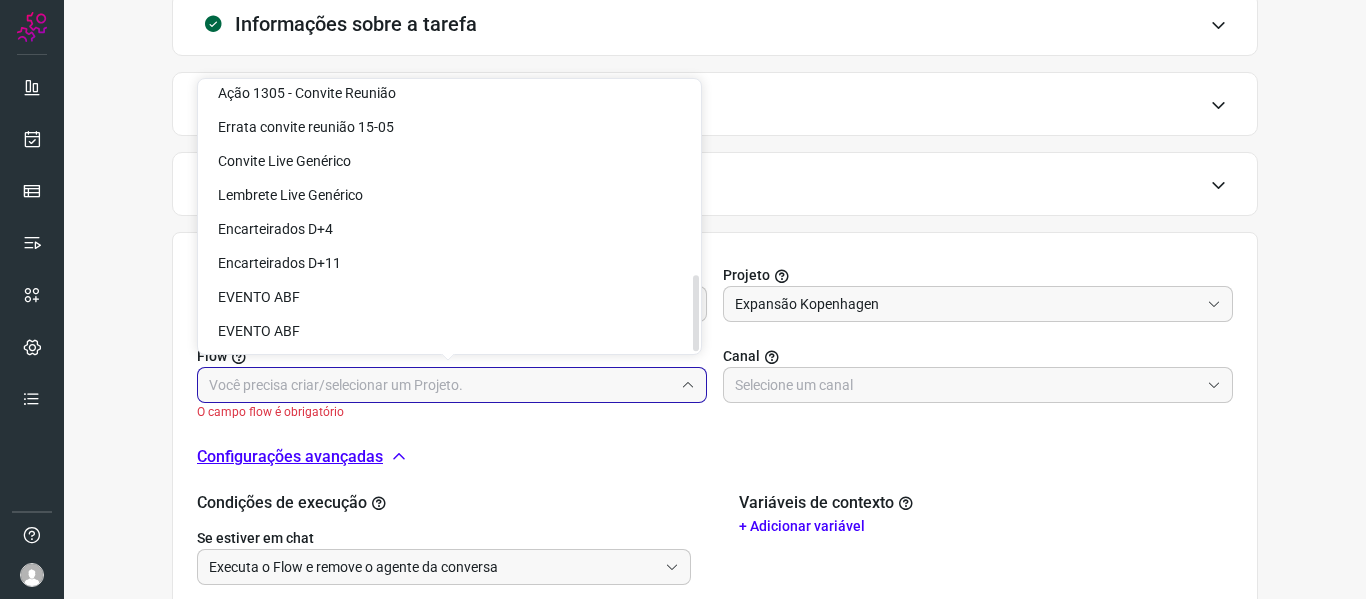 drag, startPoint x: 698, startPoint y: 143, endPoint x: 704, endPoint y: 365, distance: 222.08107 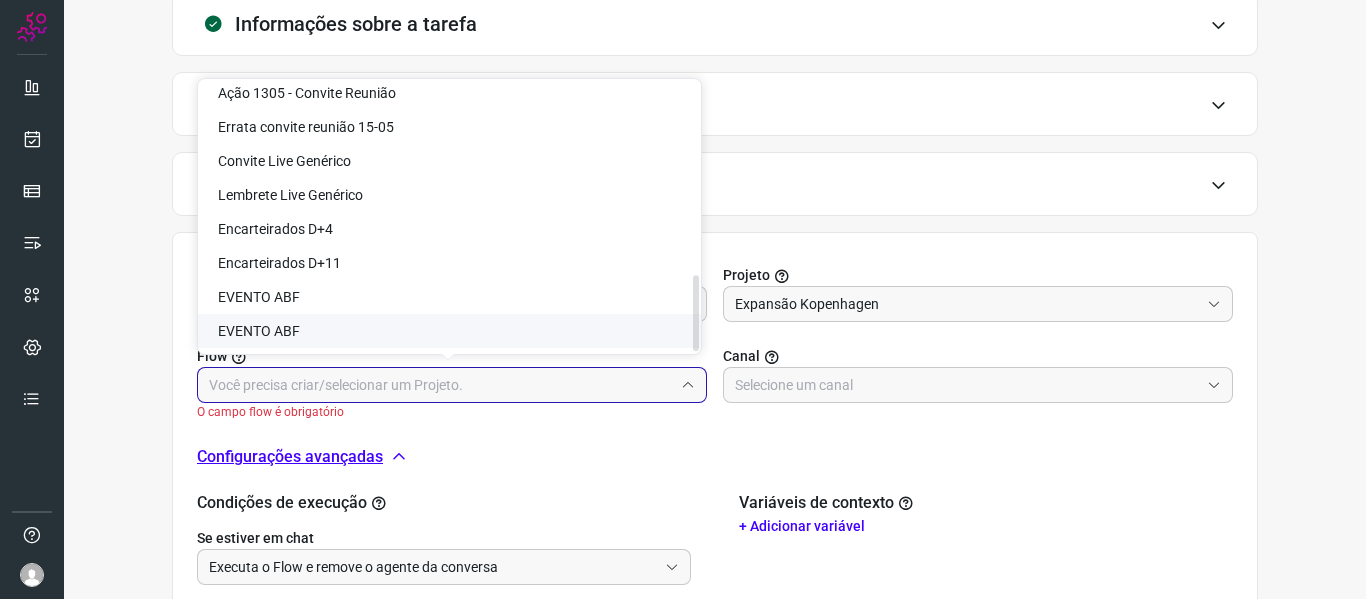 click on "EVENTO ABF" 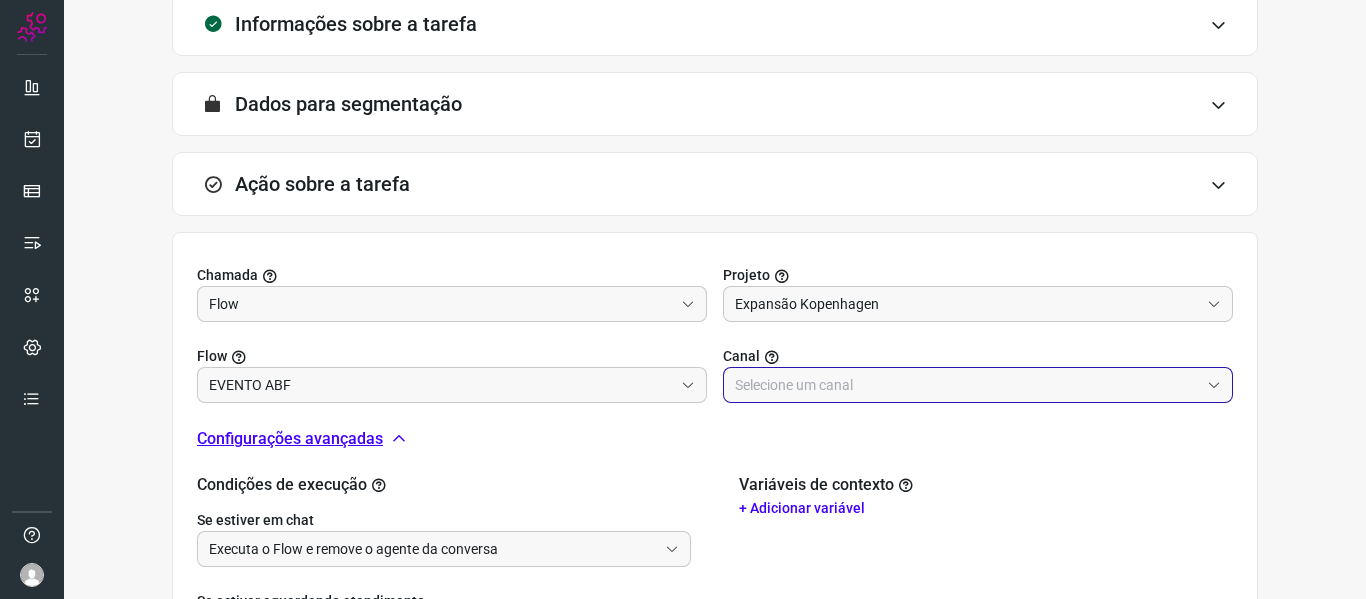 click at bounding box center (967, 385) 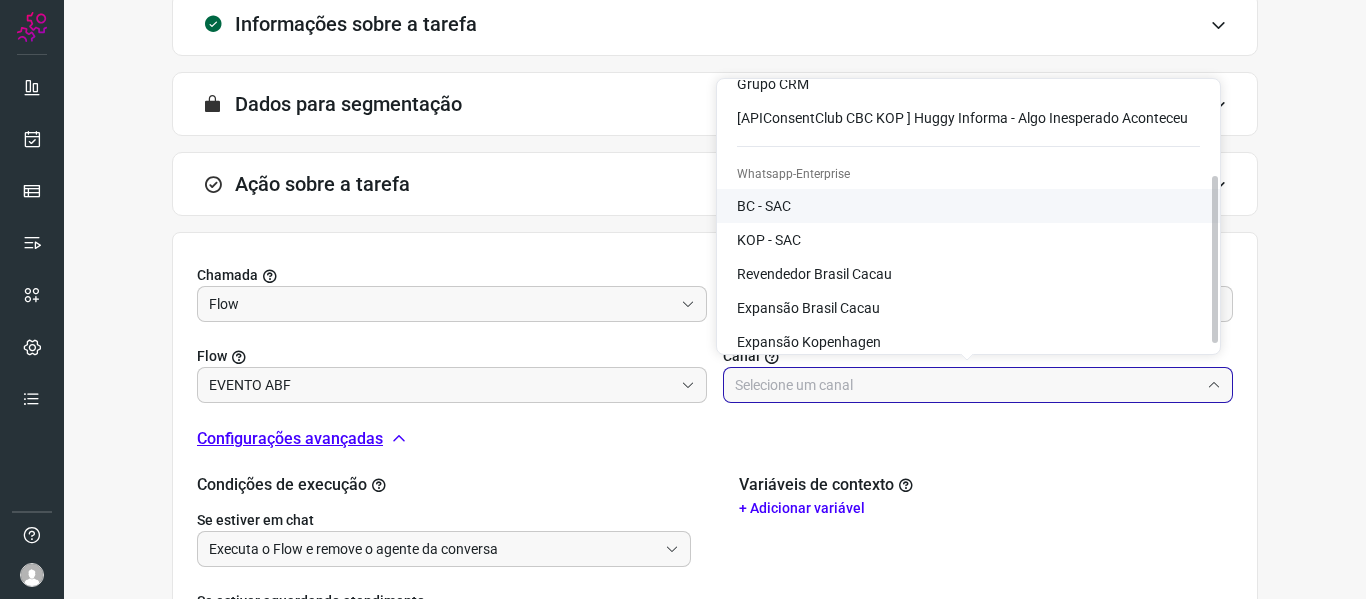 scroll, scrollTop: 162, scrollLeft: 0, axis: vertical 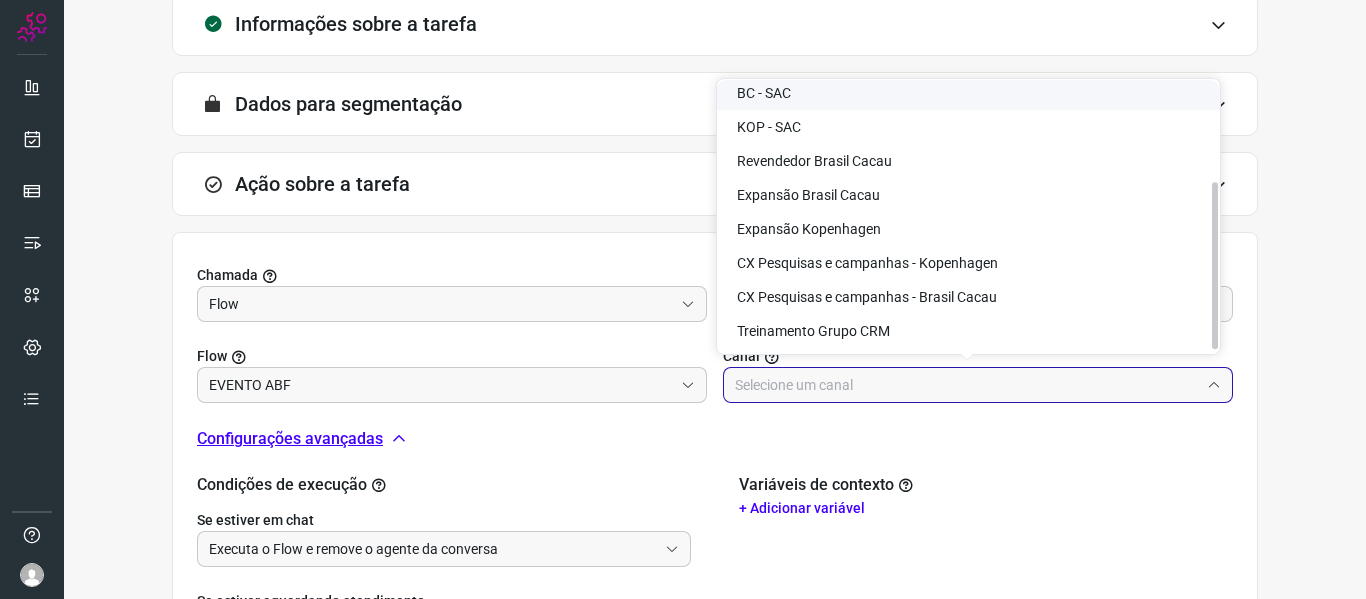 drag, startPoint x: 1213, startPoint y: 221, endPoint x: 1214, endPoint y: 346, distance: 125.004 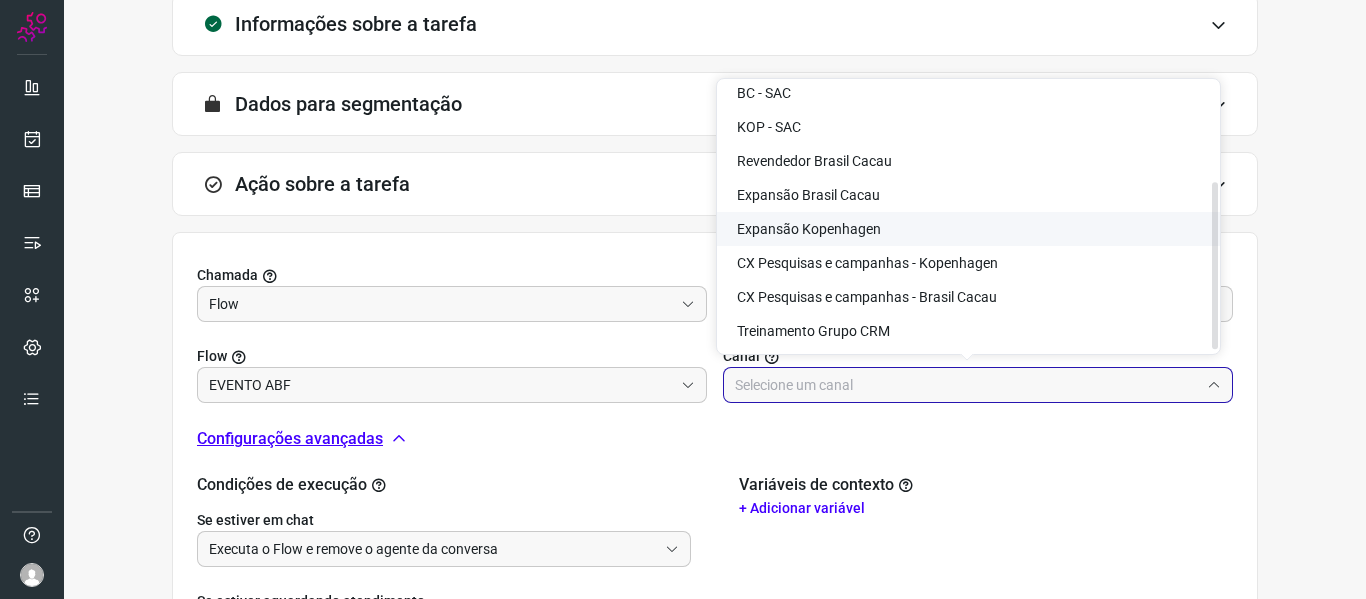 click on "Expansão Kopenhagen" 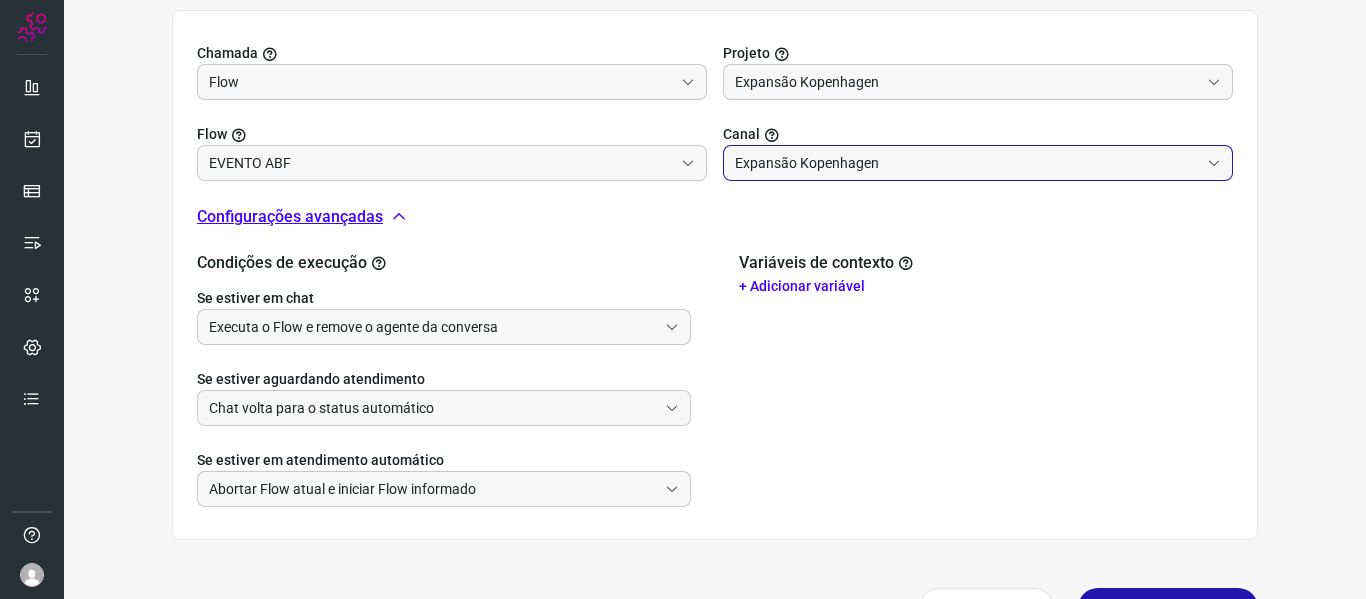 scroll, scrollTop: 360, scrollLeft: 0, axis: vertical 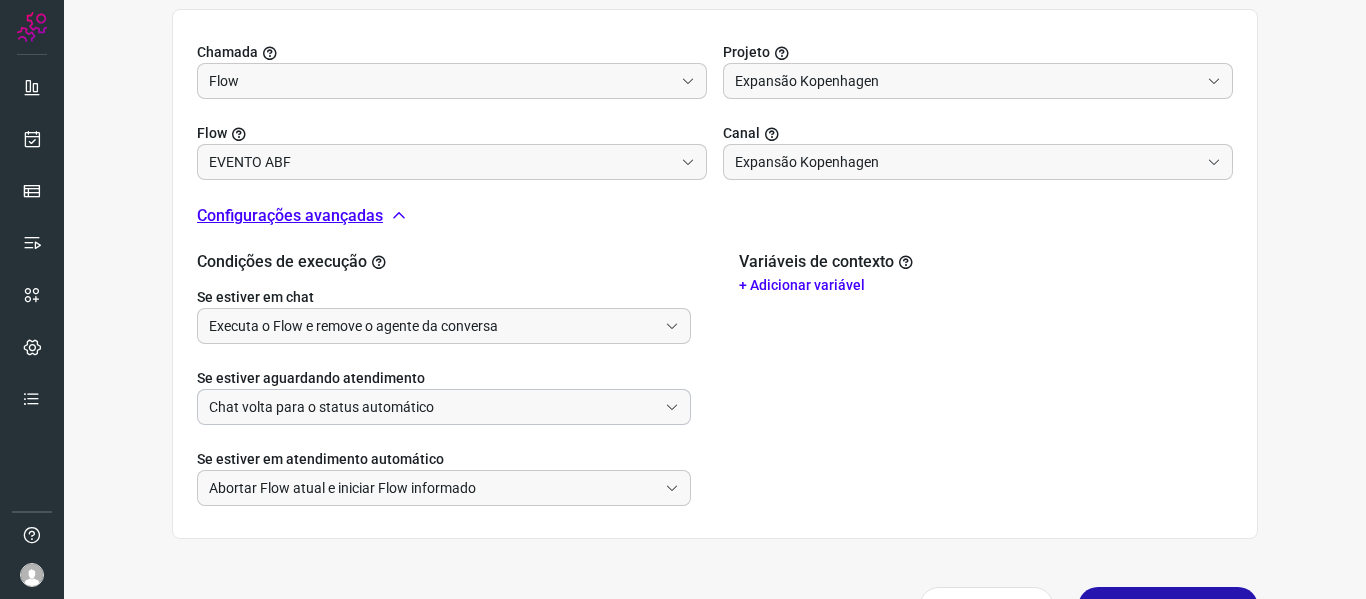 click 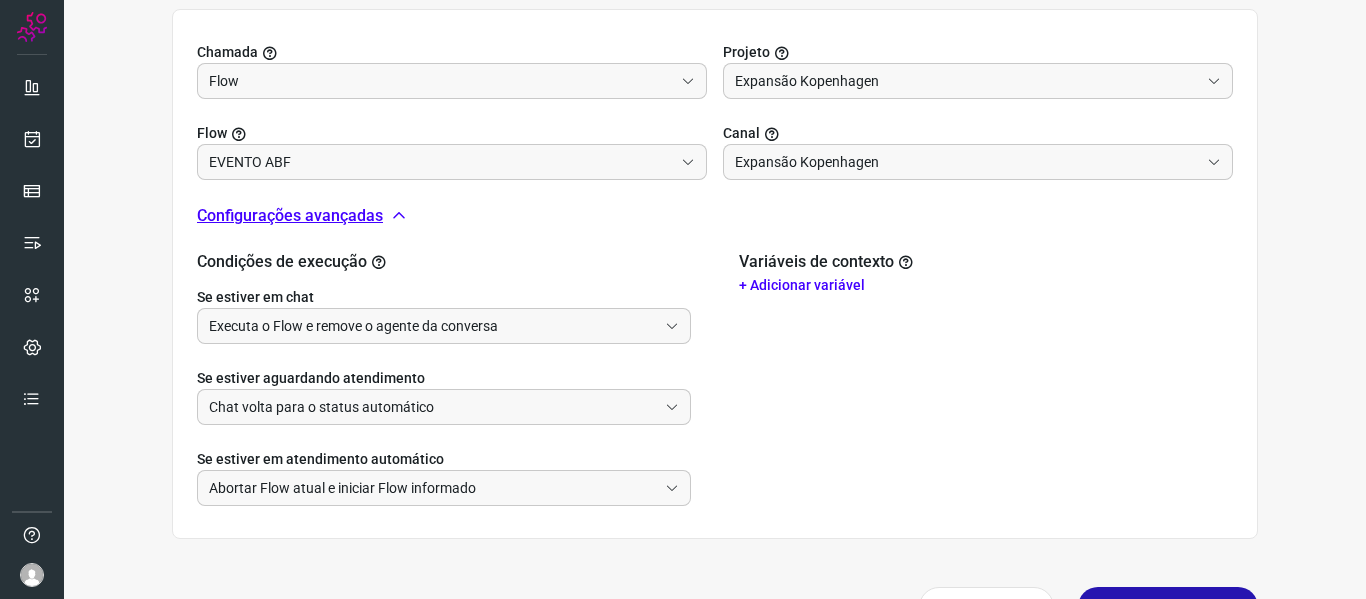 click on "Variáveis de contexto   + Adicionar variável" at bounding box center [986, 379] 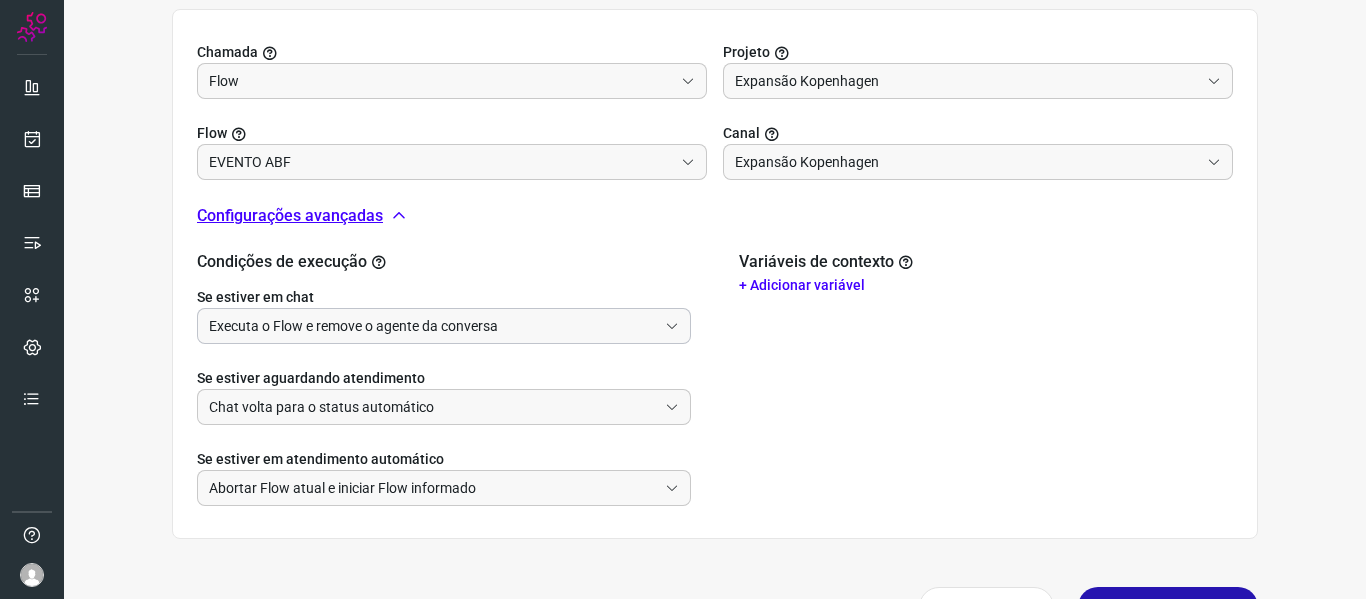 click 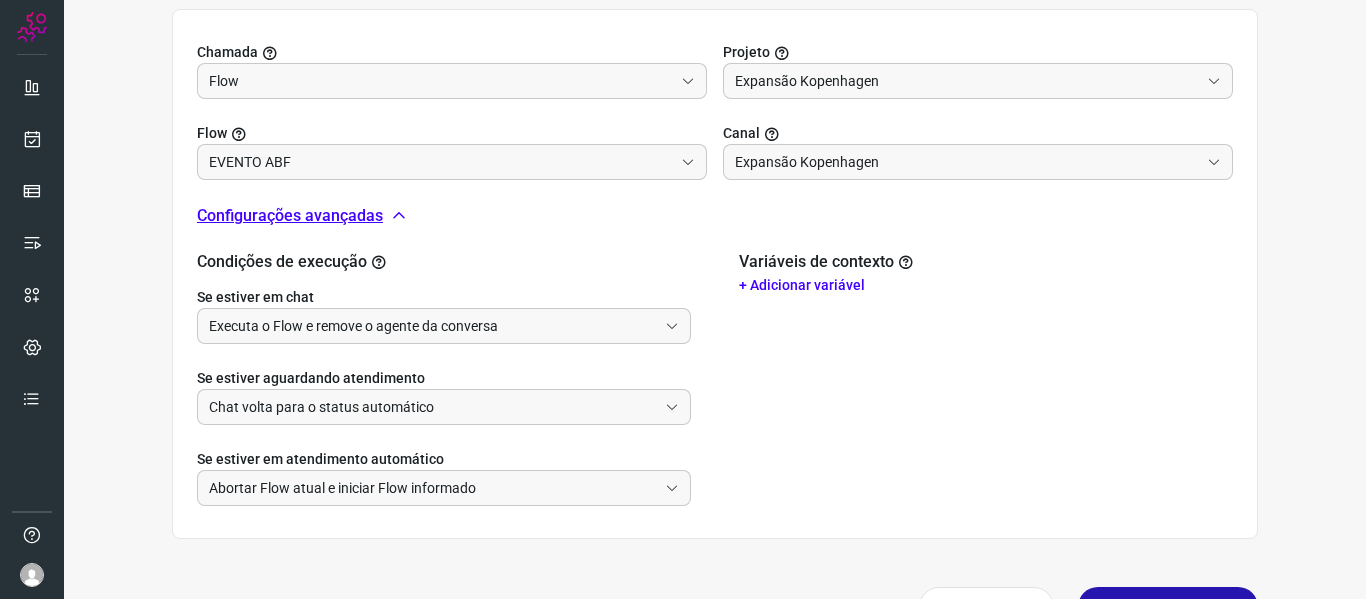 click on "Variáveis de contexto   + Adicionar variável" at bounding box center [986, 379] 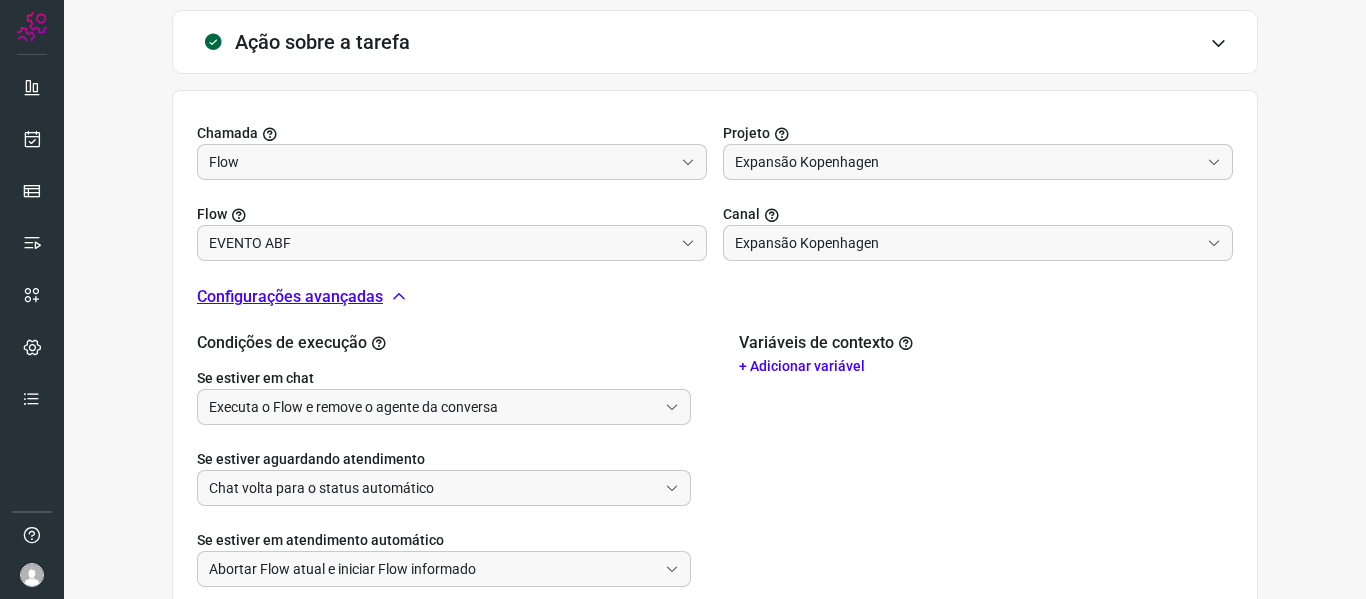 scroll, scrollTop: 278, scrollLeft: 0, axis: vertical 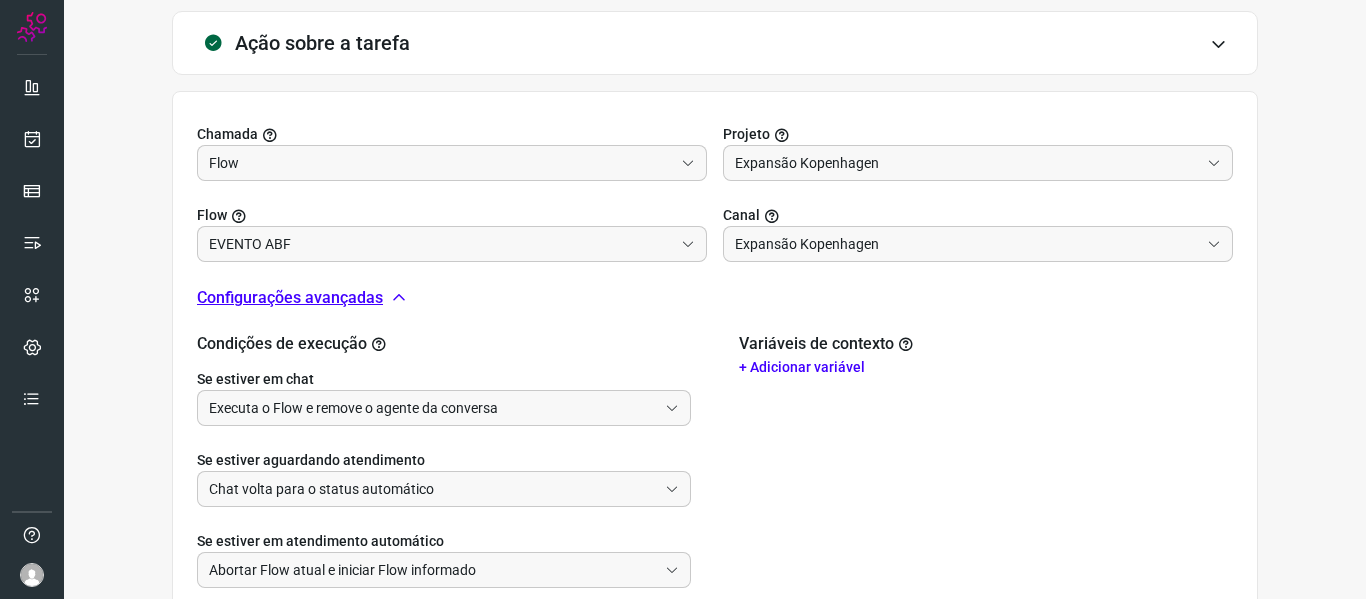 drag, startPoint x: 1350, startPoint y: 330, endPoint x: 1358, endPoint y: 405, distance: 75.42546 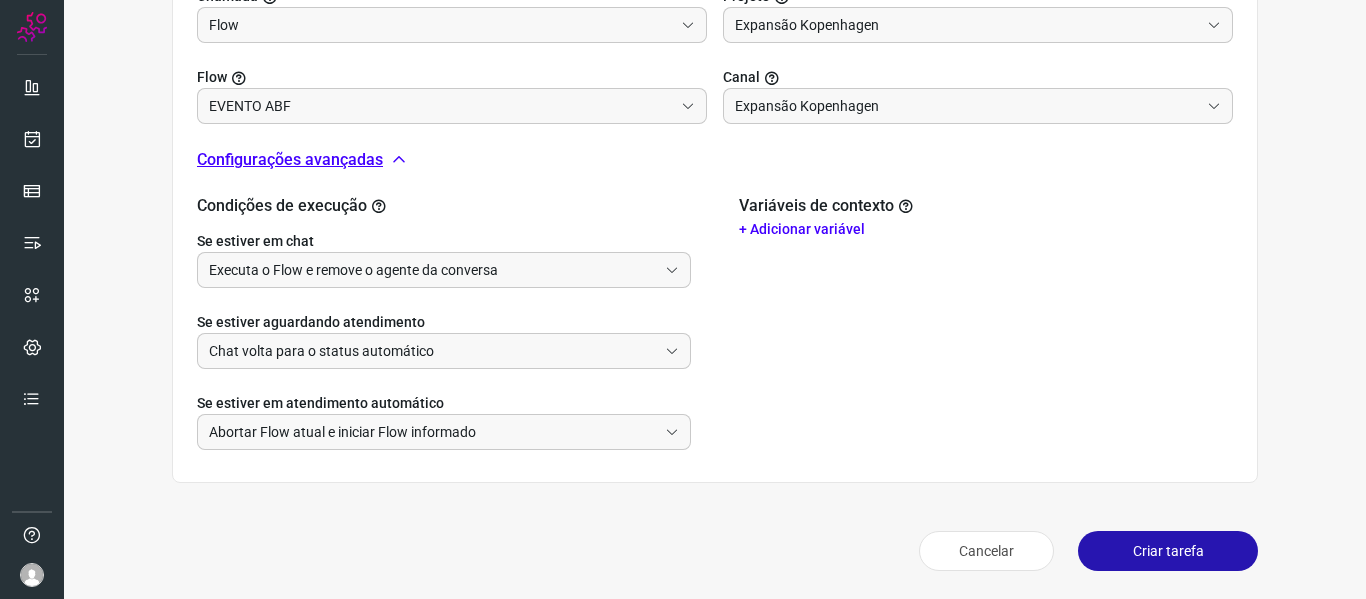 click on "Variáveis de contexto   + Adicionar variável" at bounding box center [986, 323] 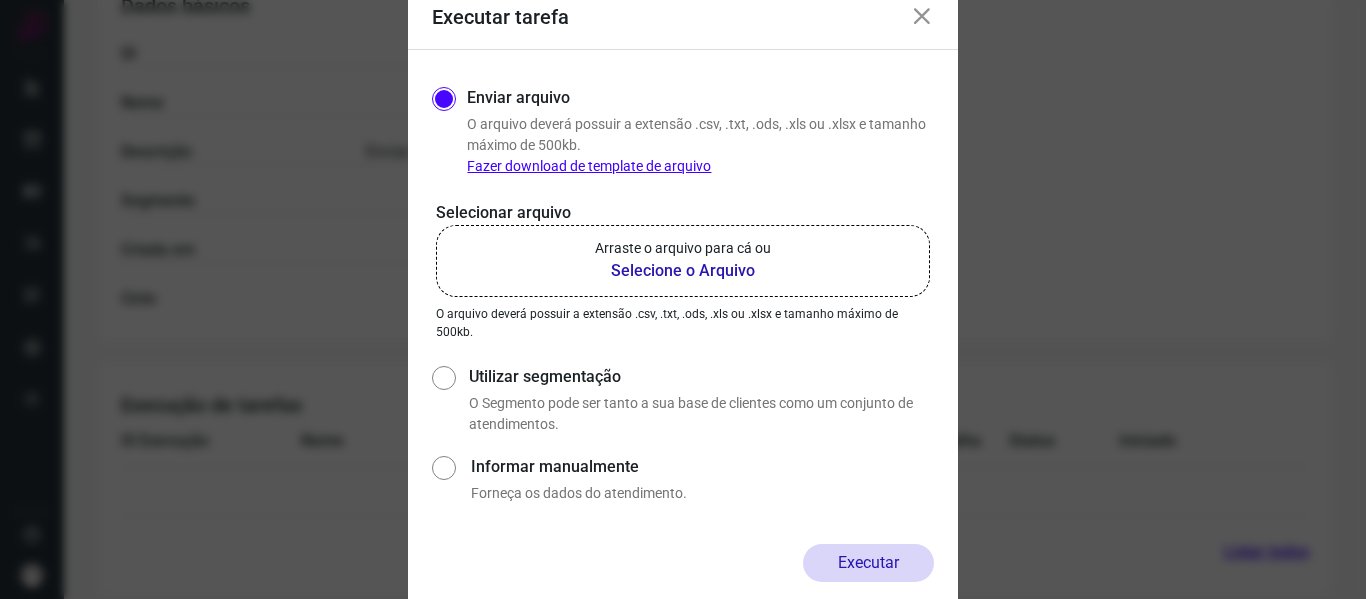 click on "Fazer download de template de arquivo" at bounding box center [589, 166] 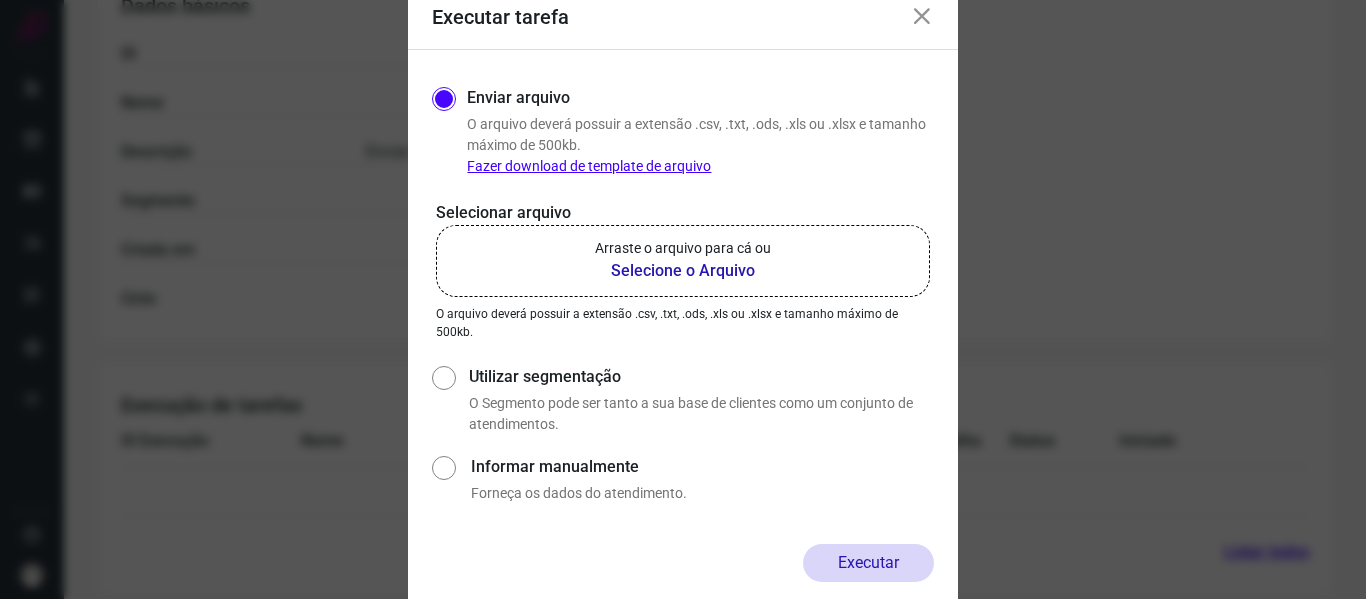 click at bounding box center [922, 17] 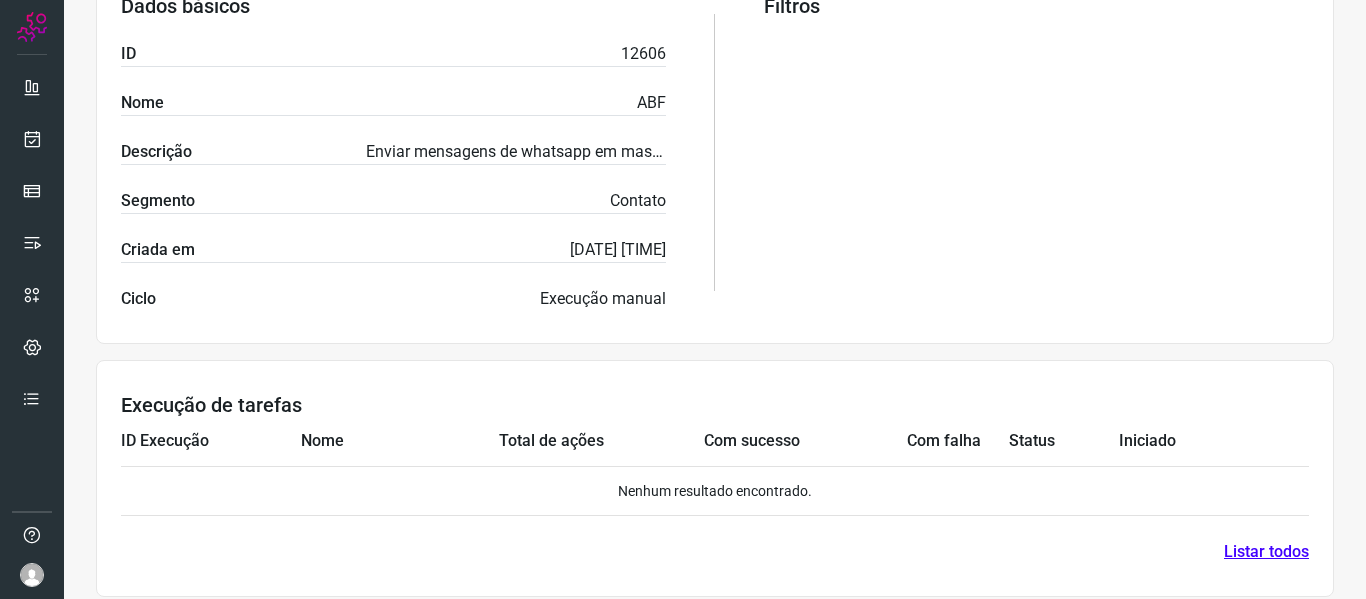 scroll, scrollTop: 0, scrollLeft: 0, axis: both 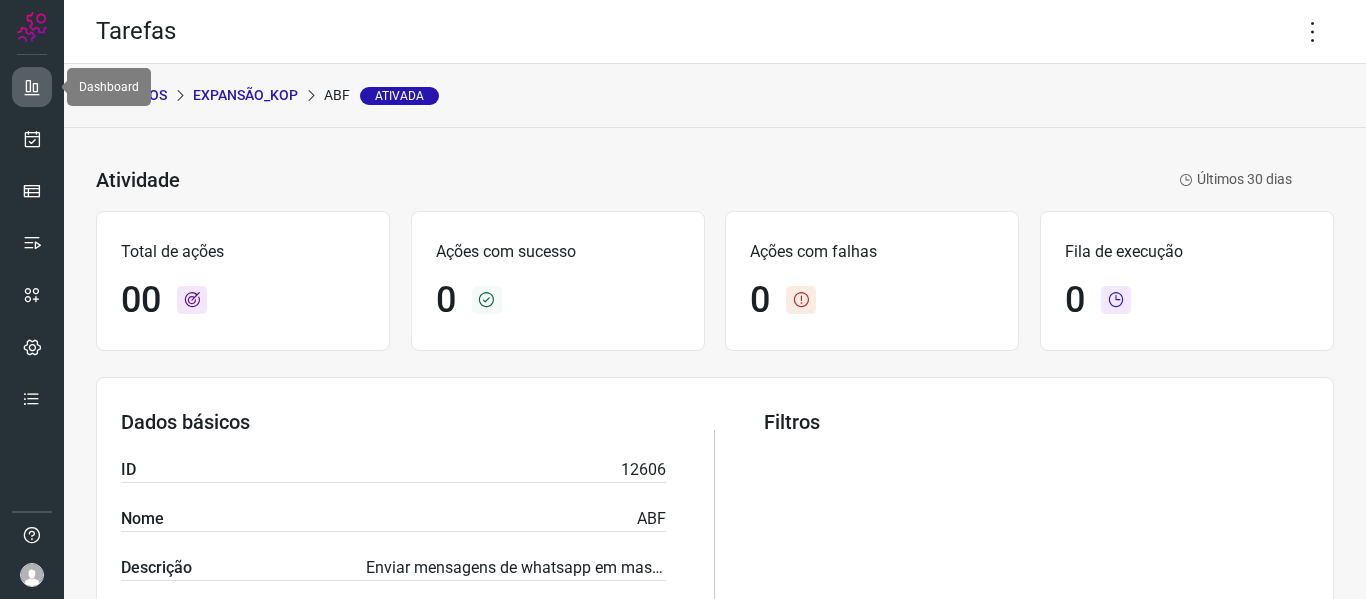 click at bounding box center (32, 87) 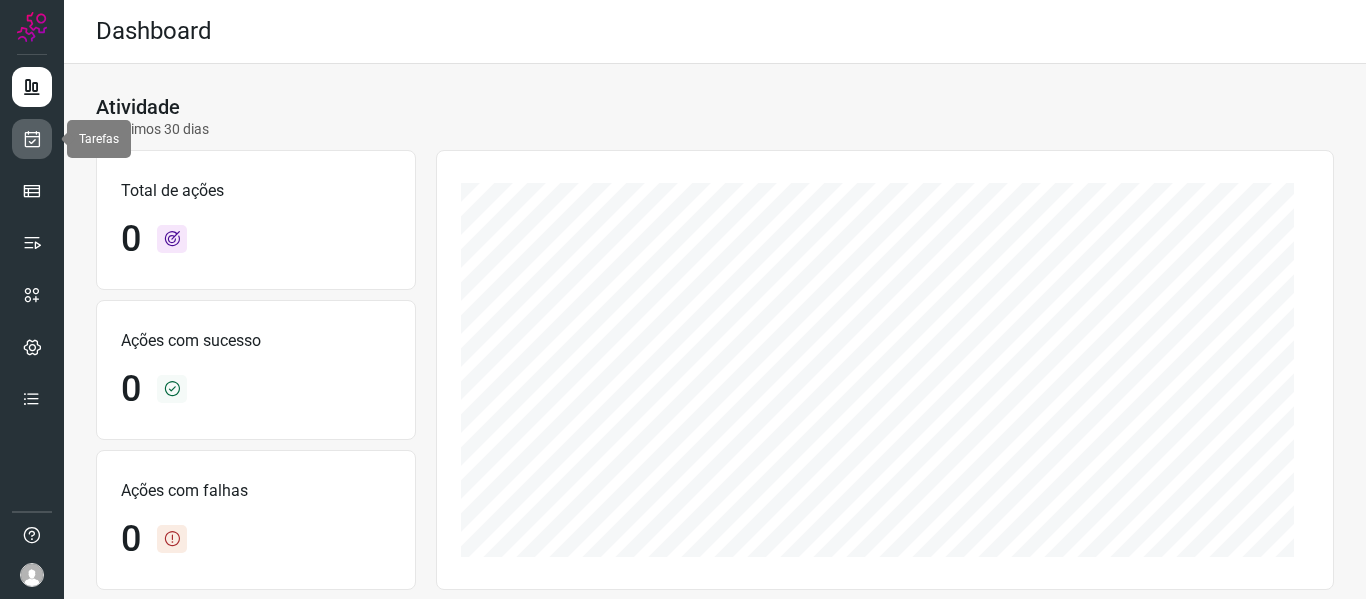 click at bounding box center [32, 139] 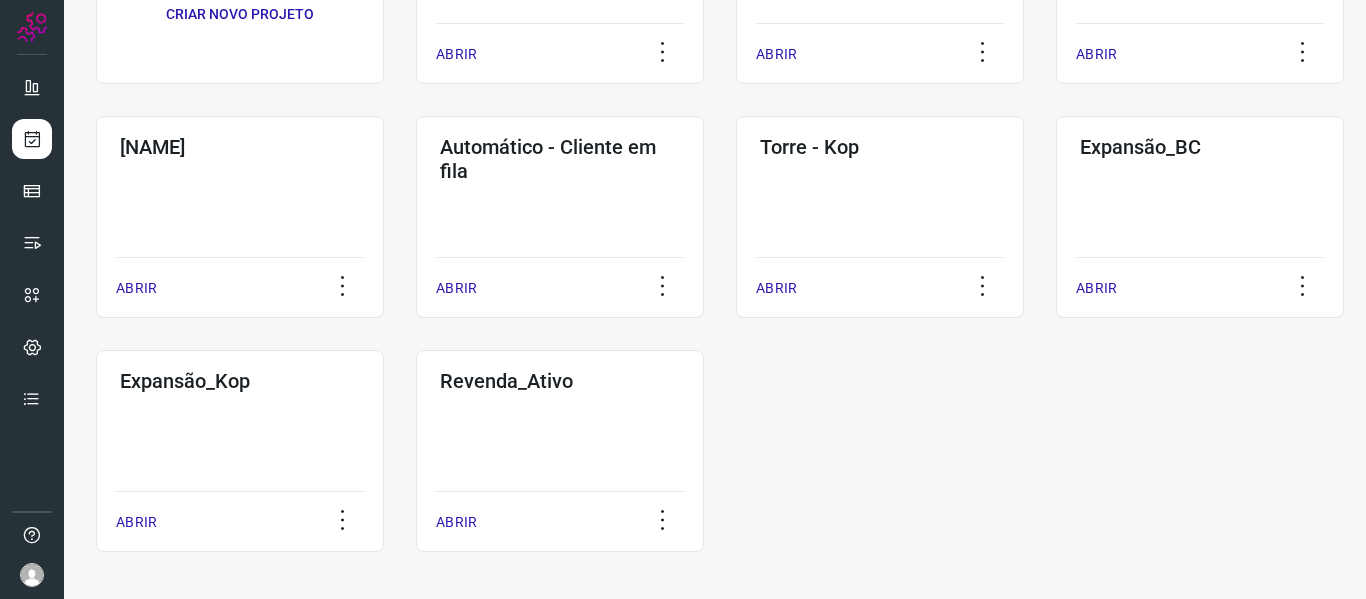 scroll, scrollTop: 280, scrollLeft: 0, axis: vertical 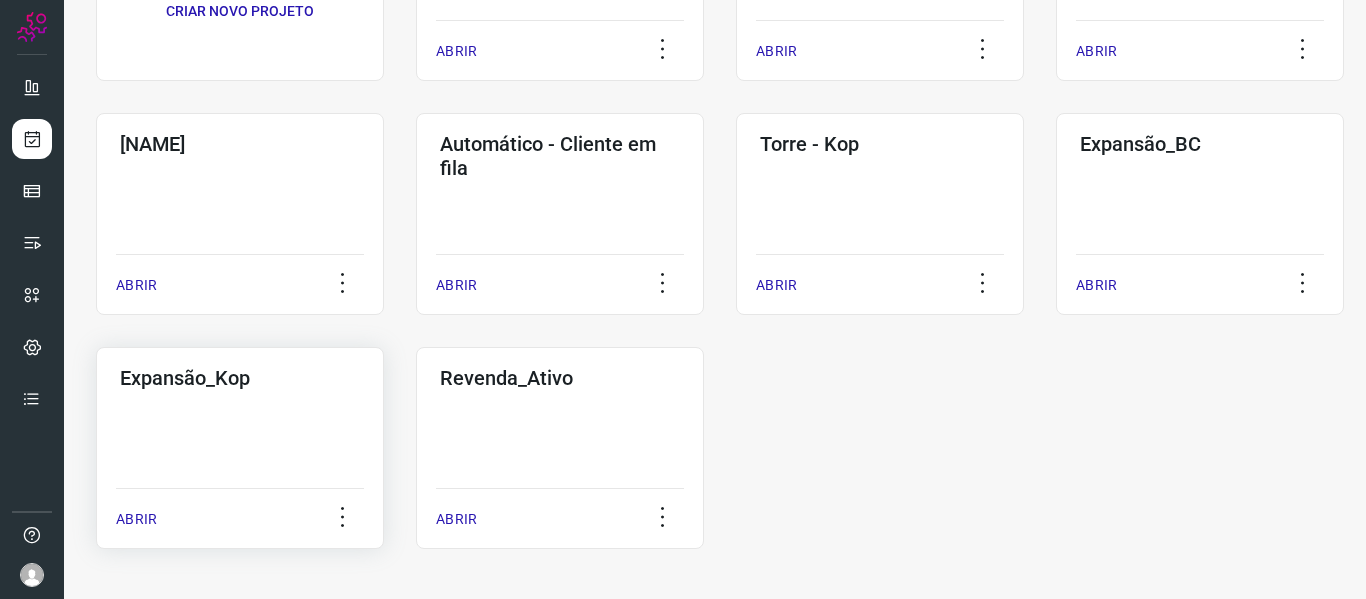click on "Expansão_Kop  ABRIR" 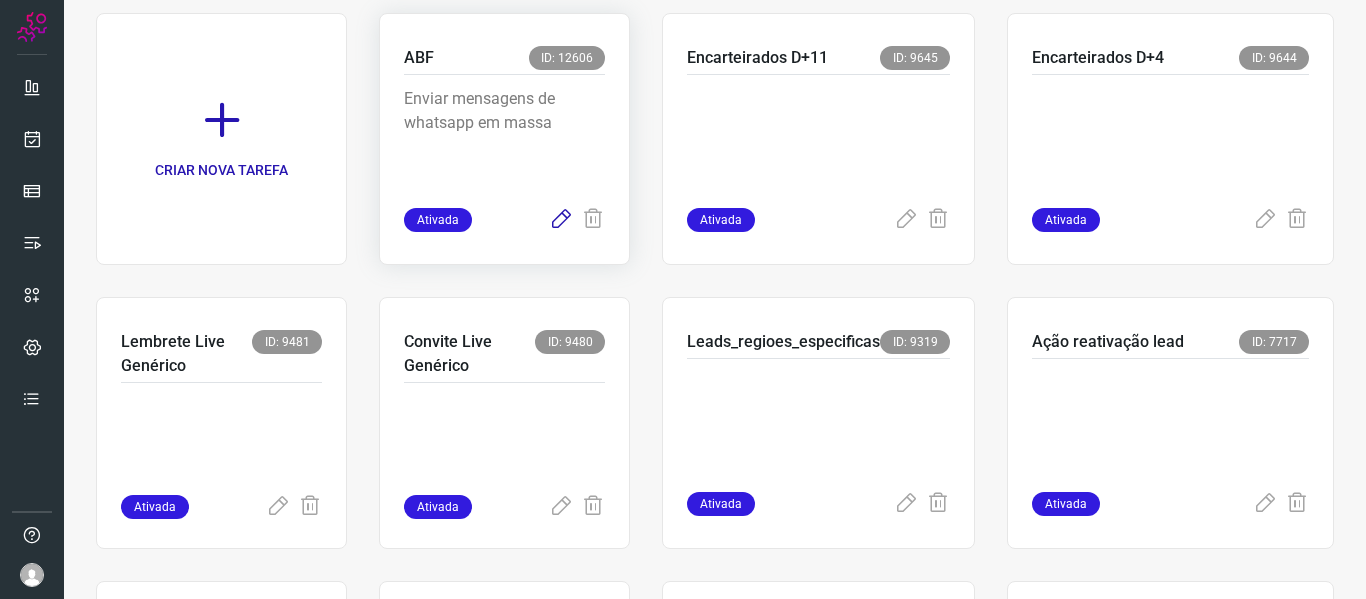 click at bounding box center (561, 220) 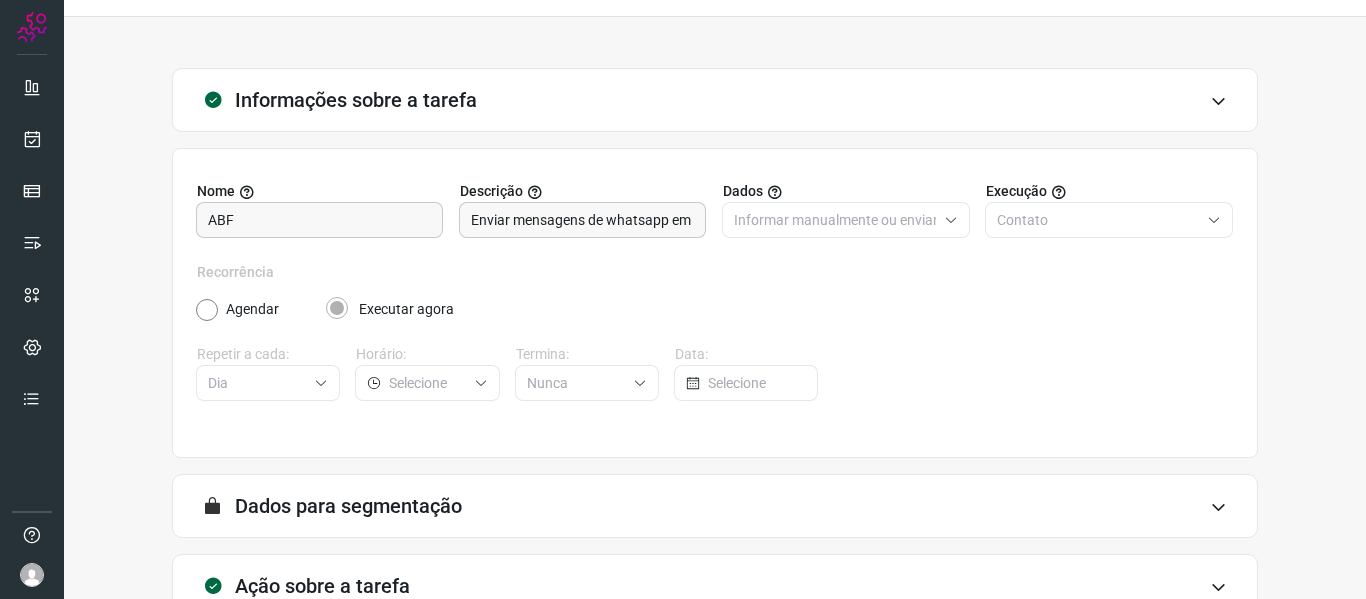 scroll, scrollTop: 42, scrollLeft: 0, axis: vertical 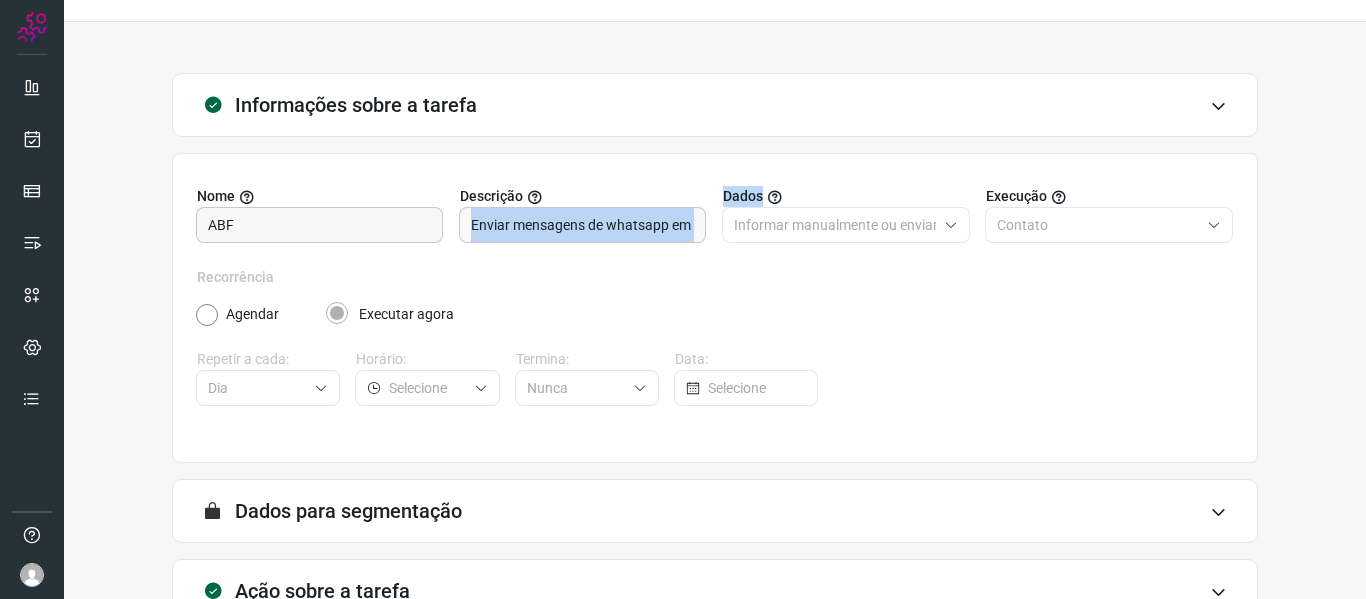 click on "Nome ABF Descrição Enviar mensagens de whatsapp em massa Dados Informar manualmente ou enviar arquivo Execução Contato" at bounding box center [715, 226] 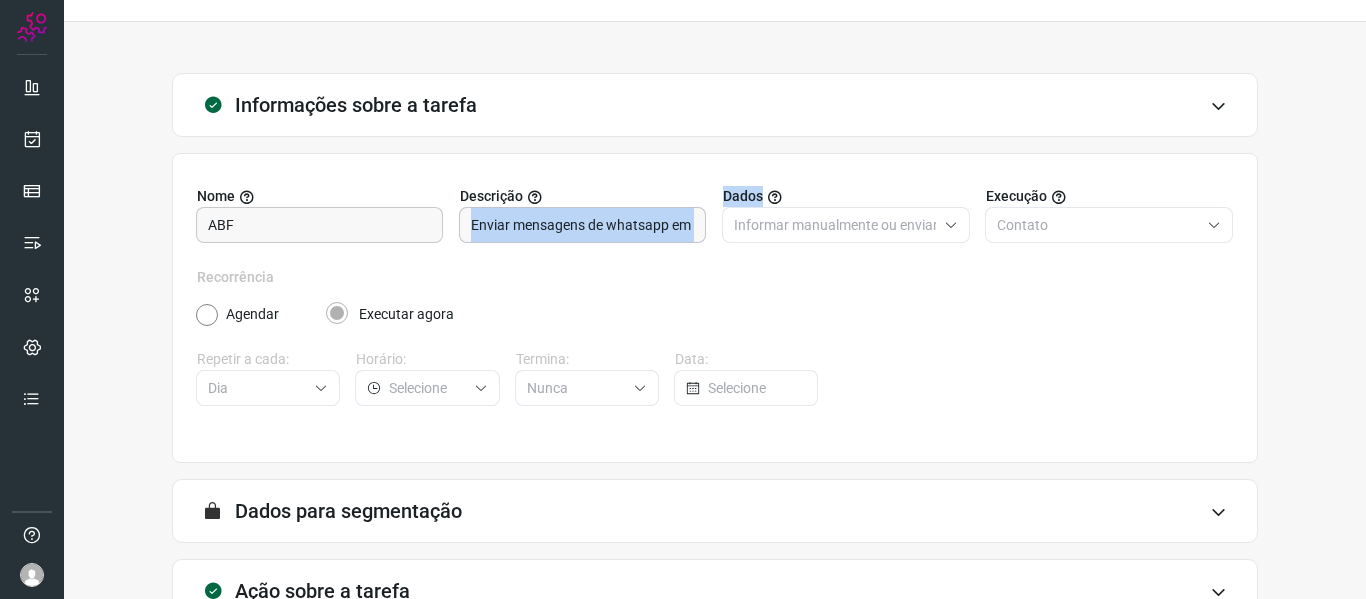 click on "Enviar mensagens de whatsapp em massa" at bounding box center [582, 225] 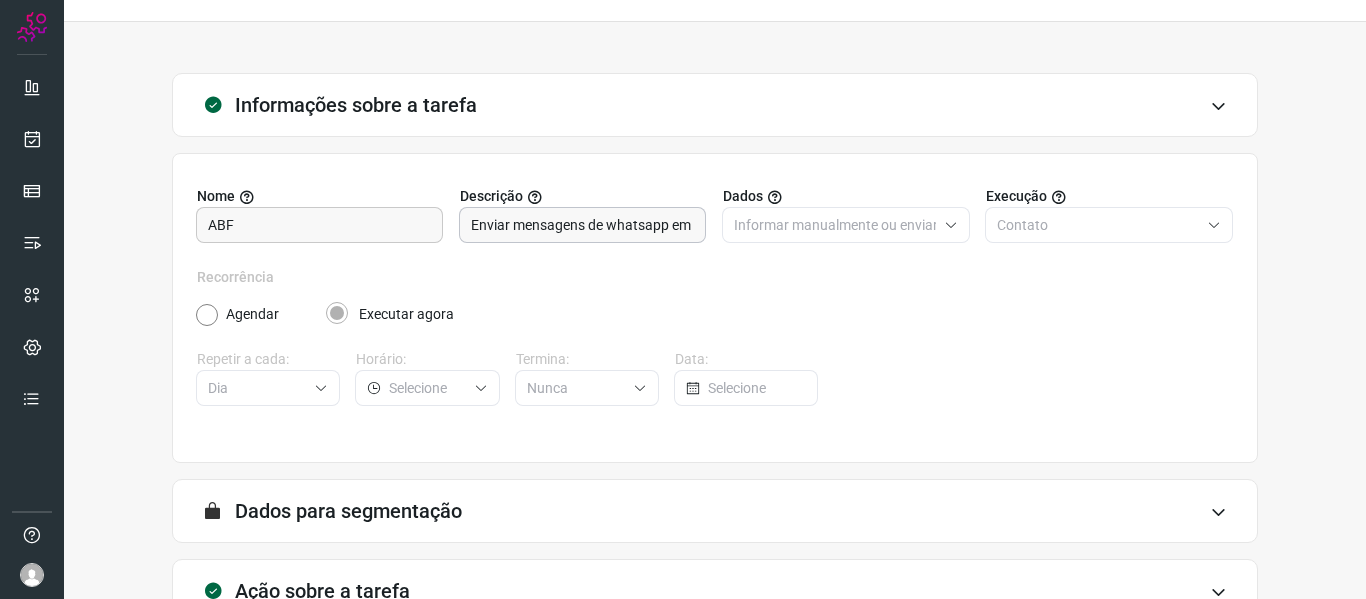 scroll, scrollTop: 0, scrollLeft: 46, axis: horizontal 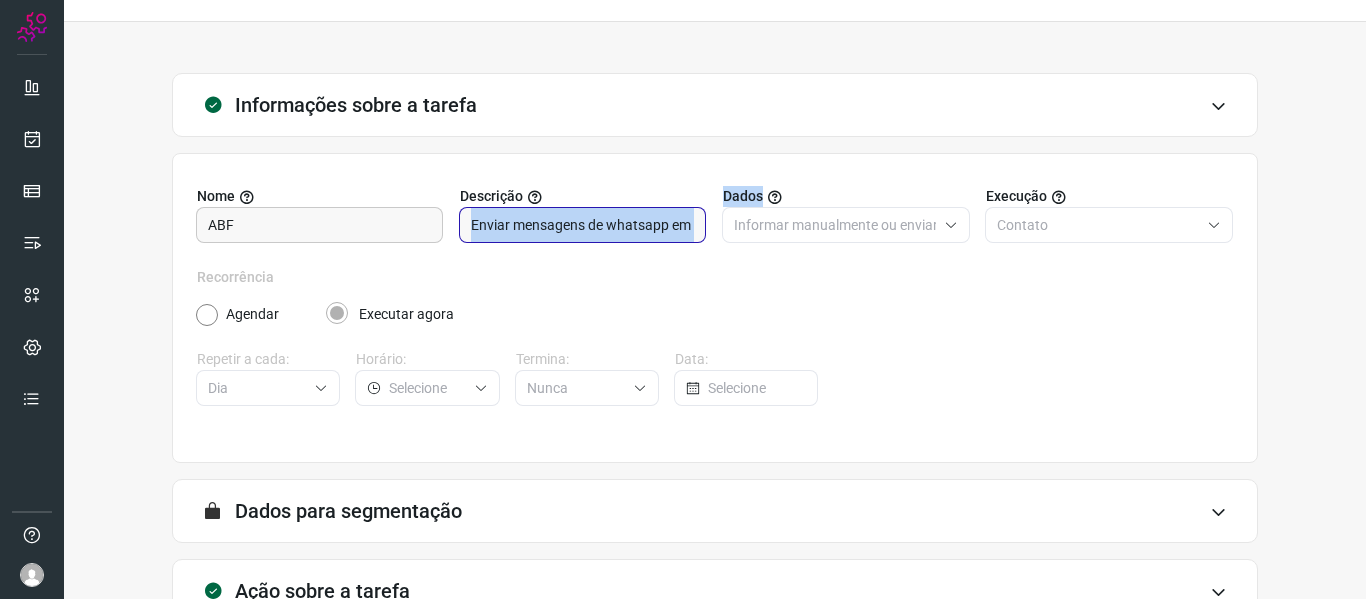 click on "Nome ABF Descrição Enviar mensagens de whatsapp em massa Dados Informar manualmente ou enviar arquivo Execução Contato" at bounding box center (715, 226) 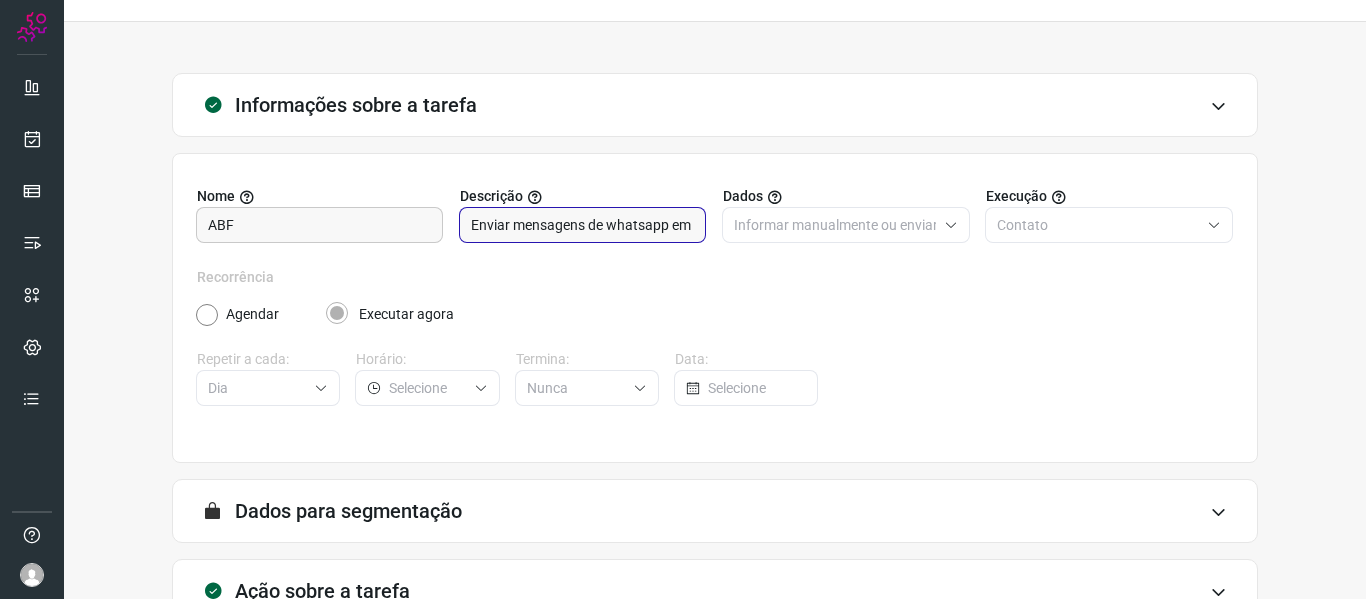 scroll, scrollTop: 0, scrollLeft: 46, axis: horizontal 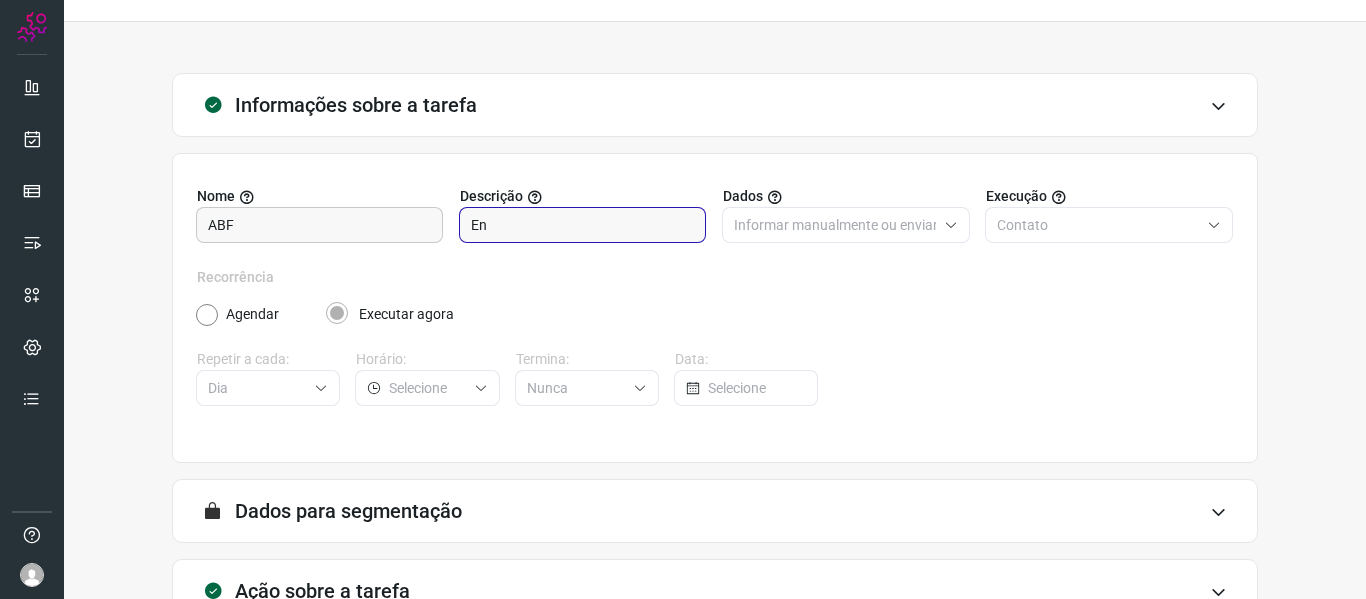 type on "E" 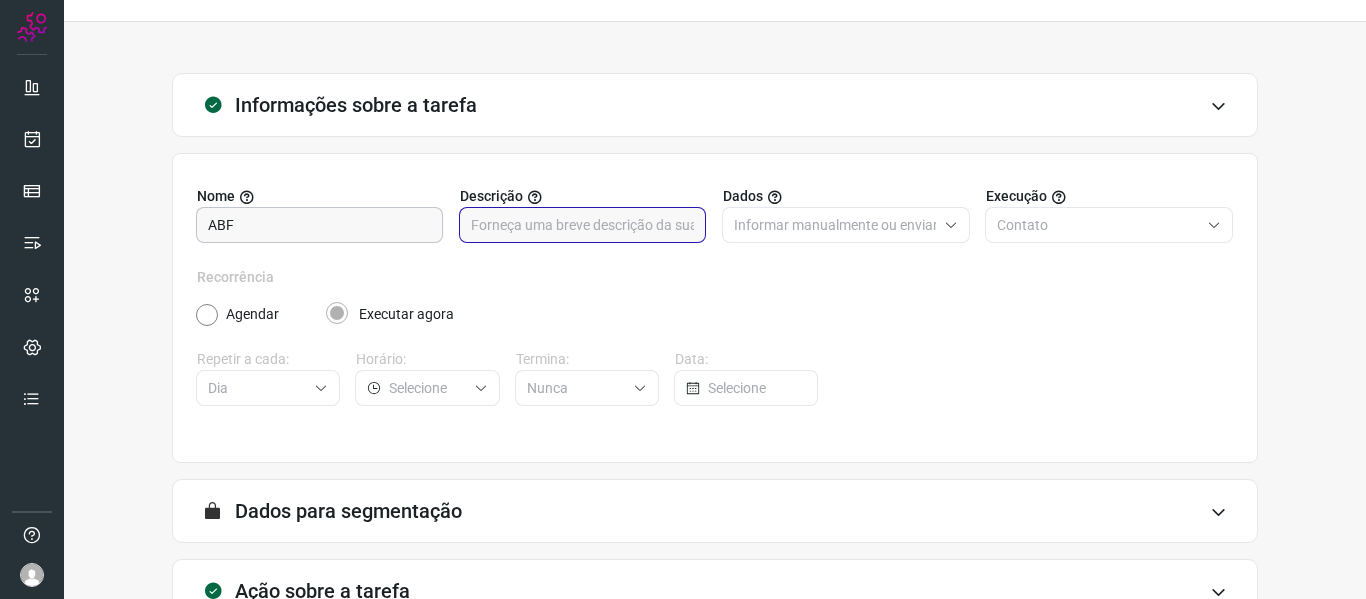 type 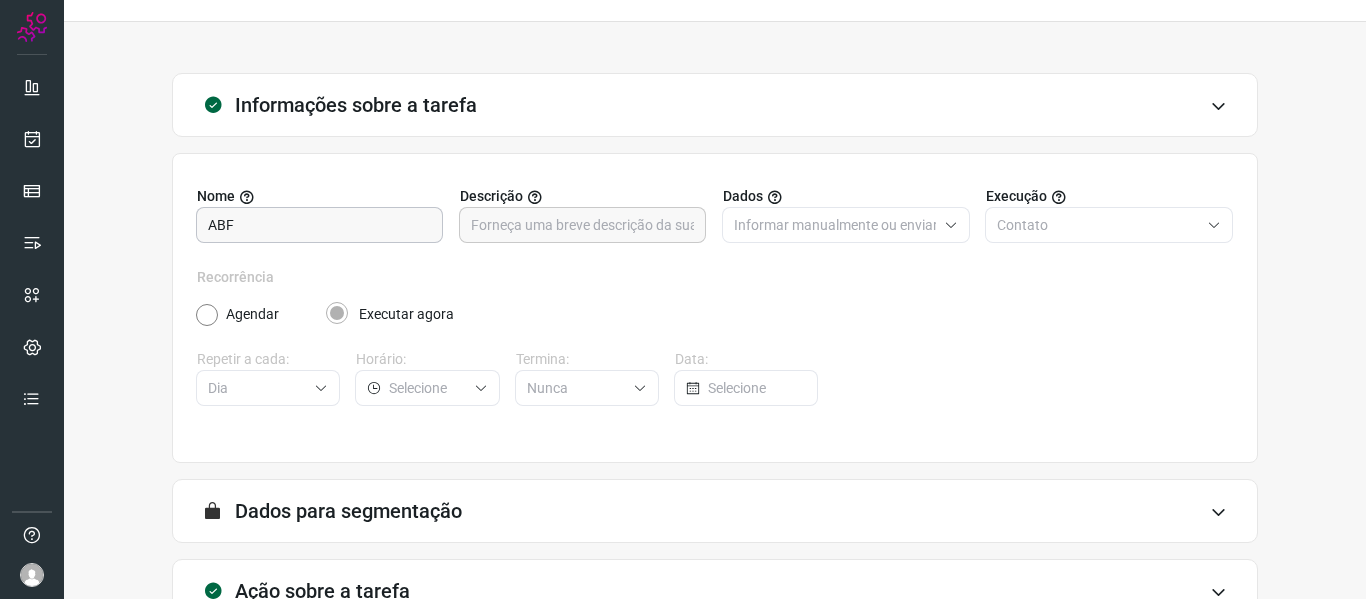 click on "ABF" 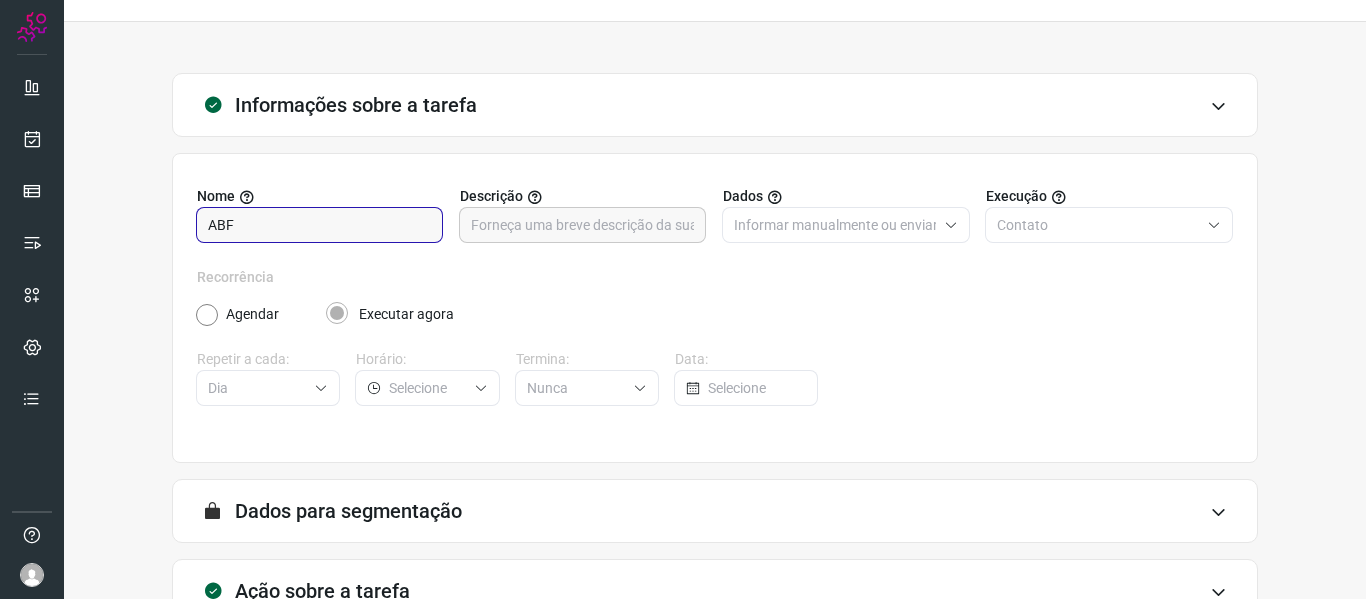 click on "ABF" 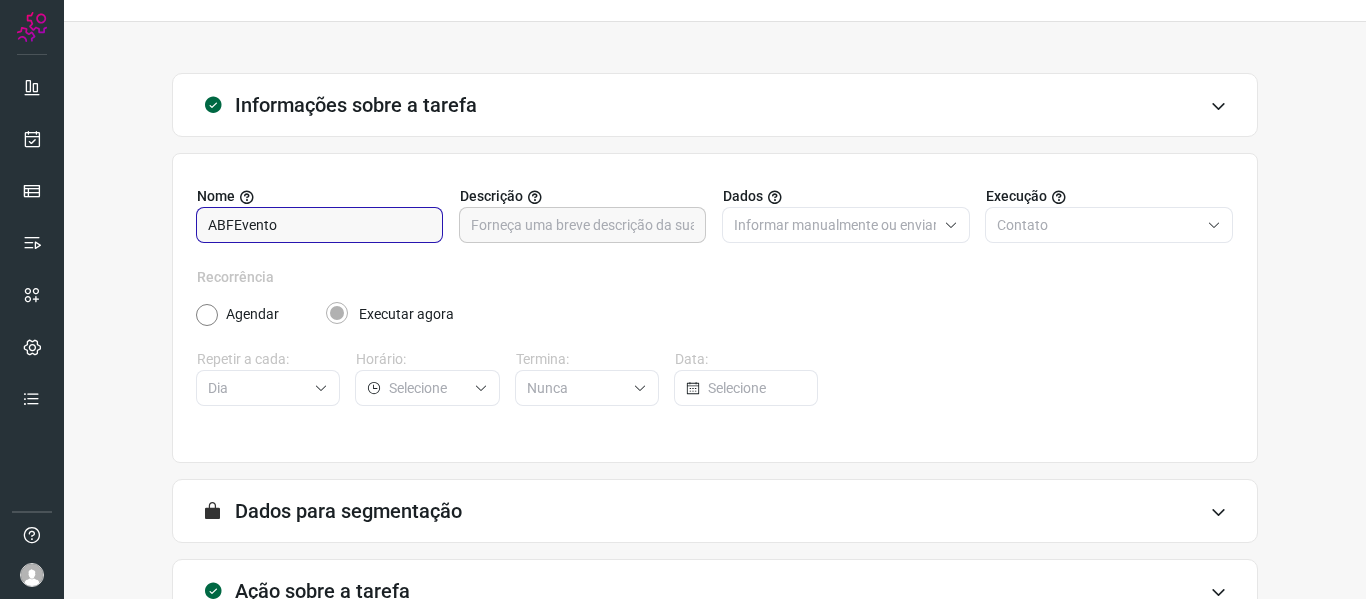 type on "ABFEvento" 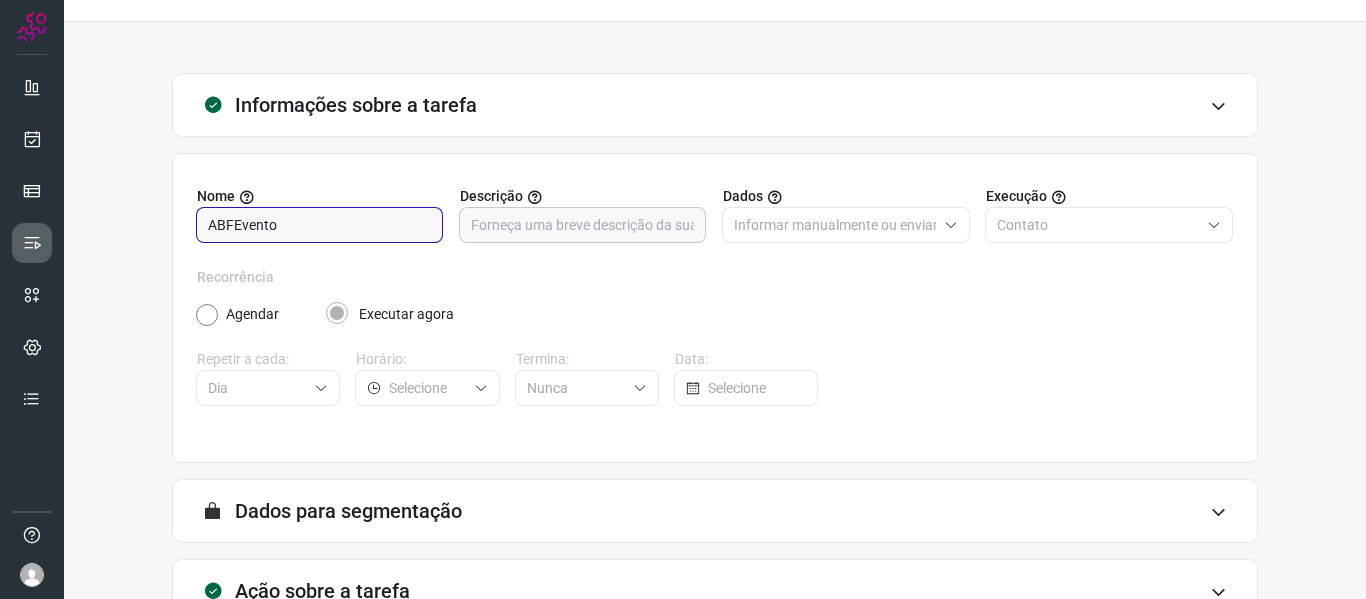 drag, startPoint x: 309, startPoint y: 220, endPoint x: 36, endPoint y: 244, distance: 274.05292 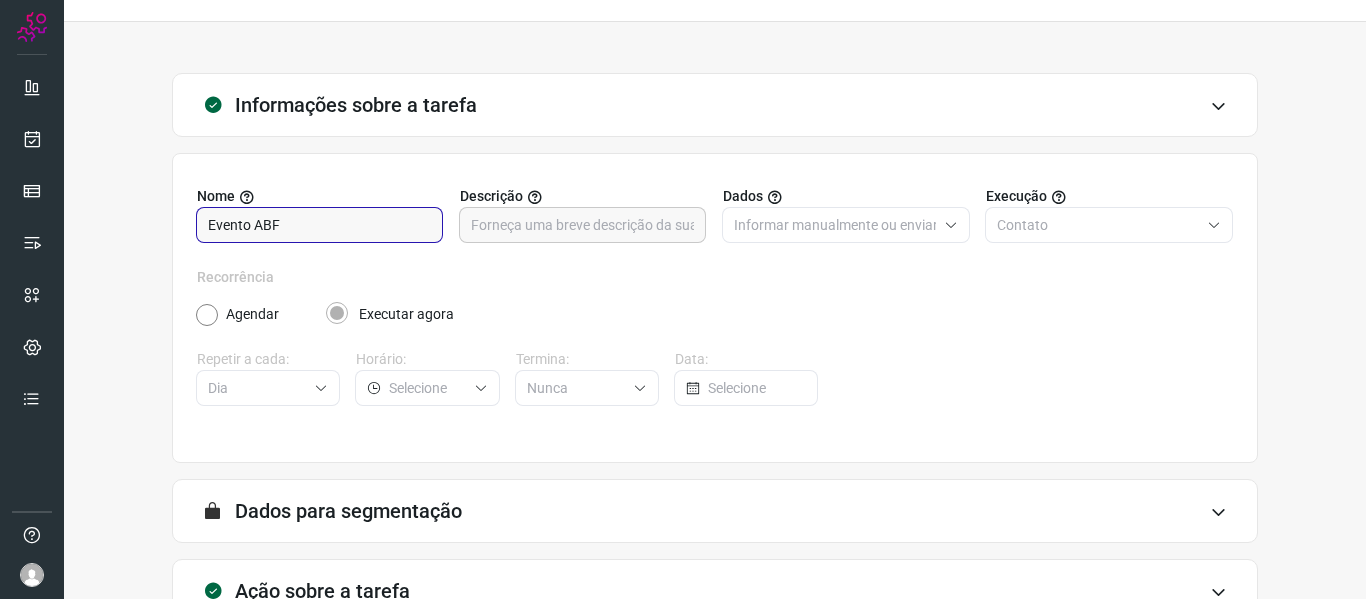 scroll, scrollTop: 182, scrollLeft: 0, axis: vertical 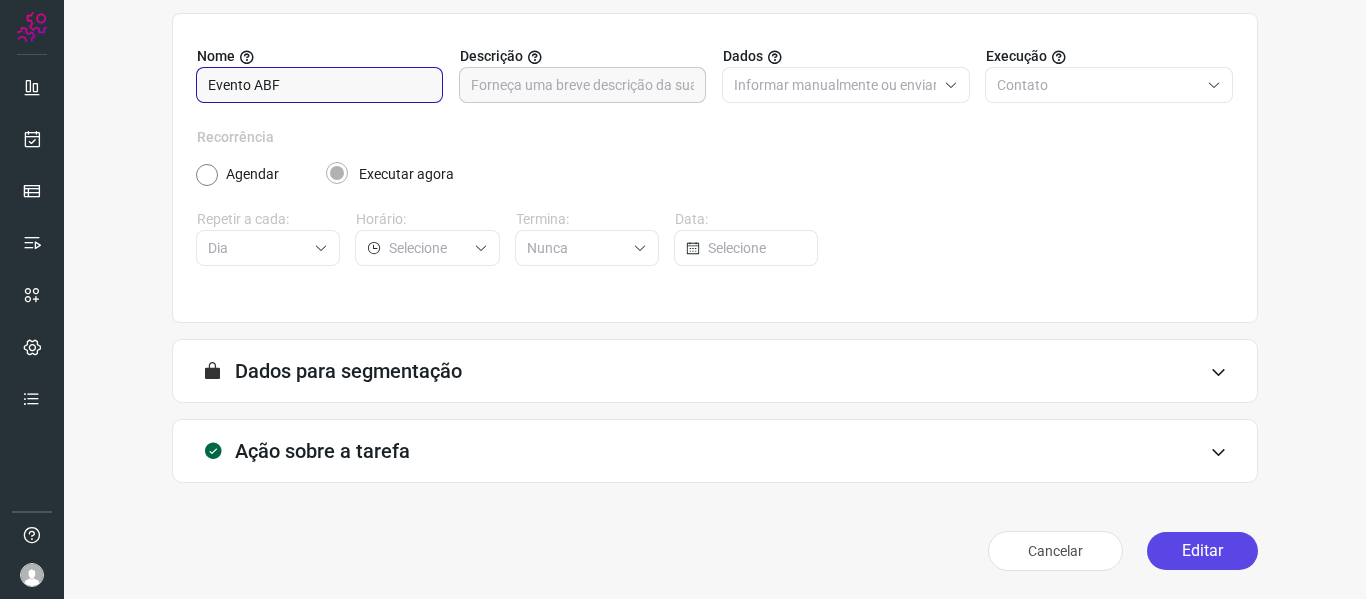 type on "Evento ABF" 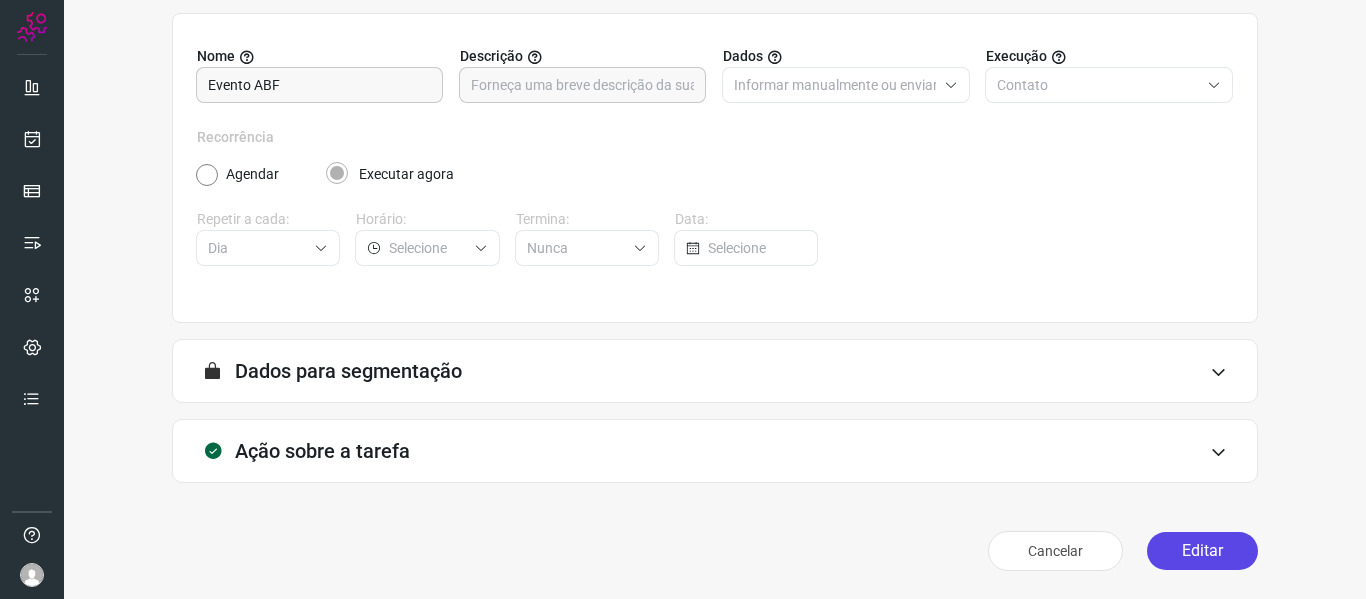 click on "Editar" at bounding box center [1202, 551] 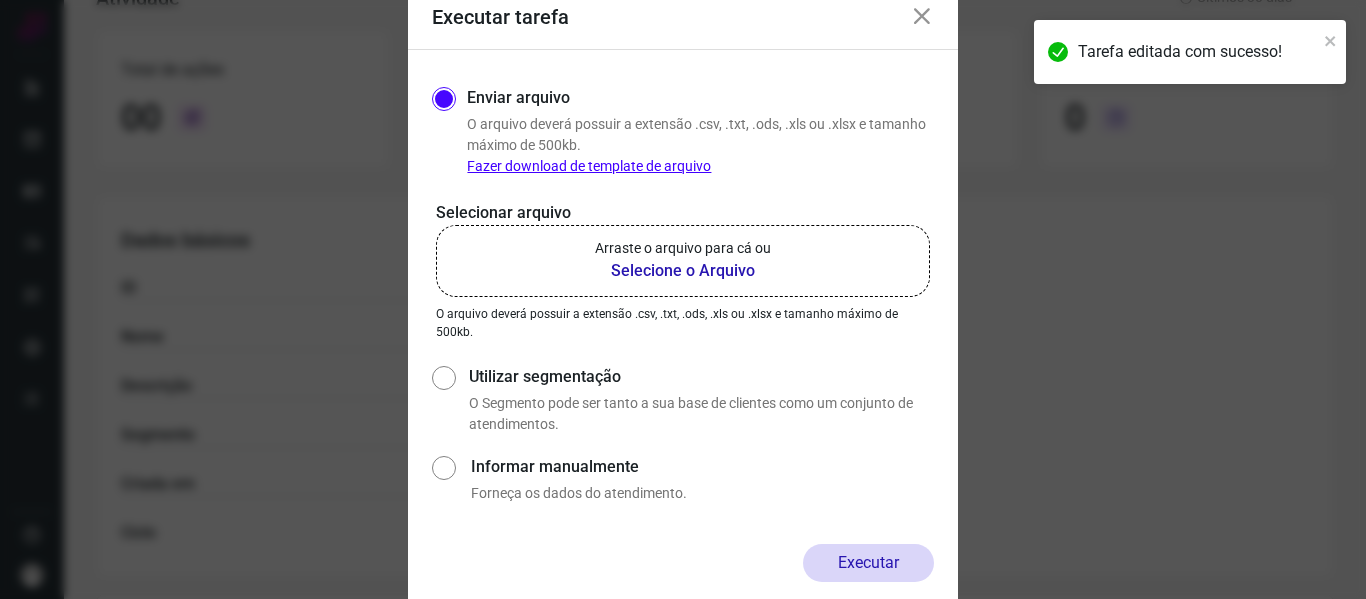 click at bounding box center (922, 17) 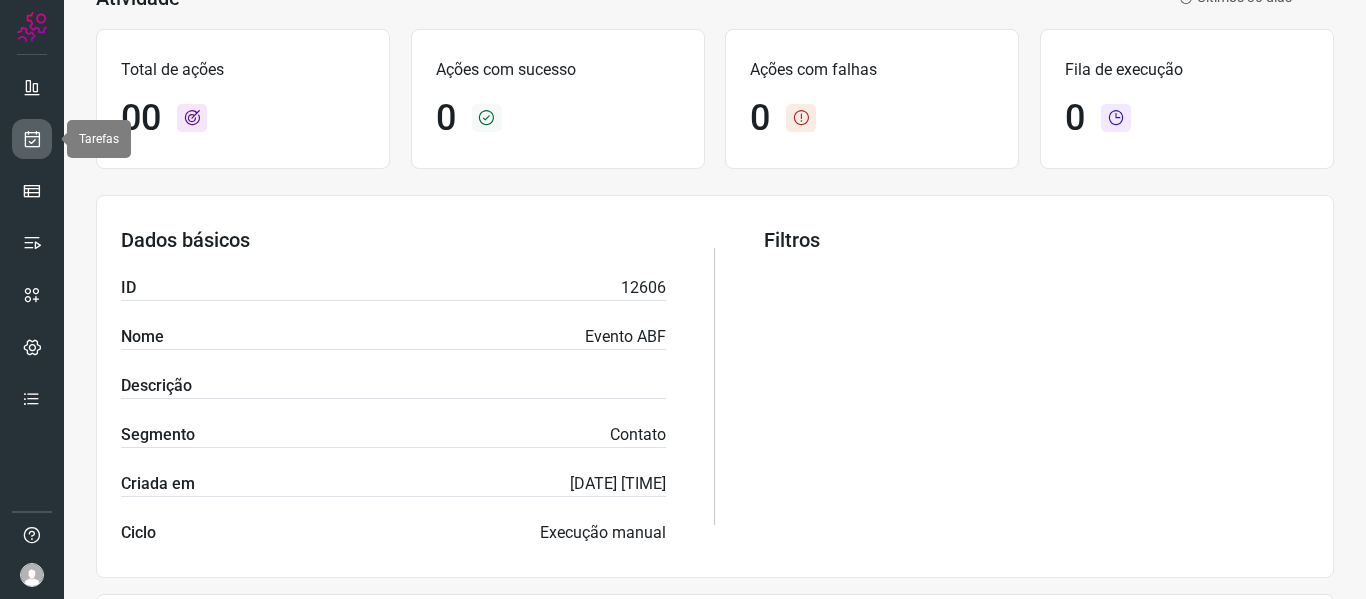click at bounding box center (32, 139) 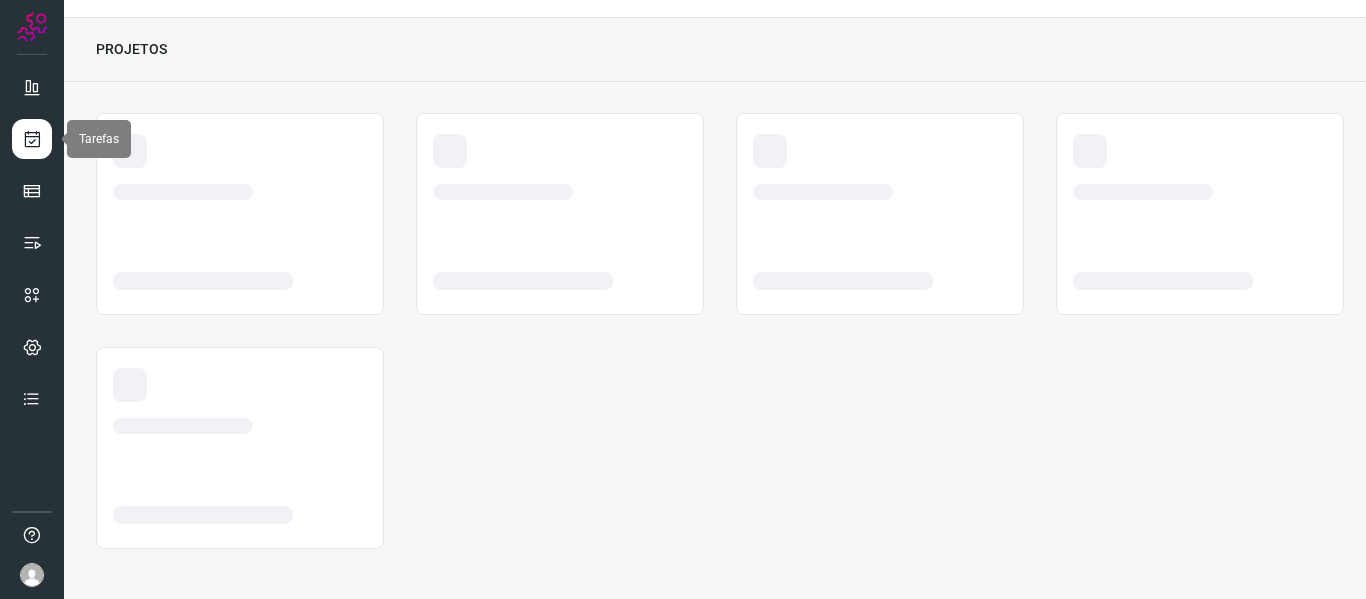 scroll, scrollTop: 46, scrollLeft: 0, axis: vertical 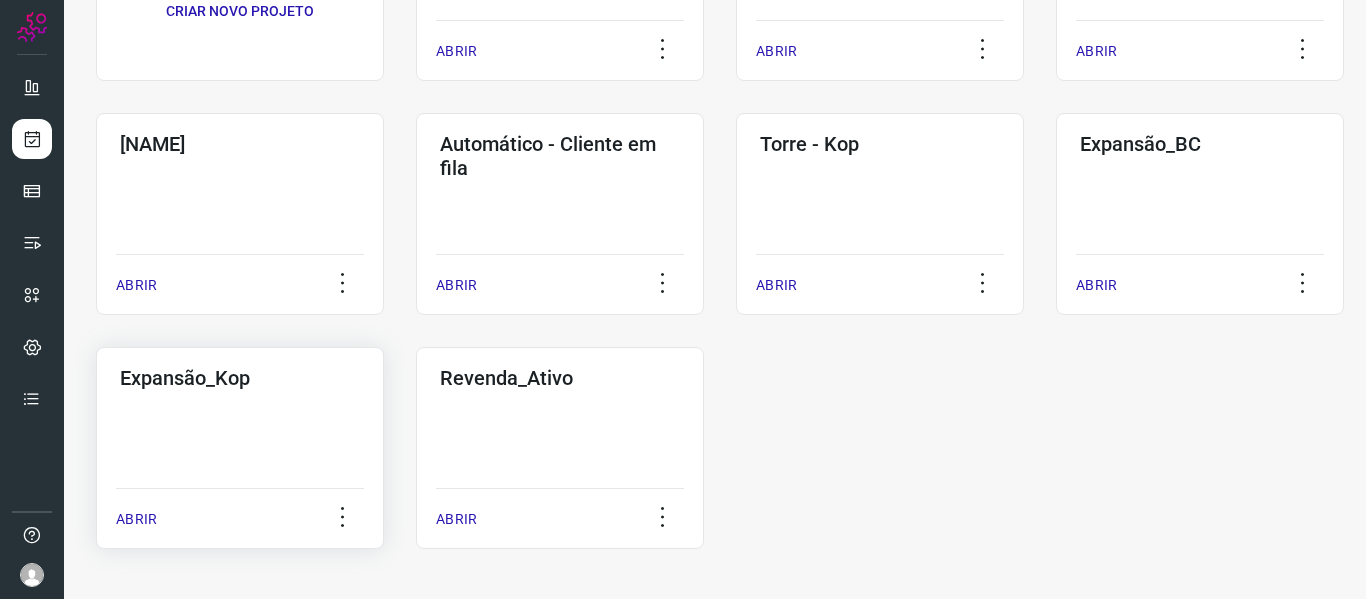 click on "Expansão_Kop  ABRIR" 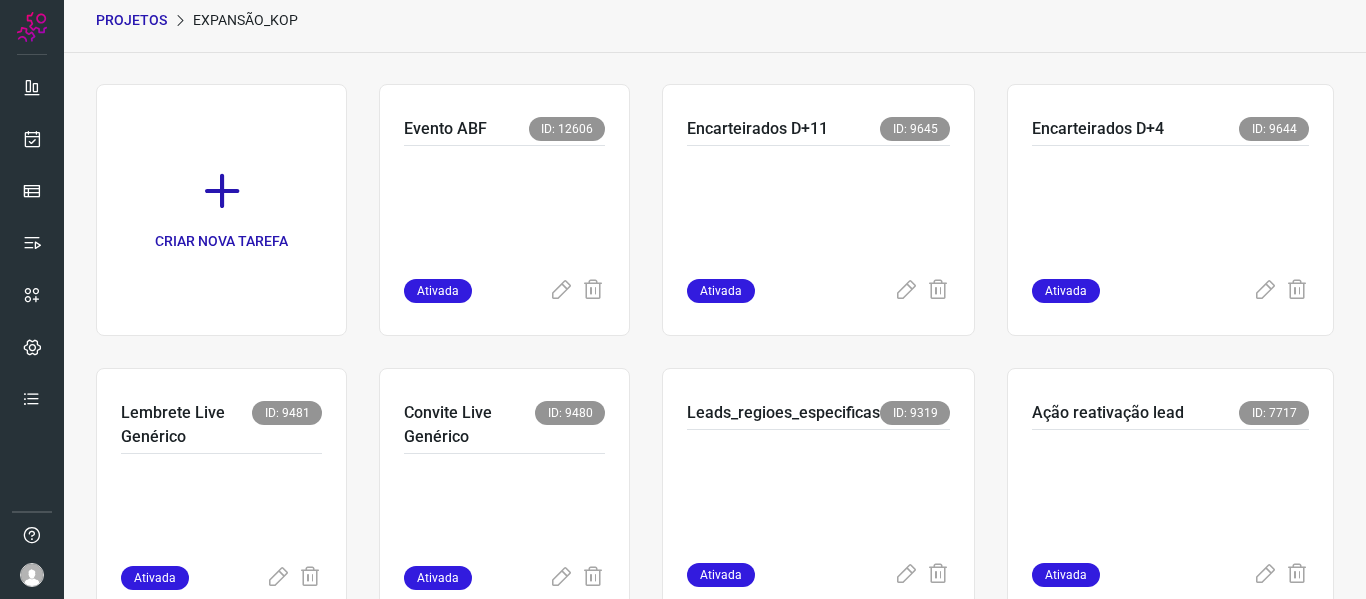 scroll, scrollTop: 50, scrollLeft: 0, axis: vertical 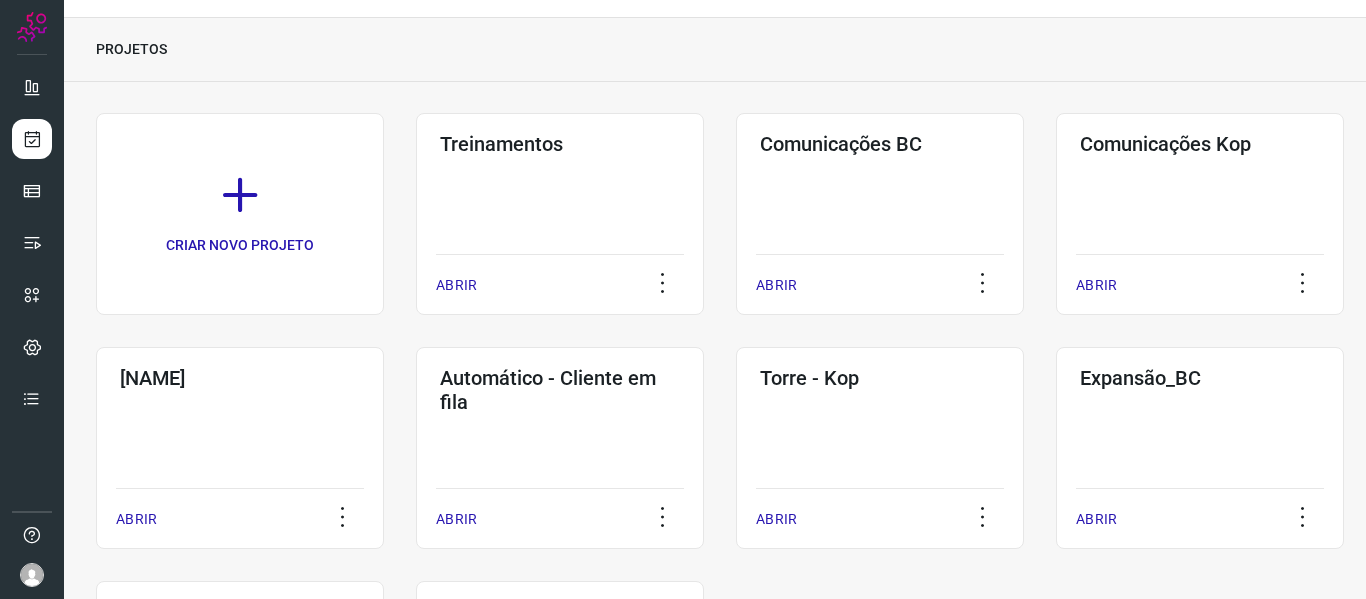 drag, startPoint x: 1350, startPoint y: 270, endPoint x: 1353, endPoint y: 363, distance: 93.04838 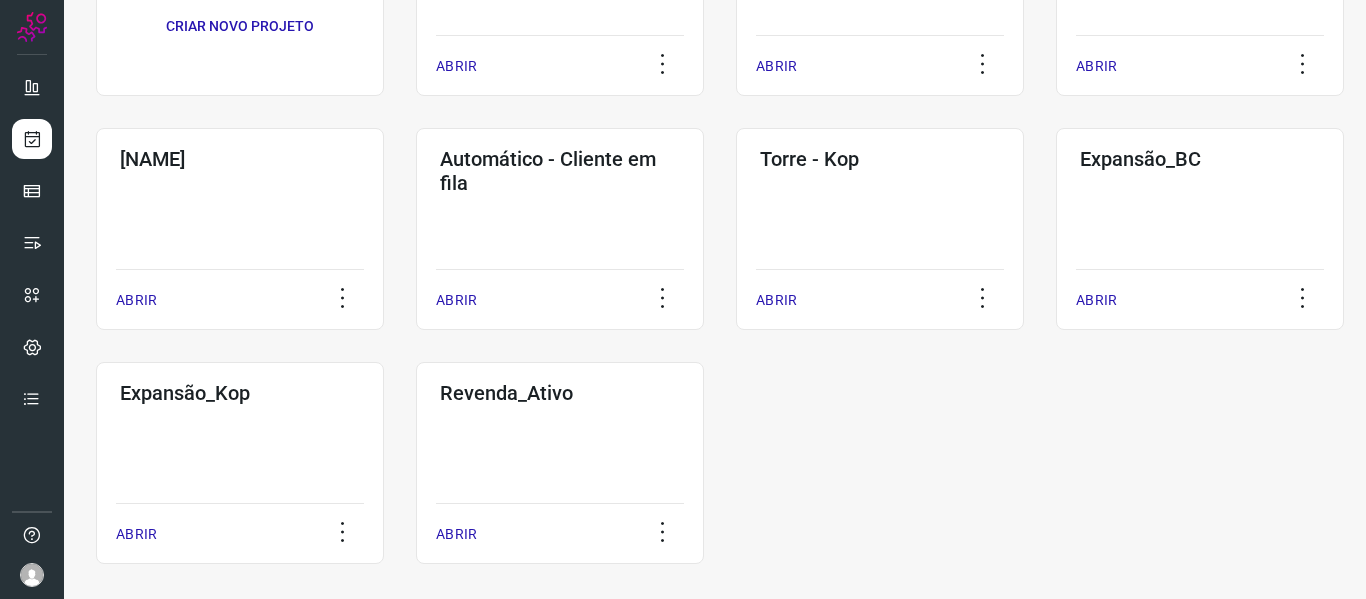 scroll, scrollTop: 280, scrollLeft: 0, axis: vertical 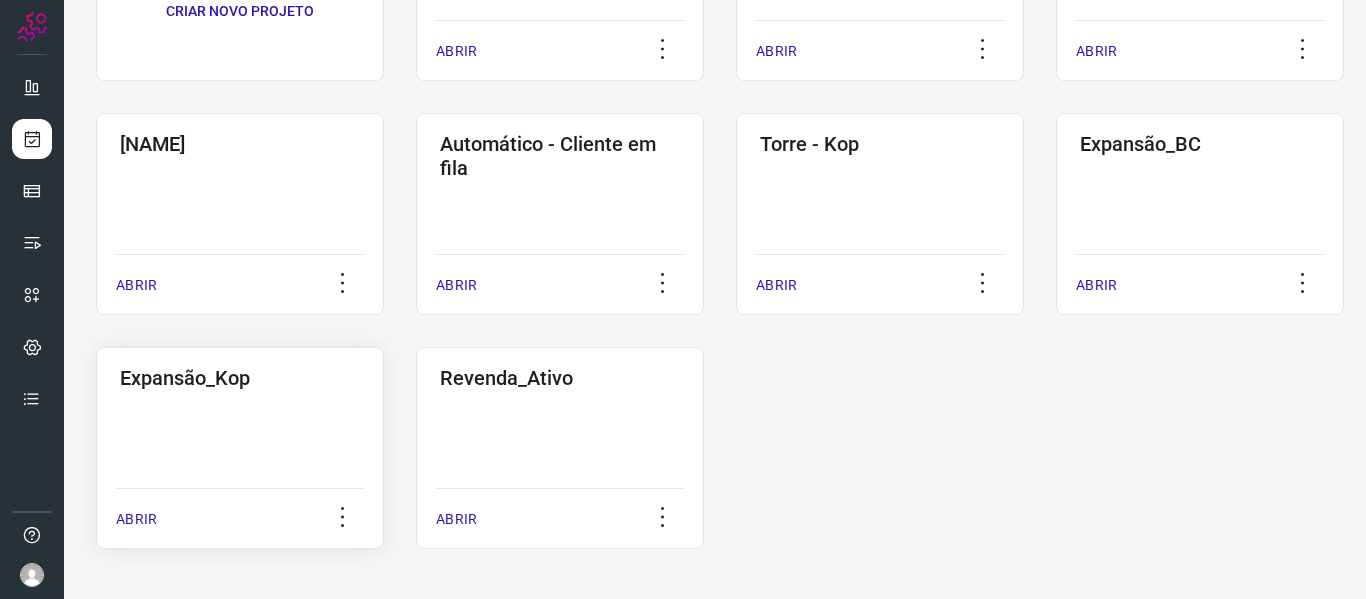 click on "Expansão_Kop  ABRIR" 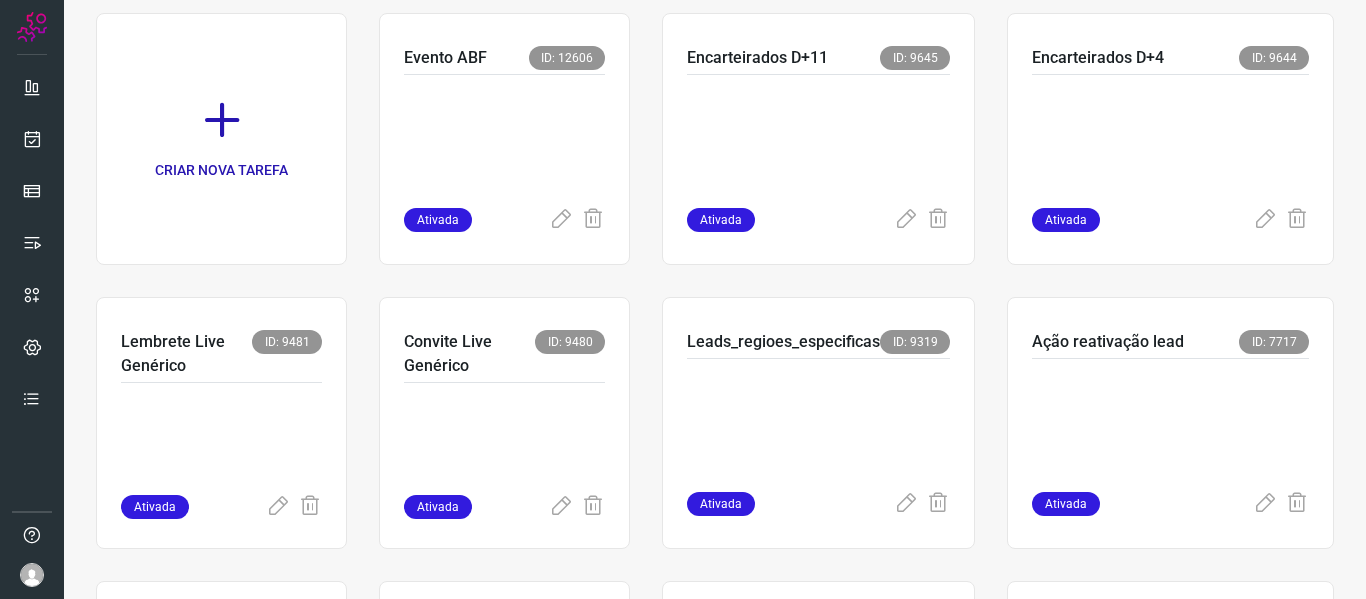 scroll, scrollTop: 0, scrollLeft: 0, axis: both 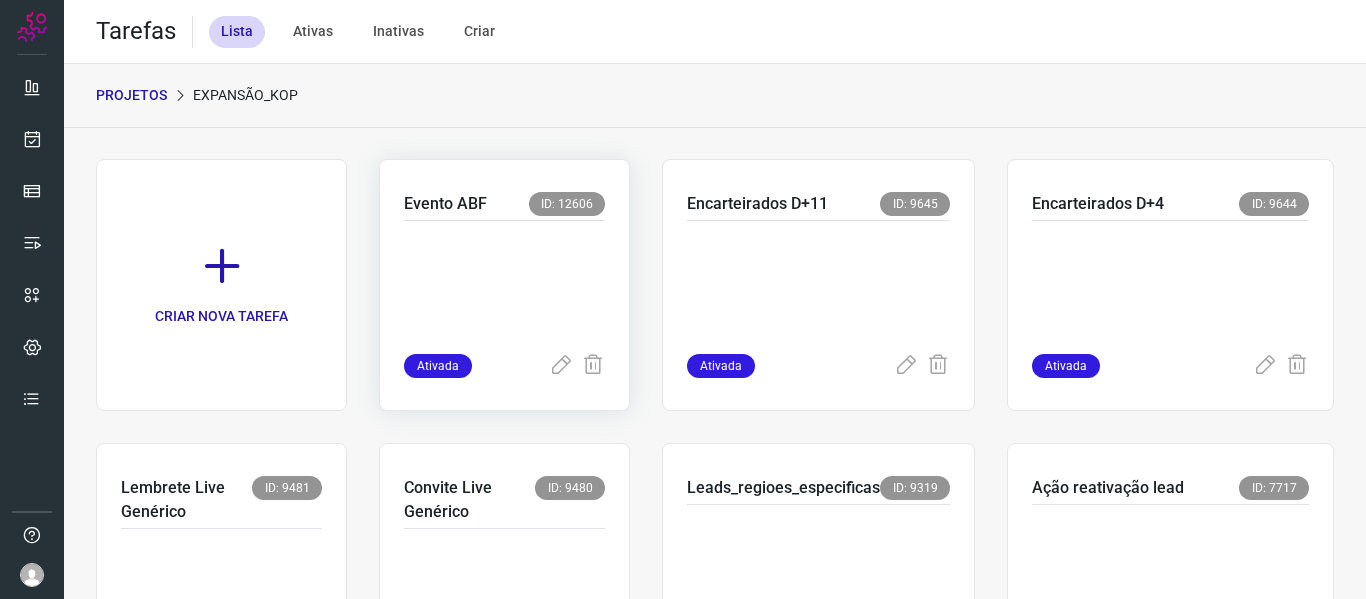 click at bounding box center (504, 283) 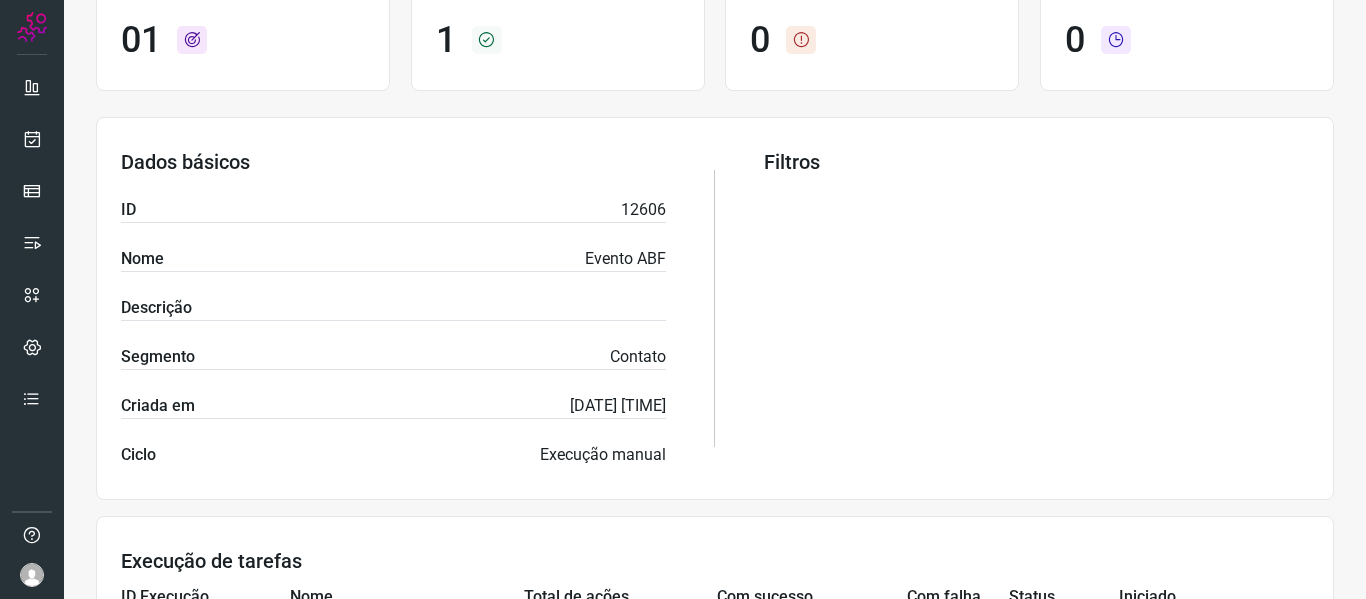 scroll, scrollTop: 0, scrollLeft: 0, axis: both 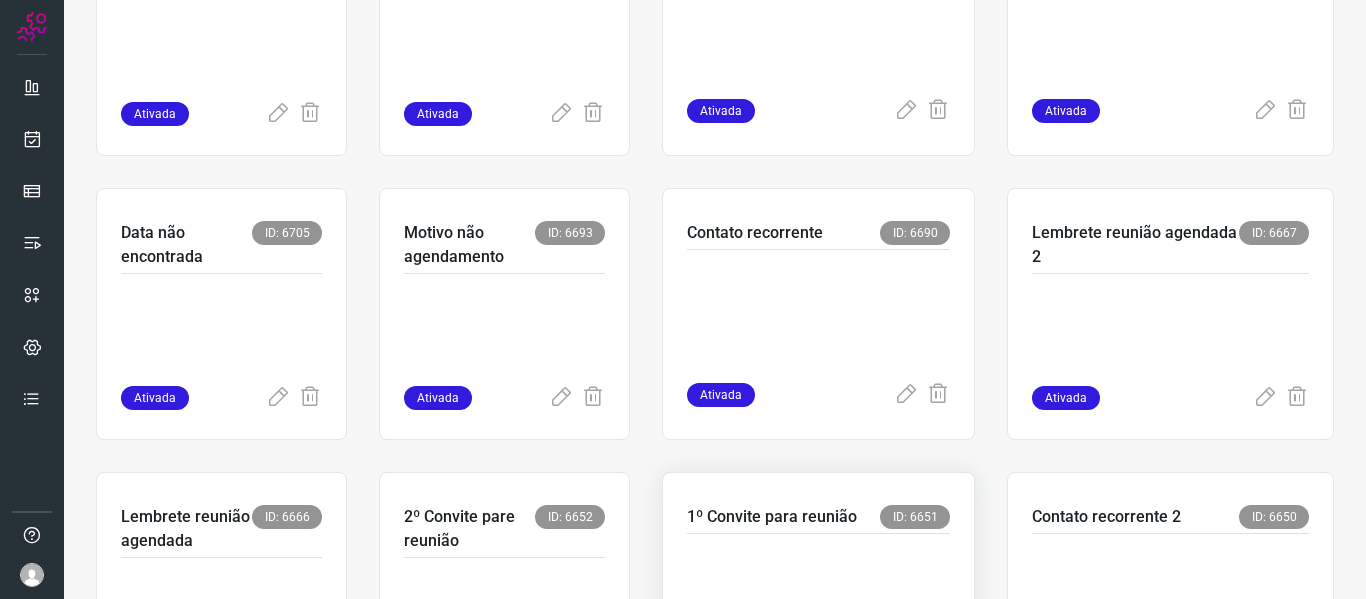 click at bounding box center [818, 596] 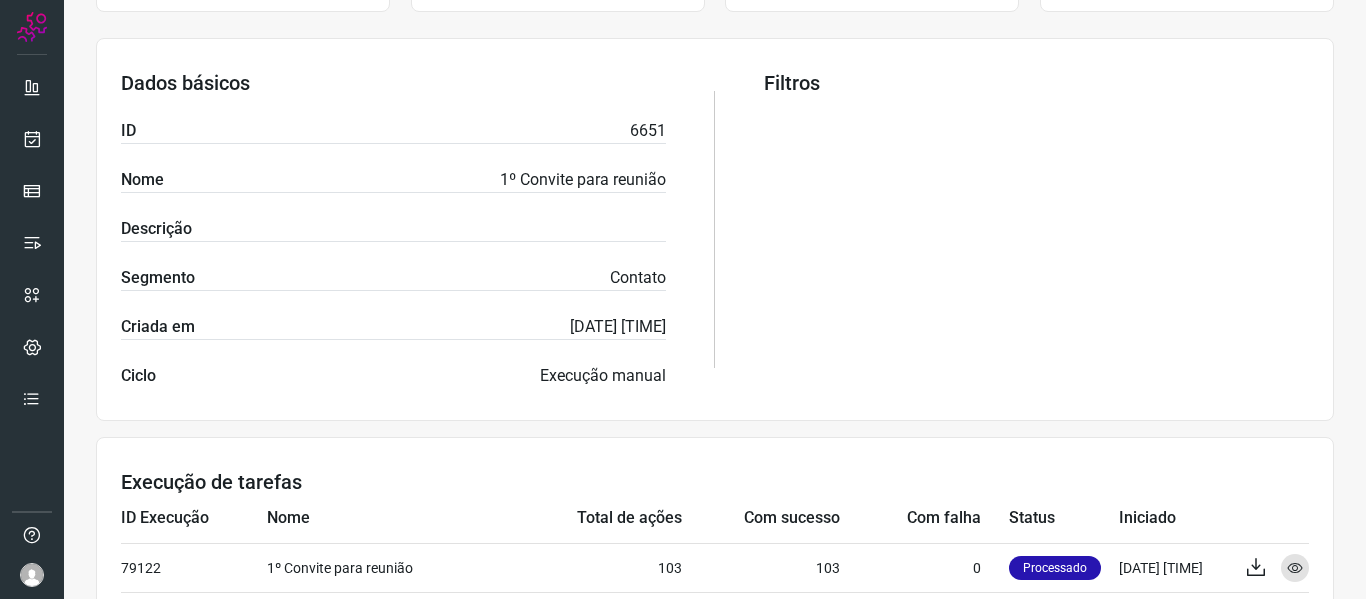 scroll, scrollTop: 326, scrollLeft: 0, axis: vertical 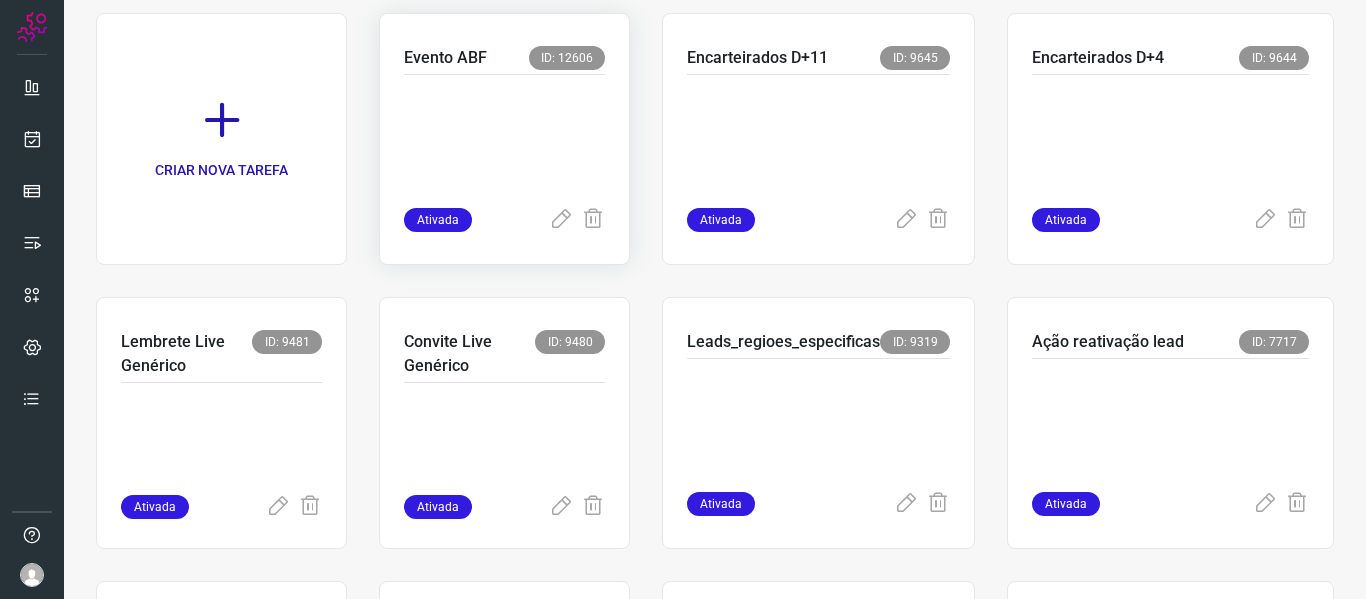 click at bounding box center (504, 137) 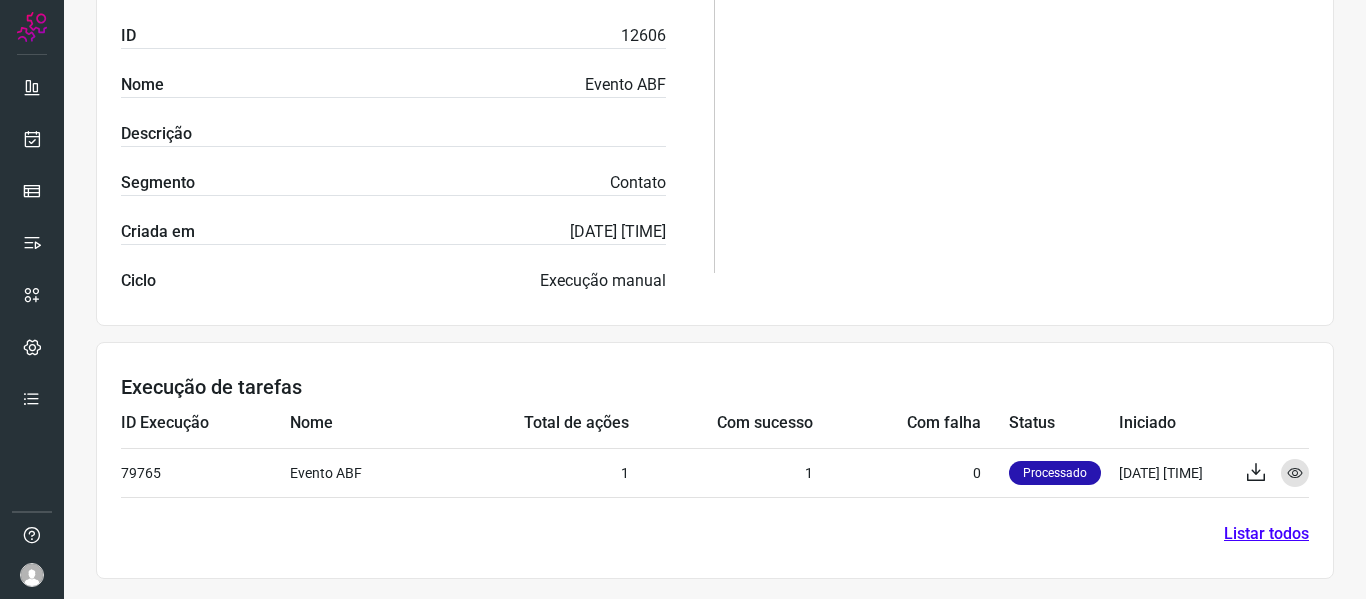 scroll, scrollTop: 102, scrollLeft: 0, axis: vertical 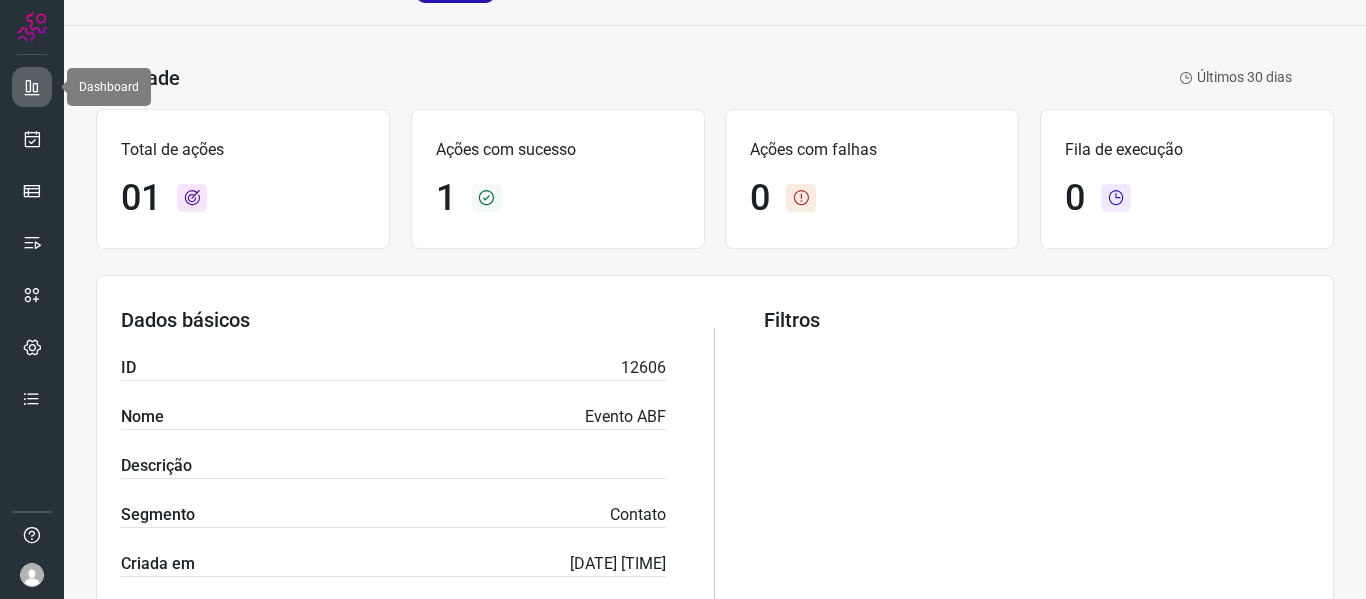 click at bounding box center [32, 87] 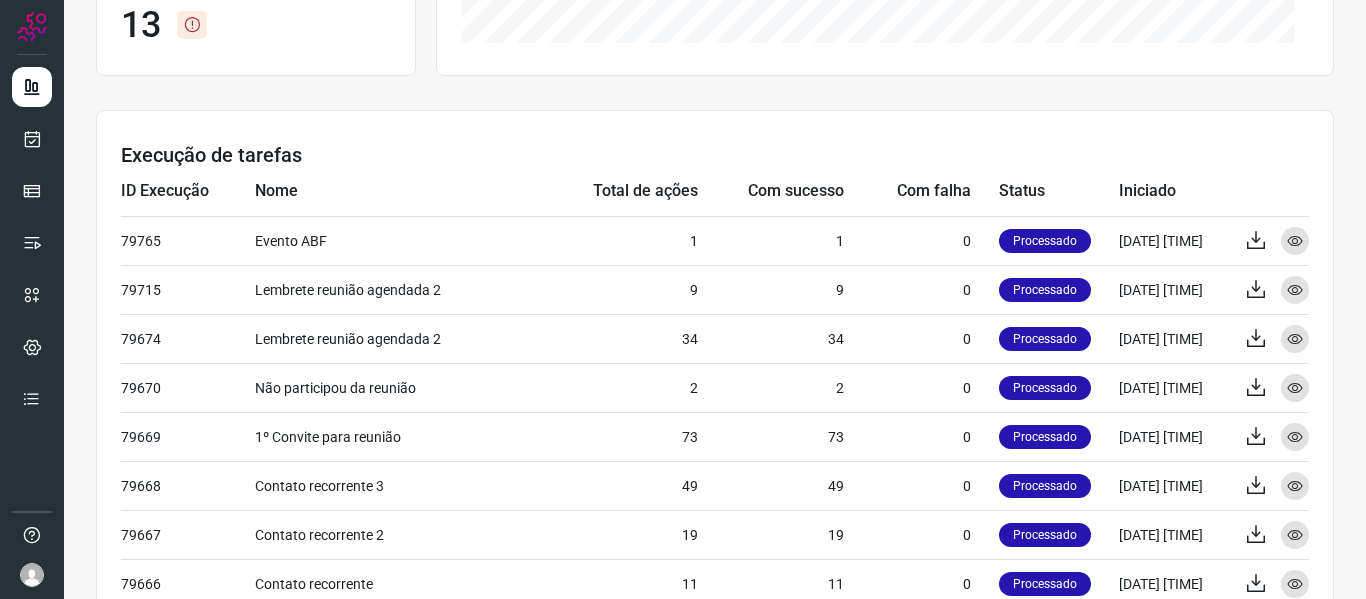 scroll, scrollTop: 521, scrollLeft: 0, axis: vertical 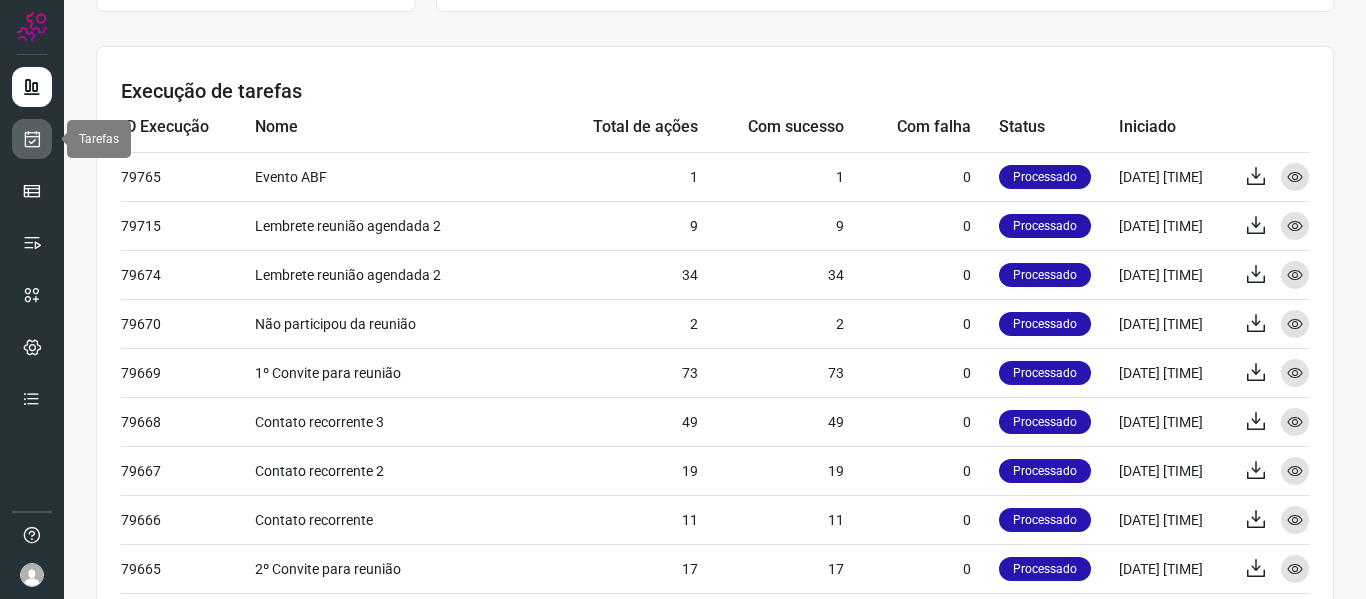 click at bounding box center (32, 139) 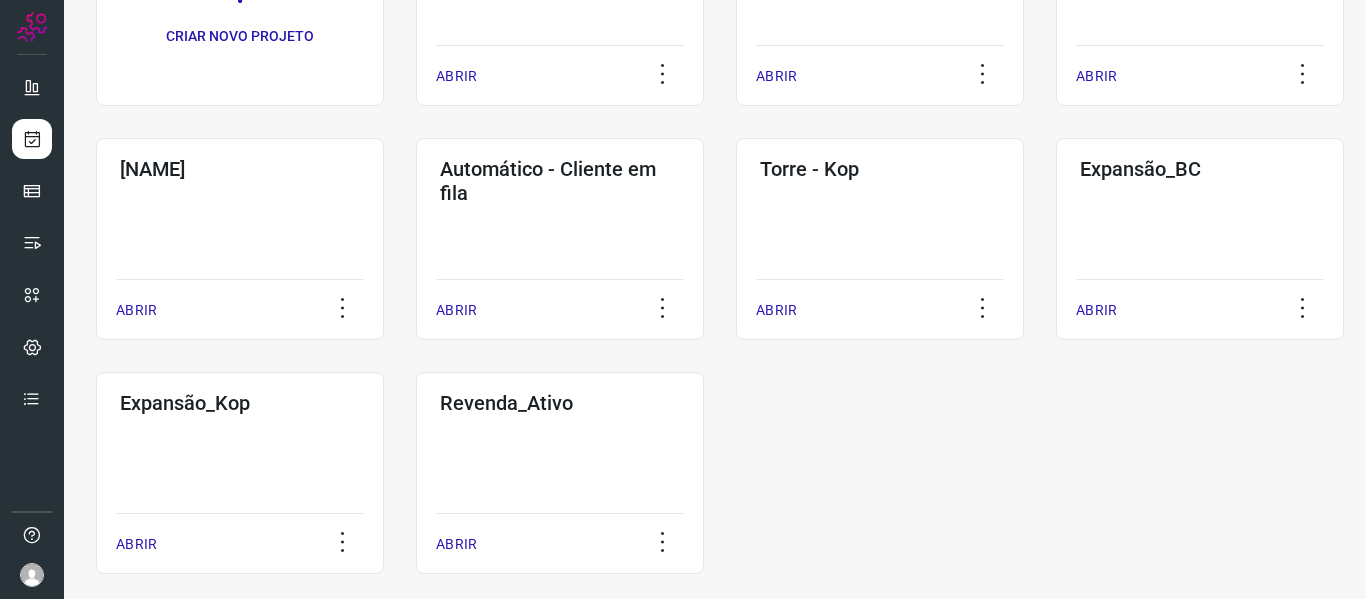 scroll, scrollTop: 280, scrollLeft: 0, axis: vertical 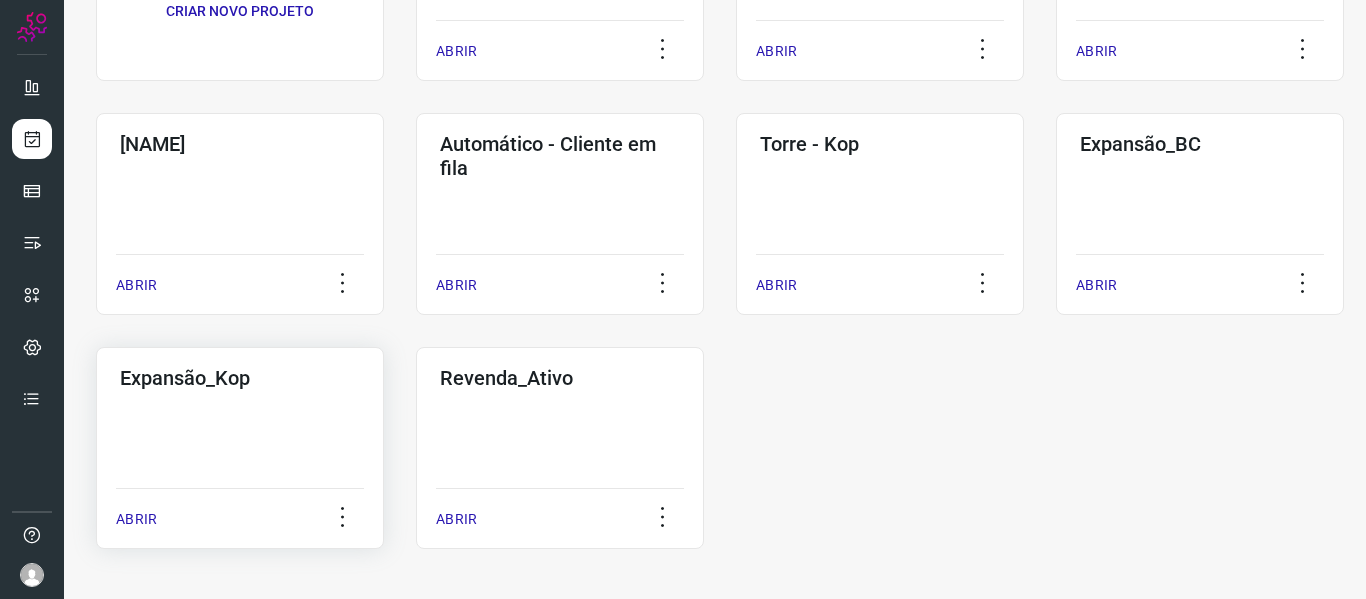 click on "Expansão_Kop  ABRIR" 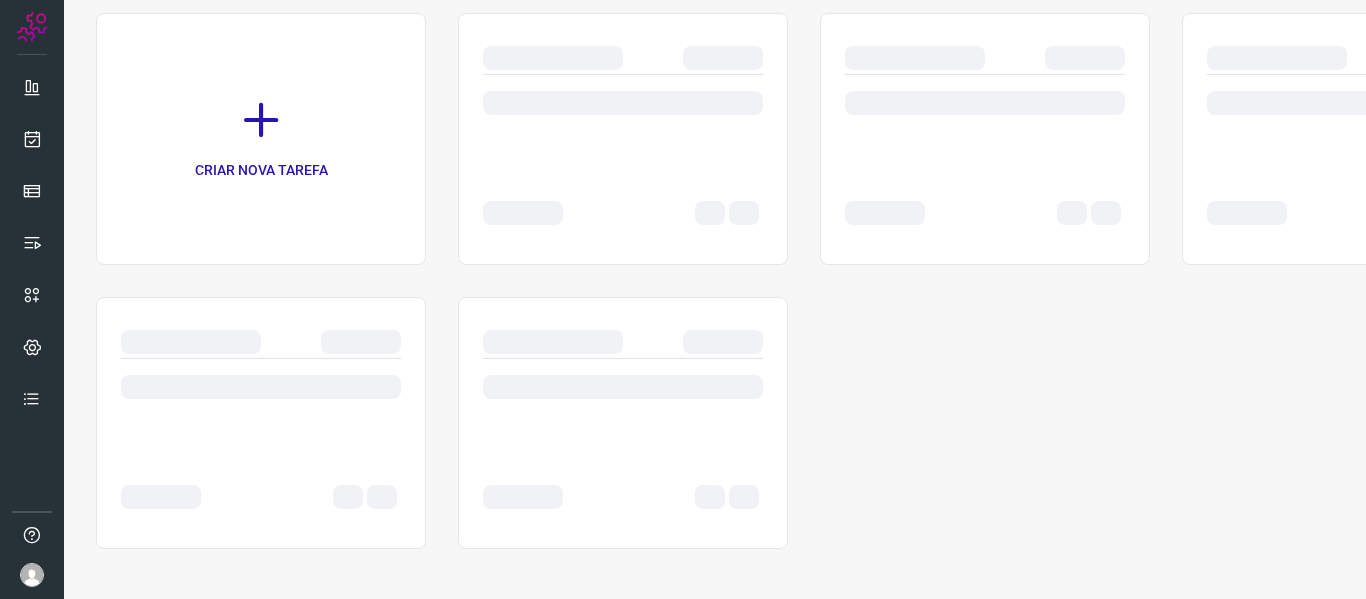 scroll, scrollTop: 146, scrollLeft: 0, axis: vertical 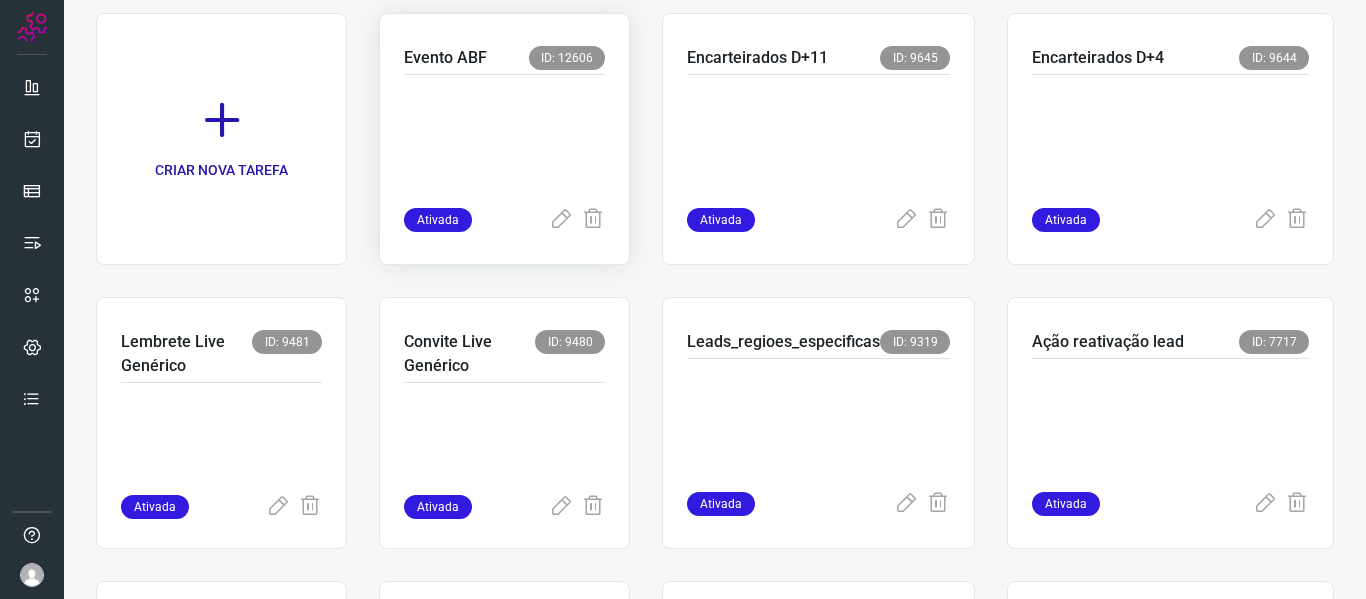 click at bounding box center (504, 137) 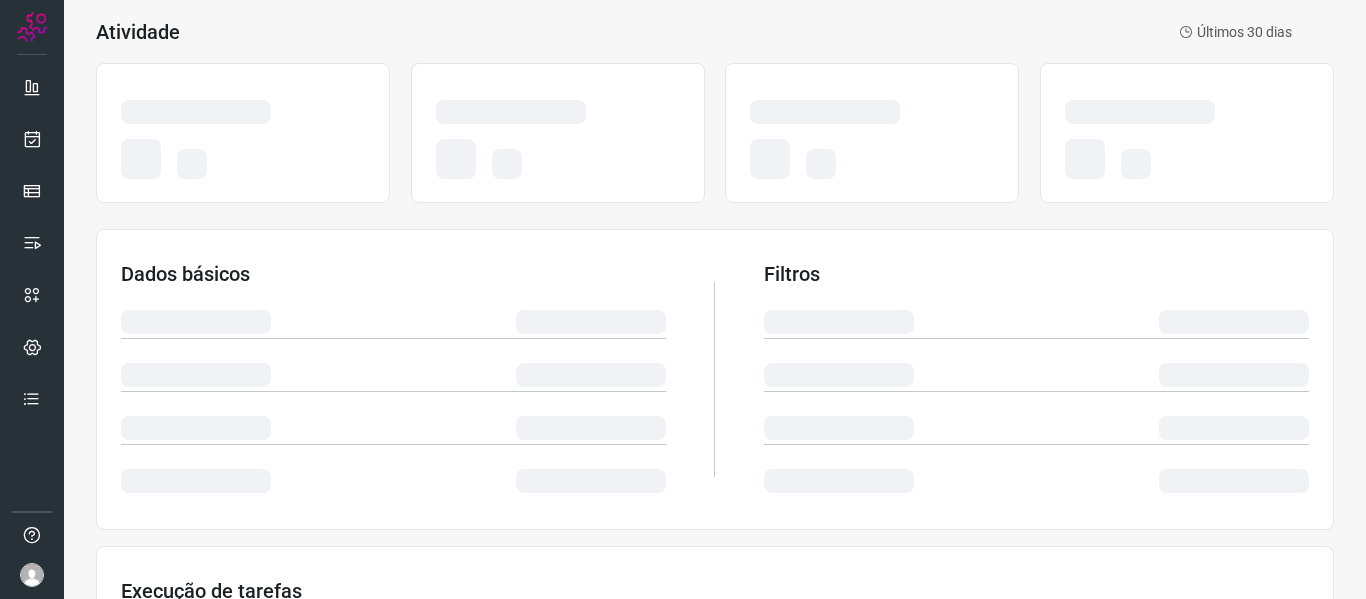 scroll, scrollTop: 146, scrollLeft: 0, axis: vertical 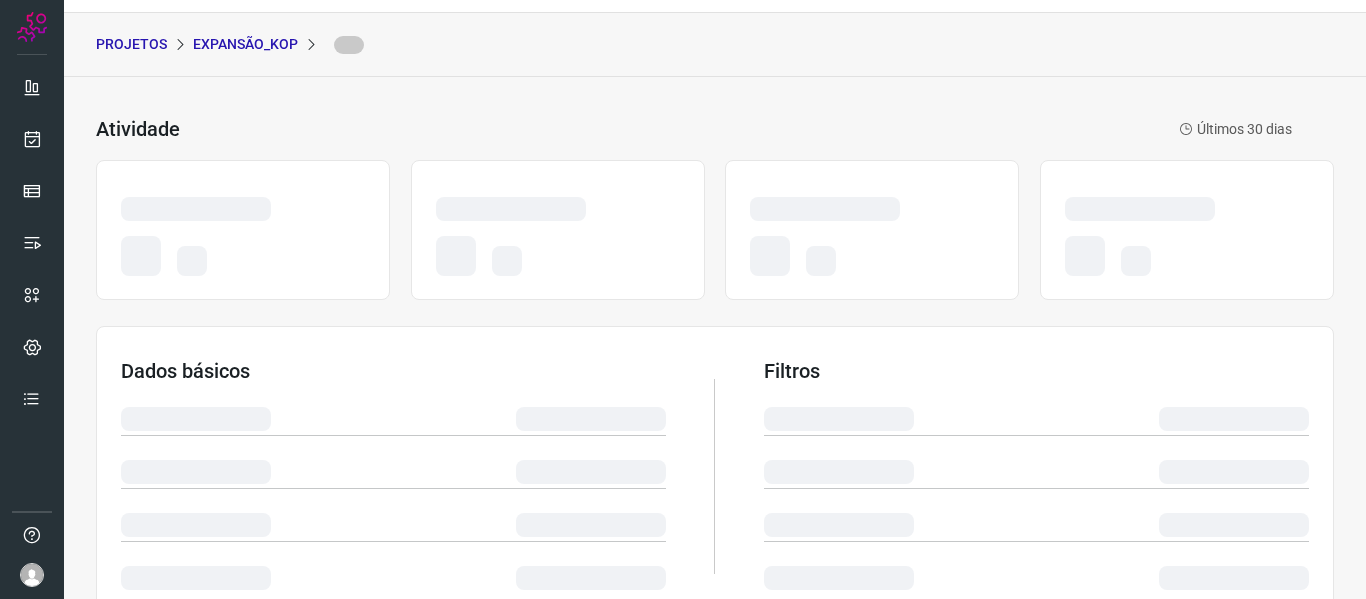 click on "Atividade  Últimos 30 dias Dados básicos Filtros Execução de tarefas" at bounding box center [715, 547] 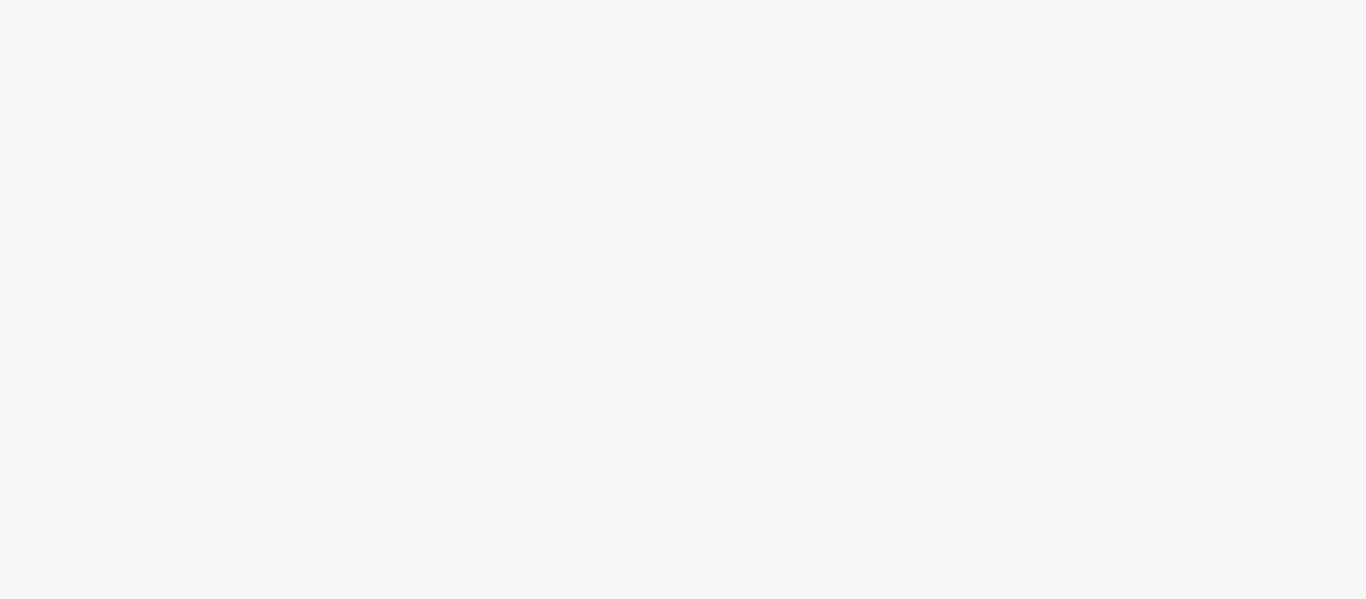 scroll, scrollTop: 0, scrollLeft: 0, axis: both 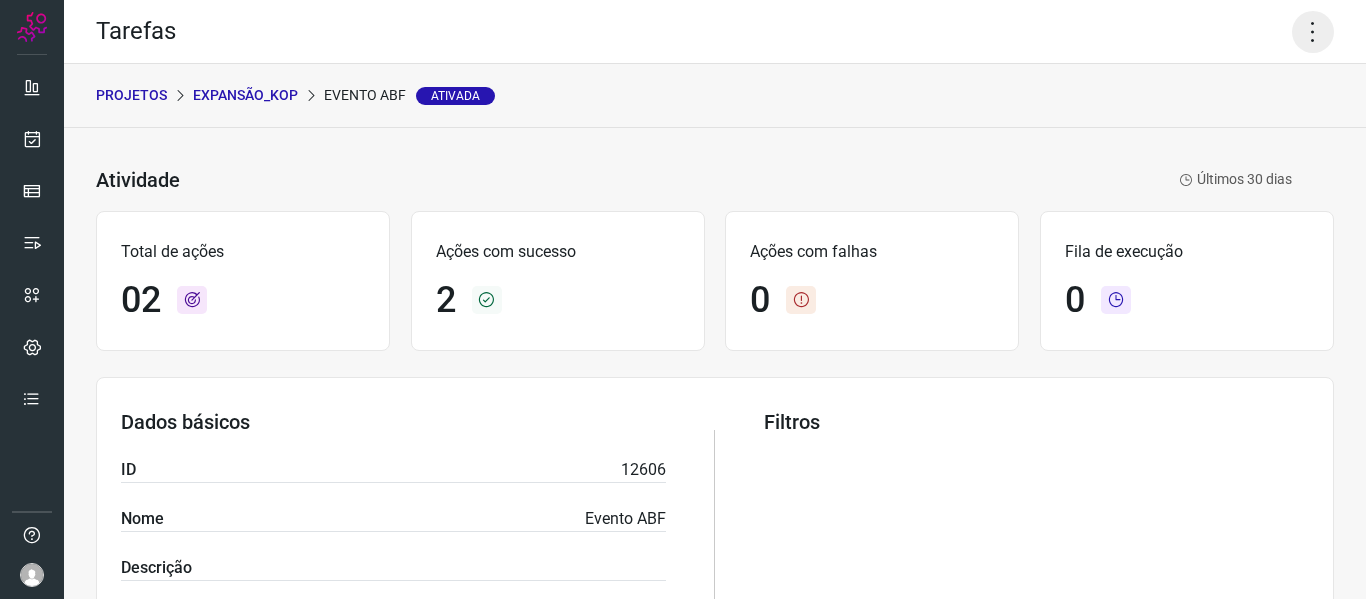 click 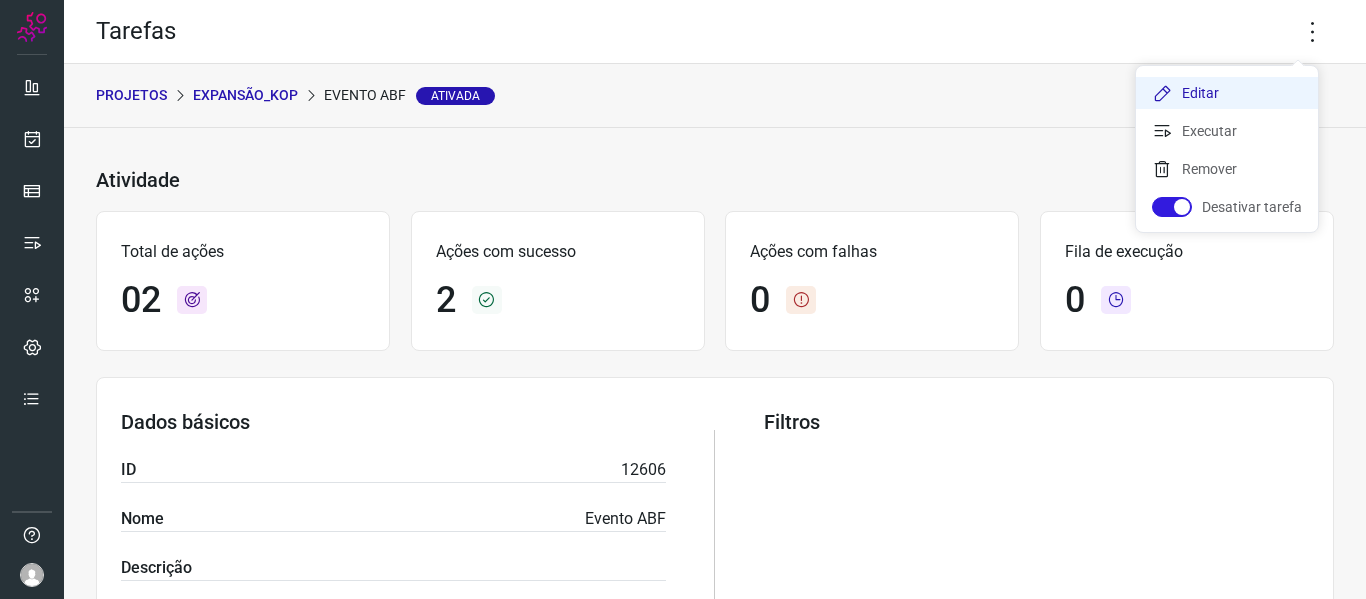 click on "Editar" 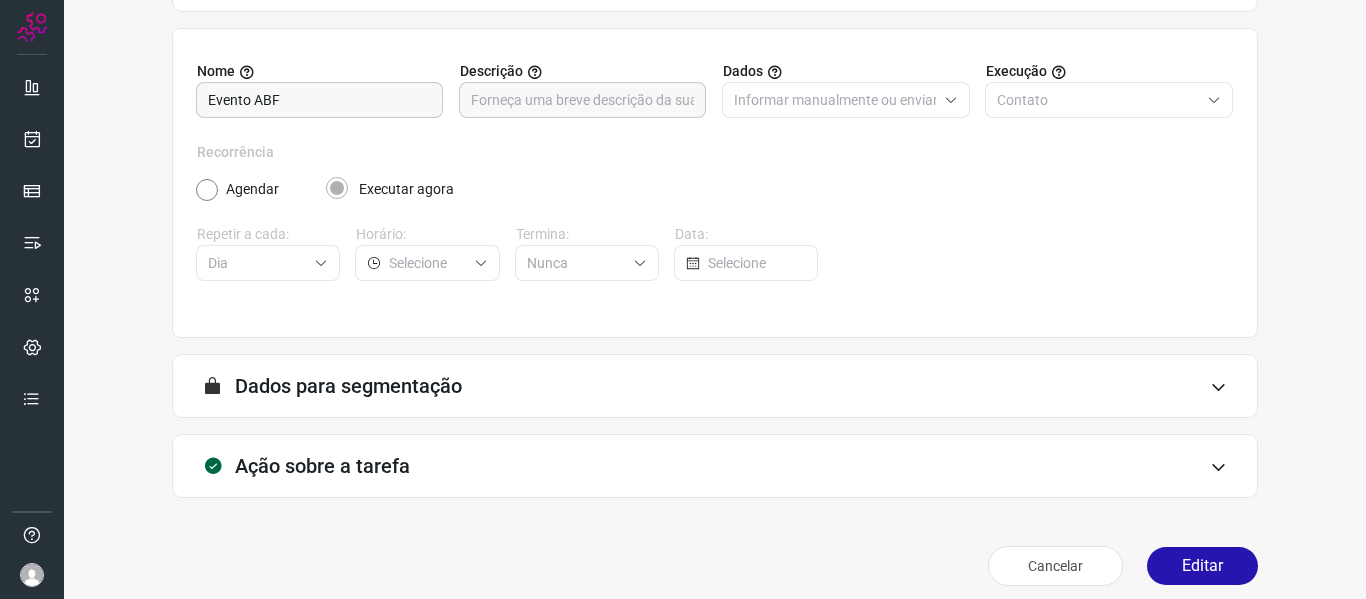 scroll, scrollTop: 182, scrollLeft: 0, axis: vertical 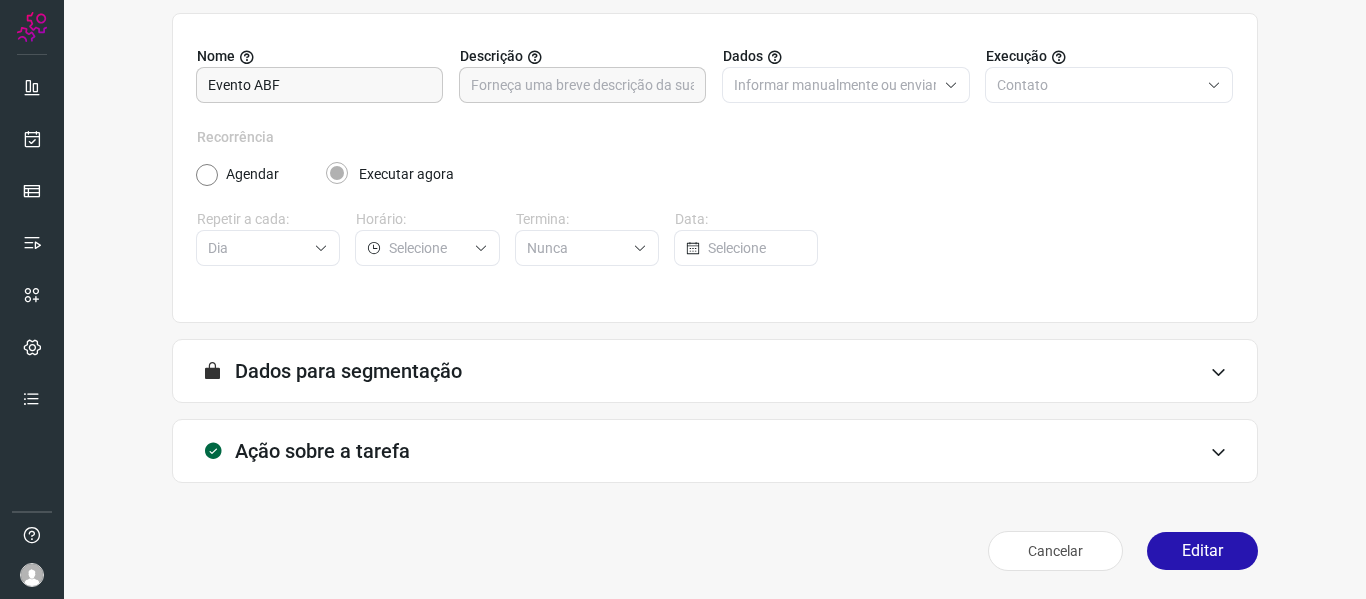 click on "Dados para segmentação" at bounding box center [348, 371] 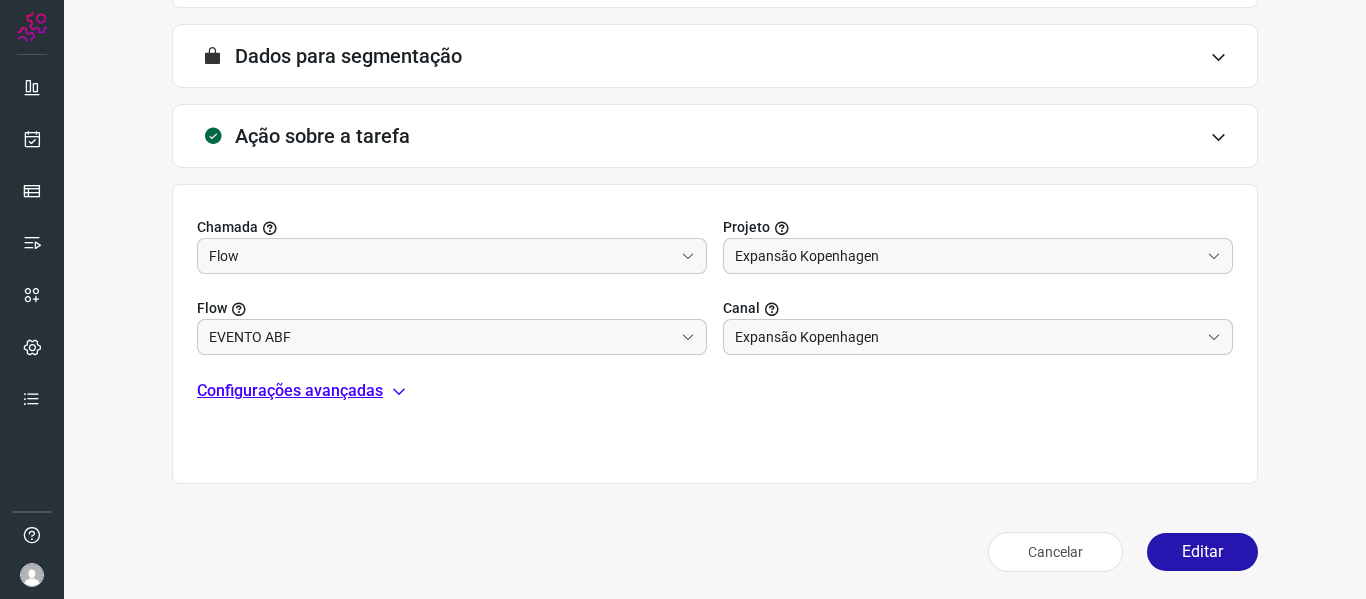 scroll, scrollTop: 498, scrollLeft: 0, axis: vertical 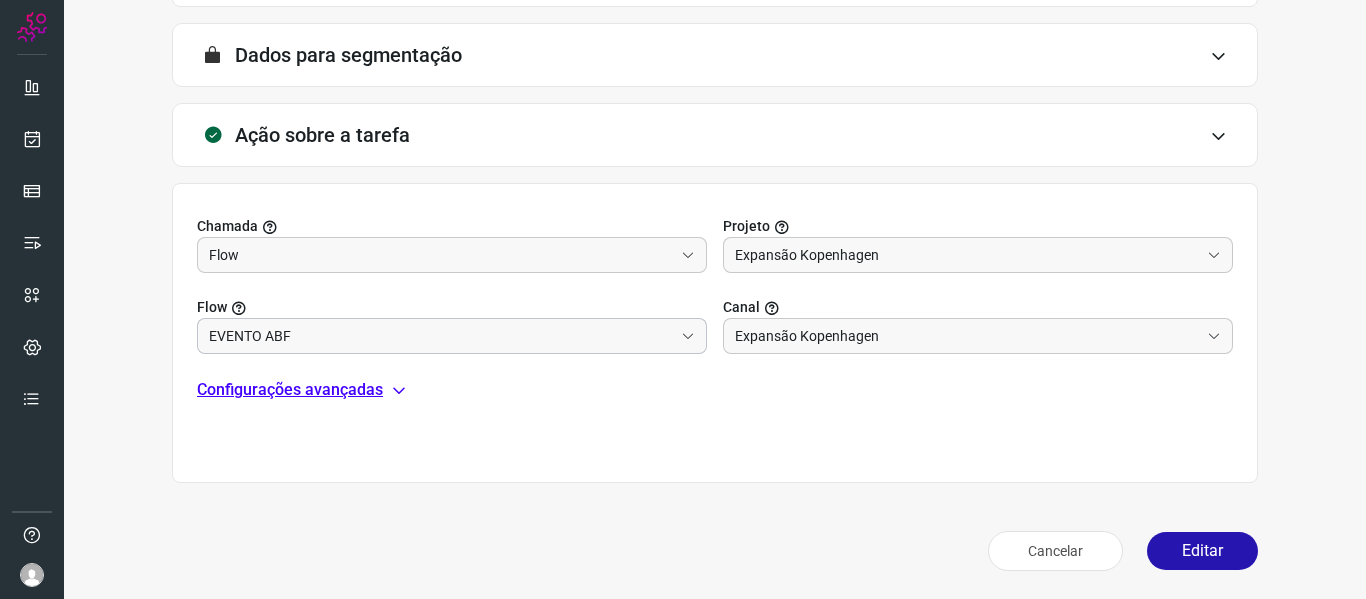 click on "EVENTO ABF" 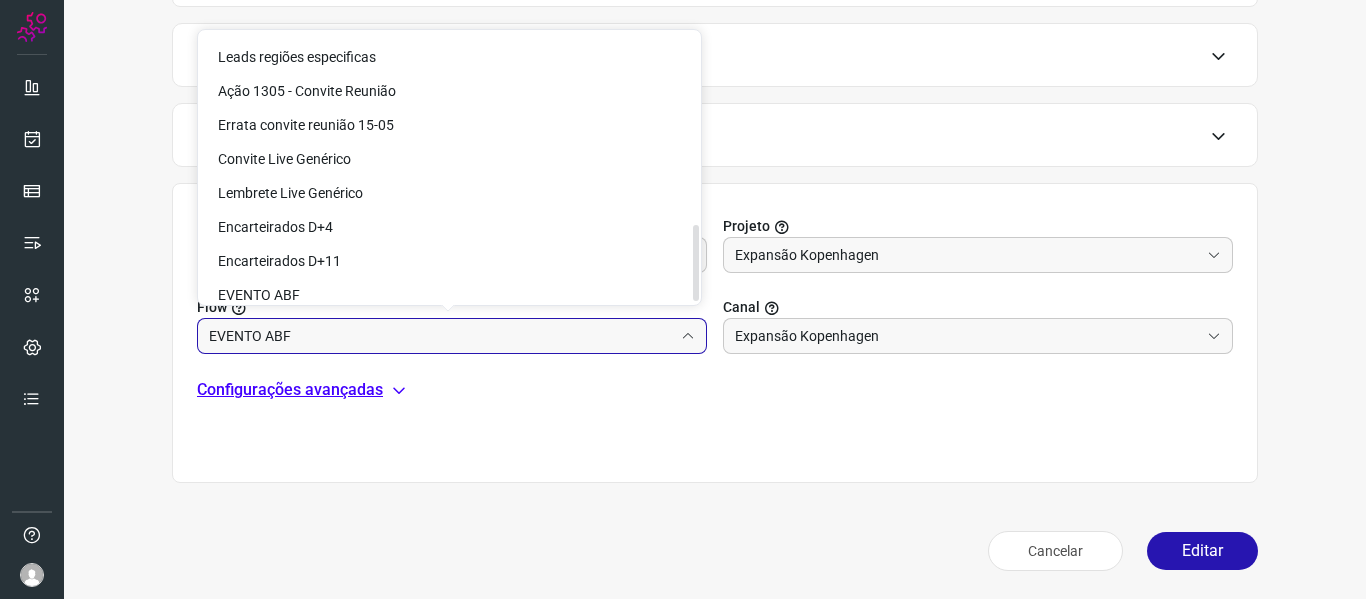 scroll, scrollTop: 690, scrollLeft: 0, axis: vertical 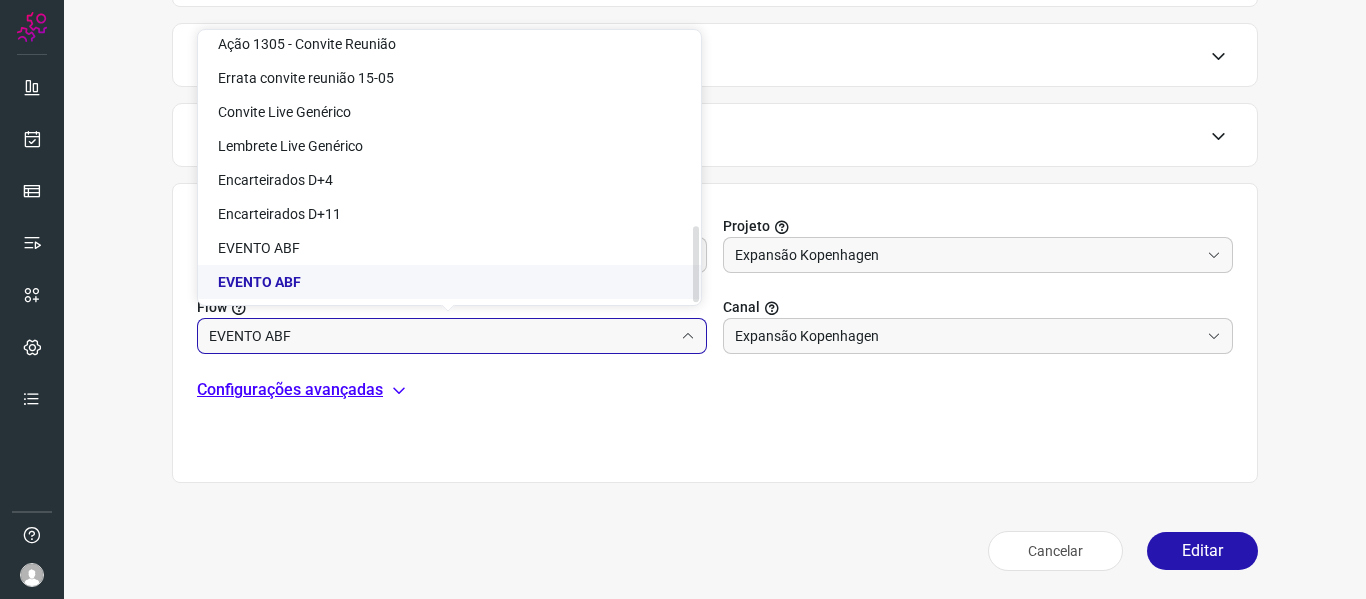 drag, startPoint x: 697, startPoint y: 87, endPoint x: 686, endPoint y: 291, distance: 204.29636 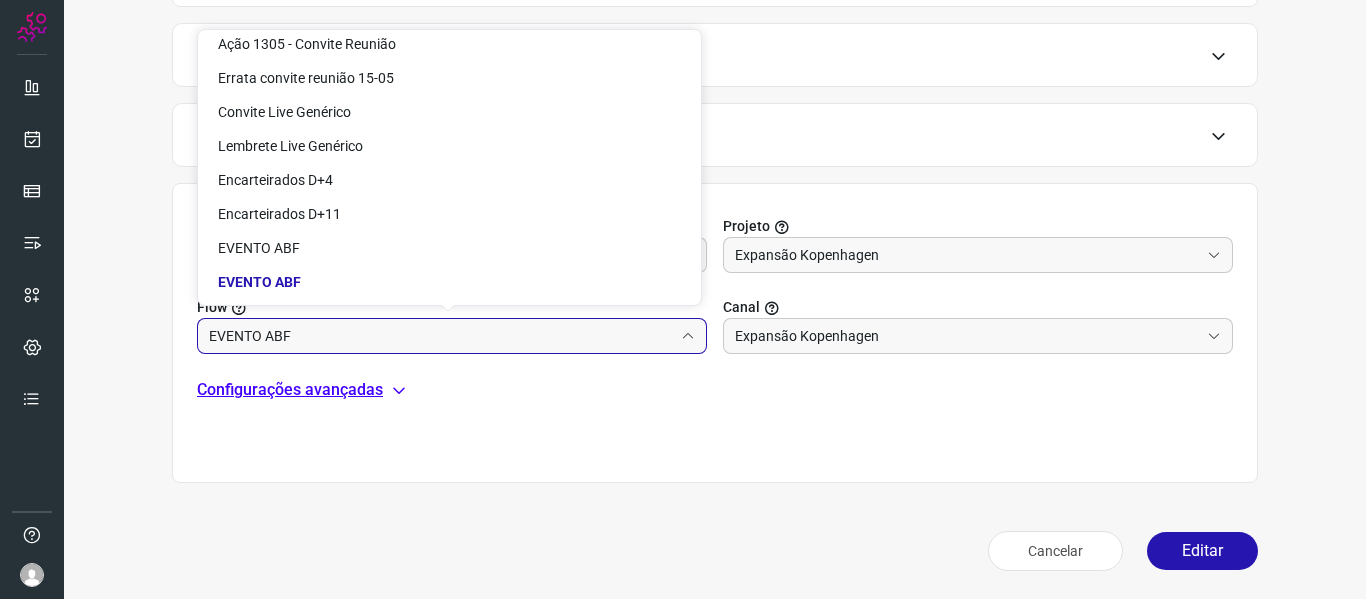 click on "Chamada Flow Projeto Expansão Kopenhagen Flow EVENTO ABF Canal Expansão Kopenhagen Configurações avançadas" at bounding box center (715, 333) 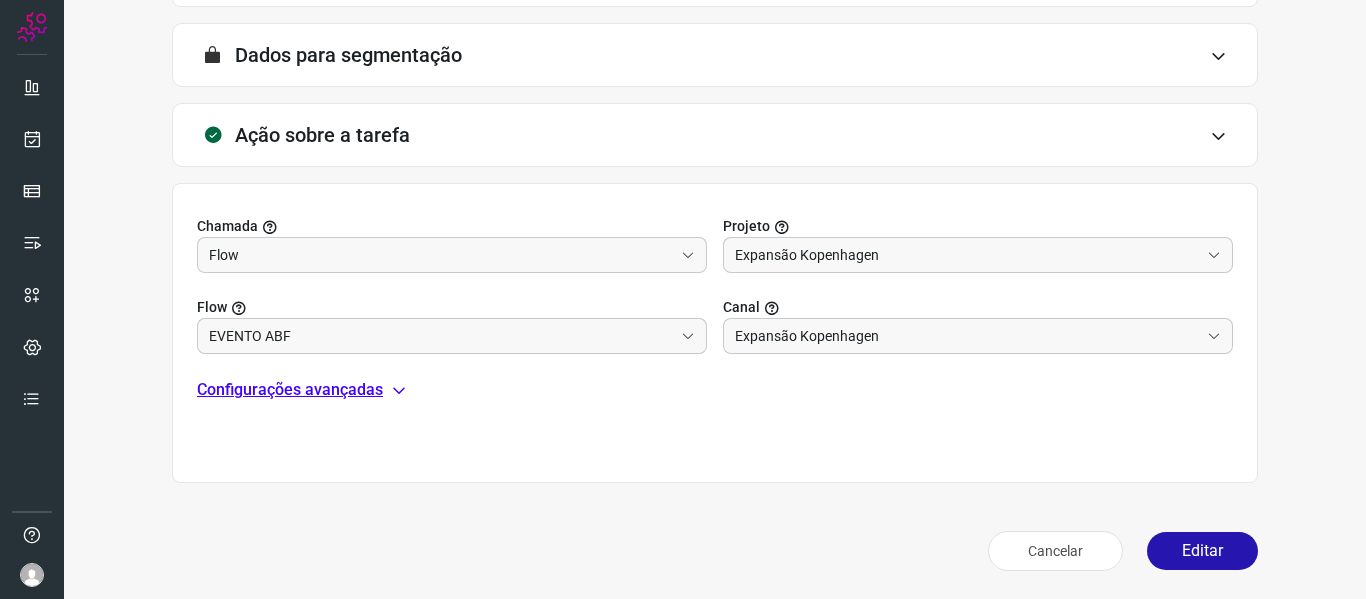 click on "Configurações avançadas" at bounding box center [290, 390] 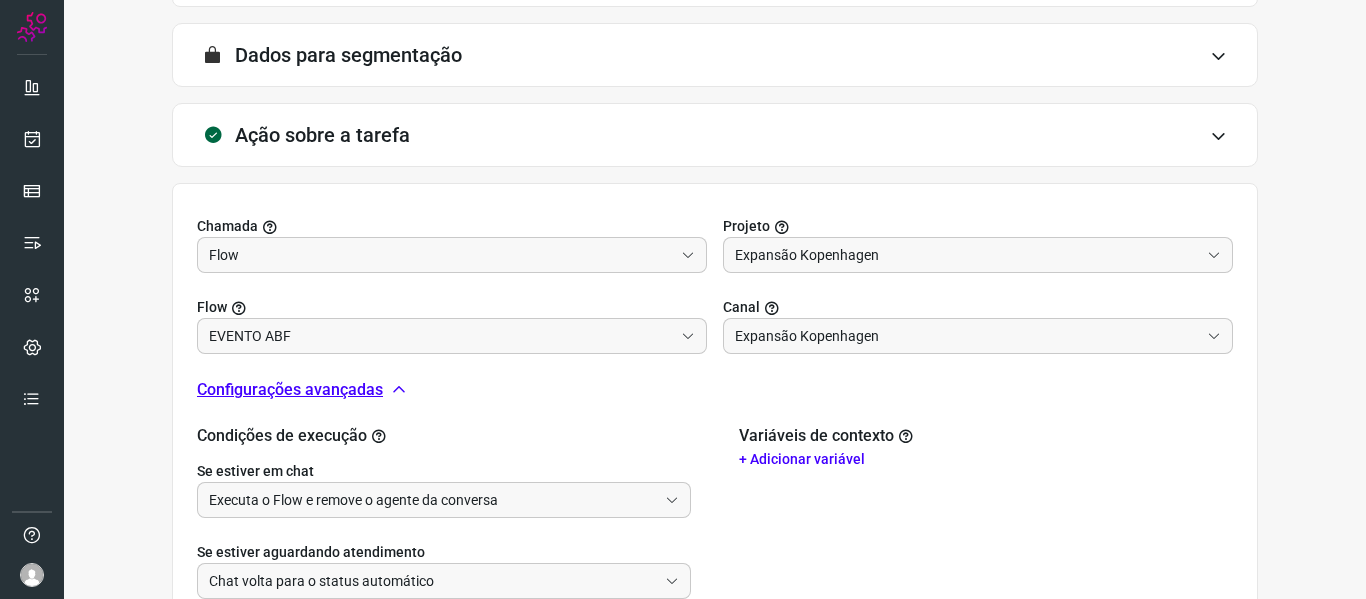 scroll, scrollTop: 728, scrollLeft: 0, axis: vertical 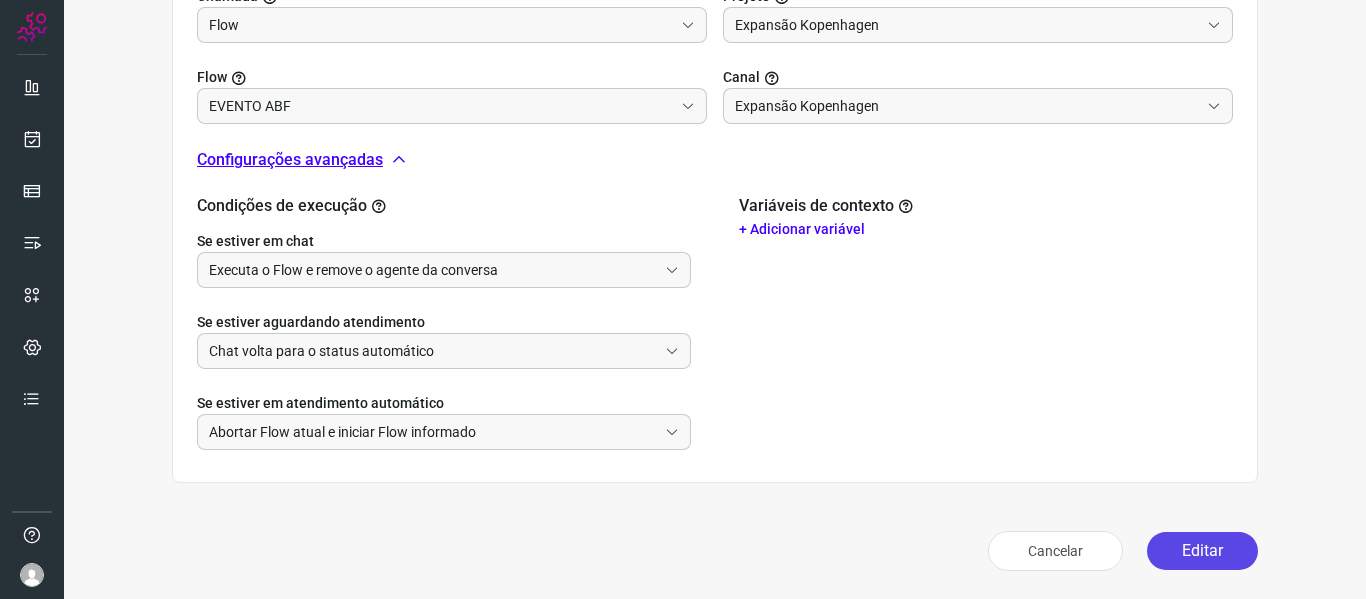 click on "Editar" at bounding box center [1202, 551] 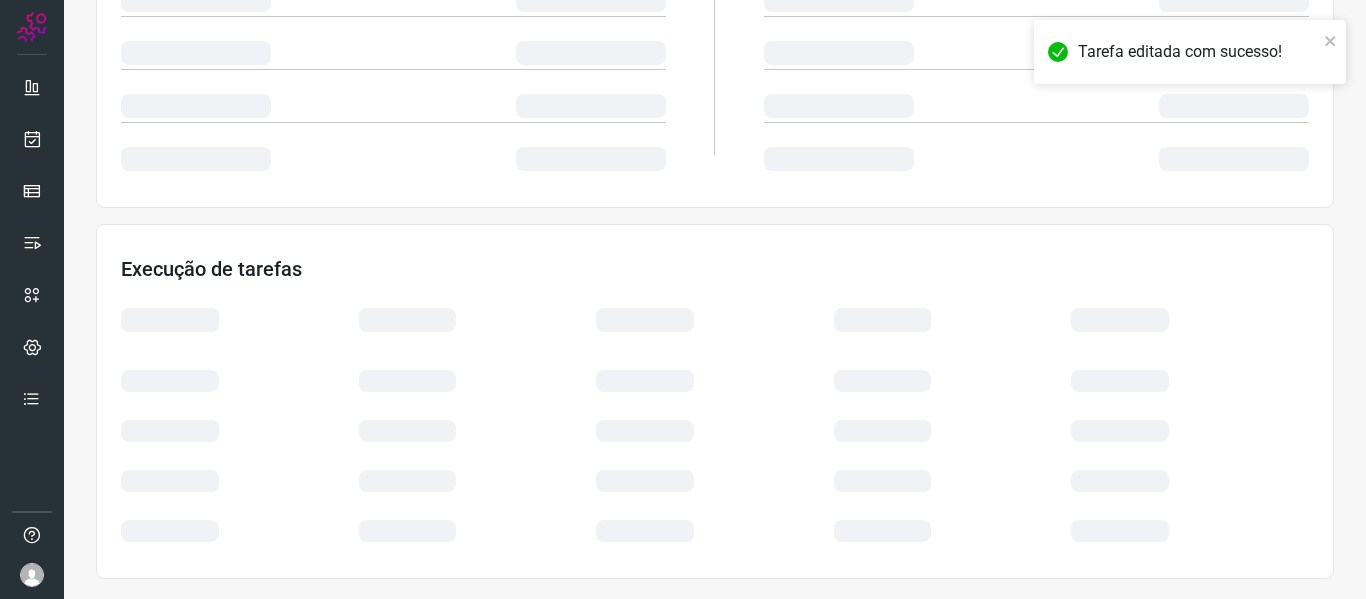 scroll, scrollTop: 434, scrollLeft: 0, axis: vertical 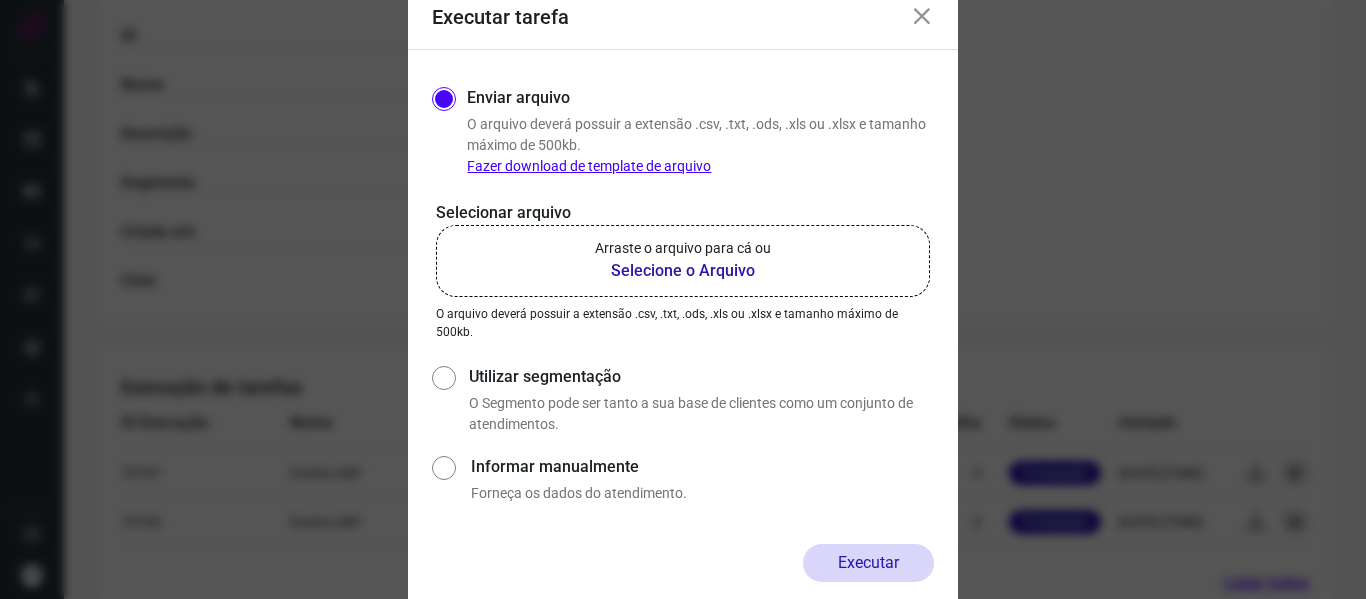click on "Fazer download de template de arquivo" at bounding box center (589, 166) 